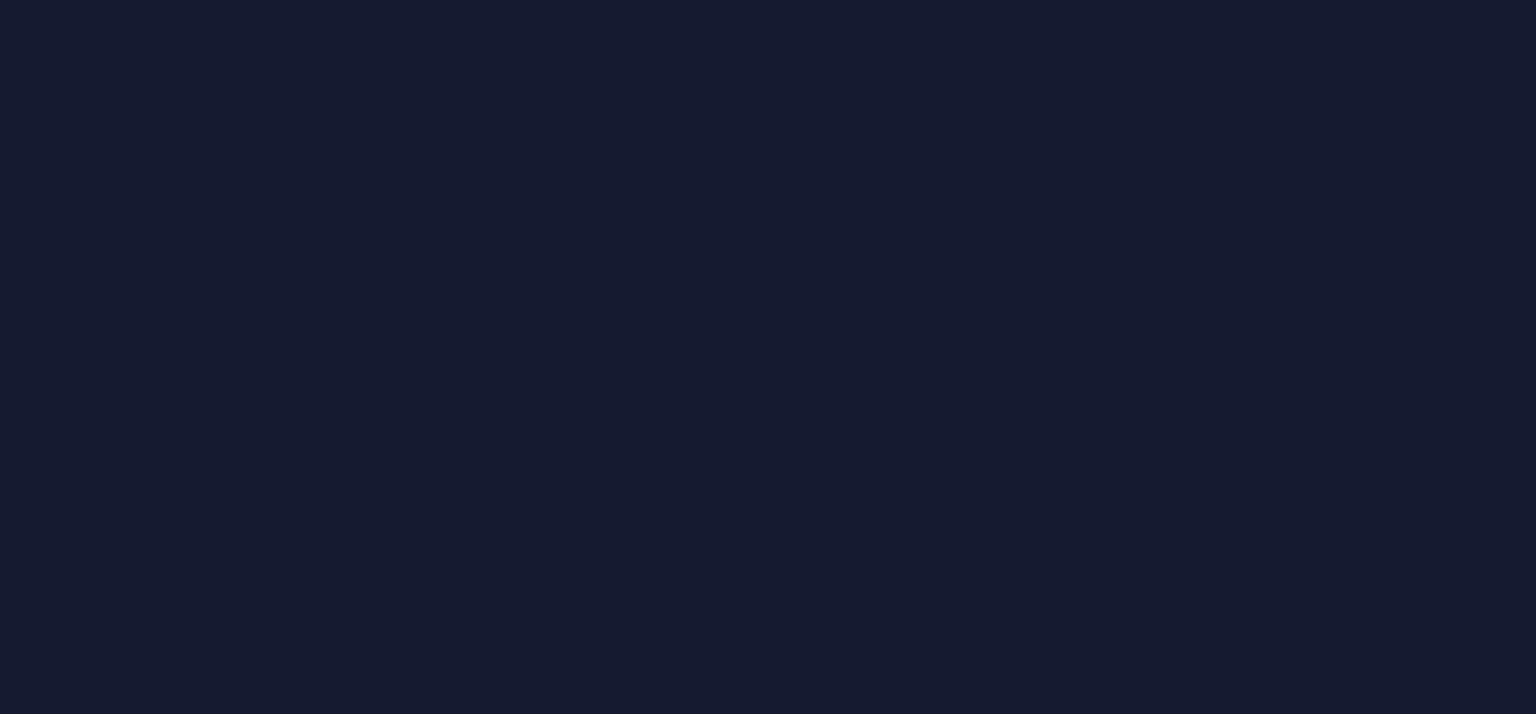 scroll, scrollTop: 0, scrollLeft: 0, axis: both 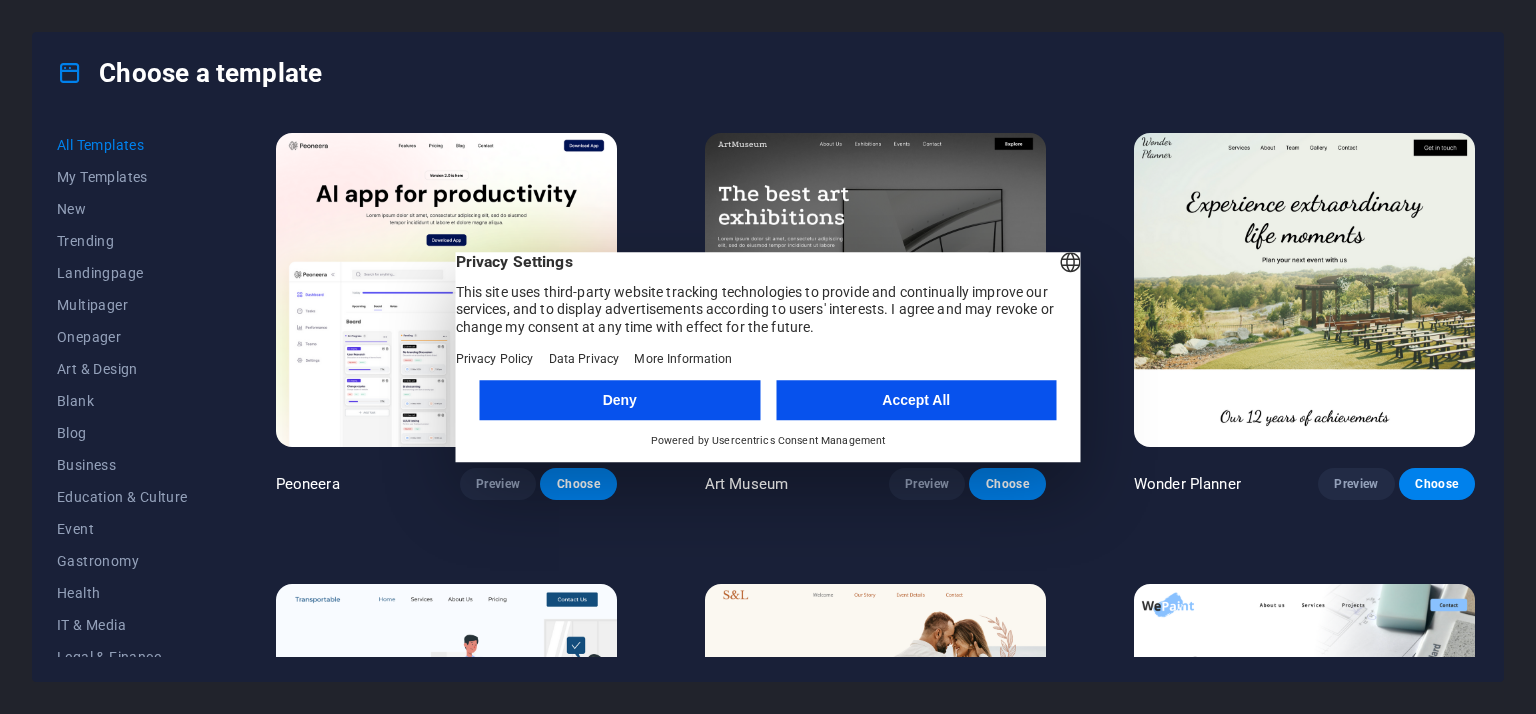 click on "Accept All" at bounding box center (916, 400) 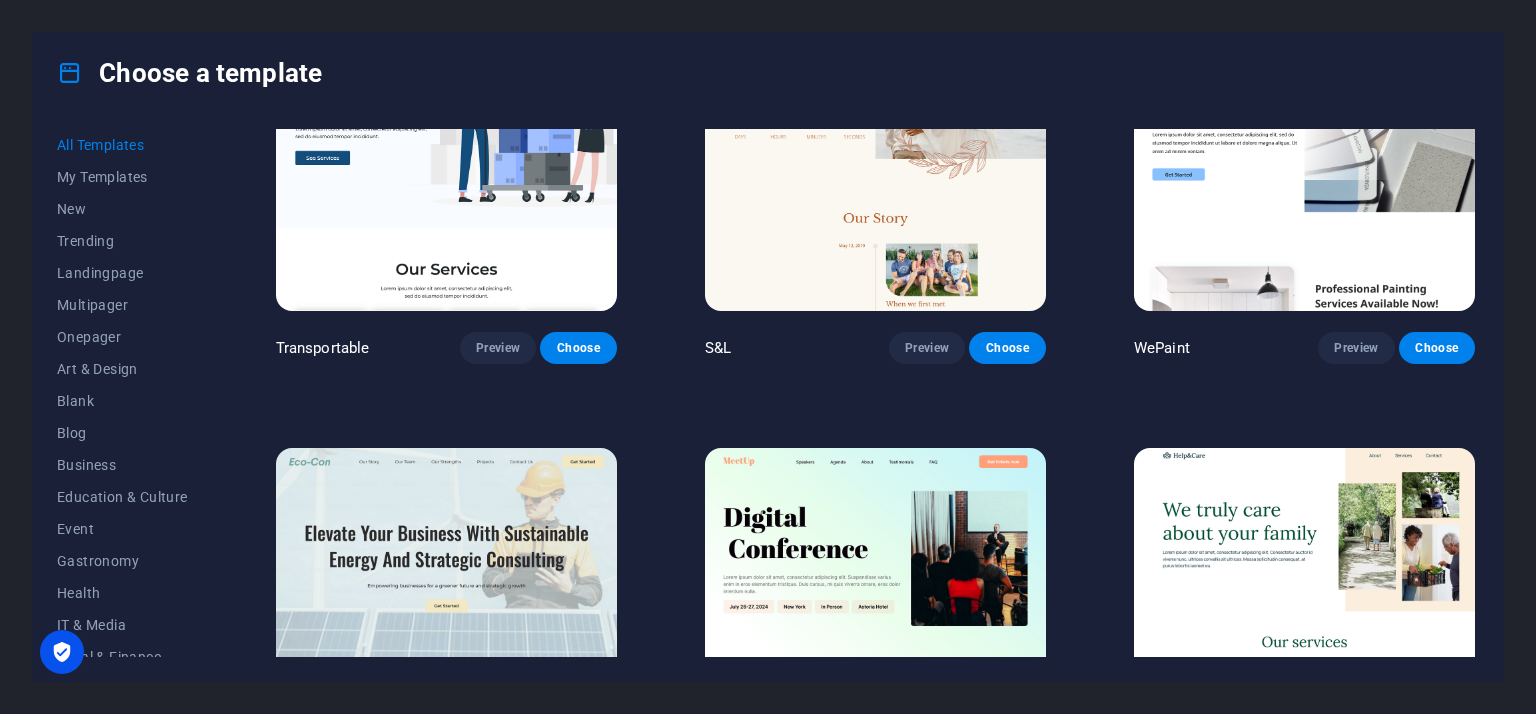 scroll, scrollTop: 600, scrollLeft: 0, axis: vertical 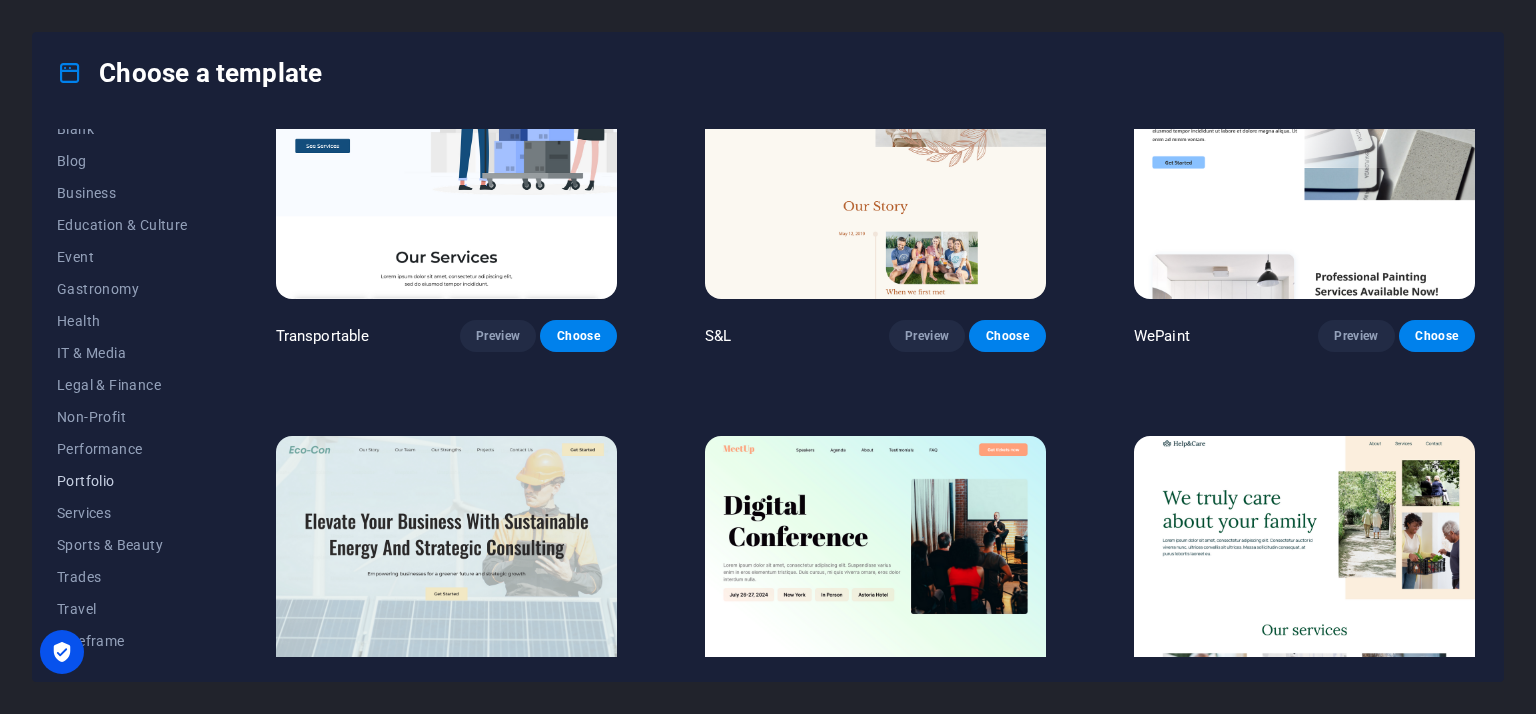 click on "Portfolio" at bounding box center [122, 481] 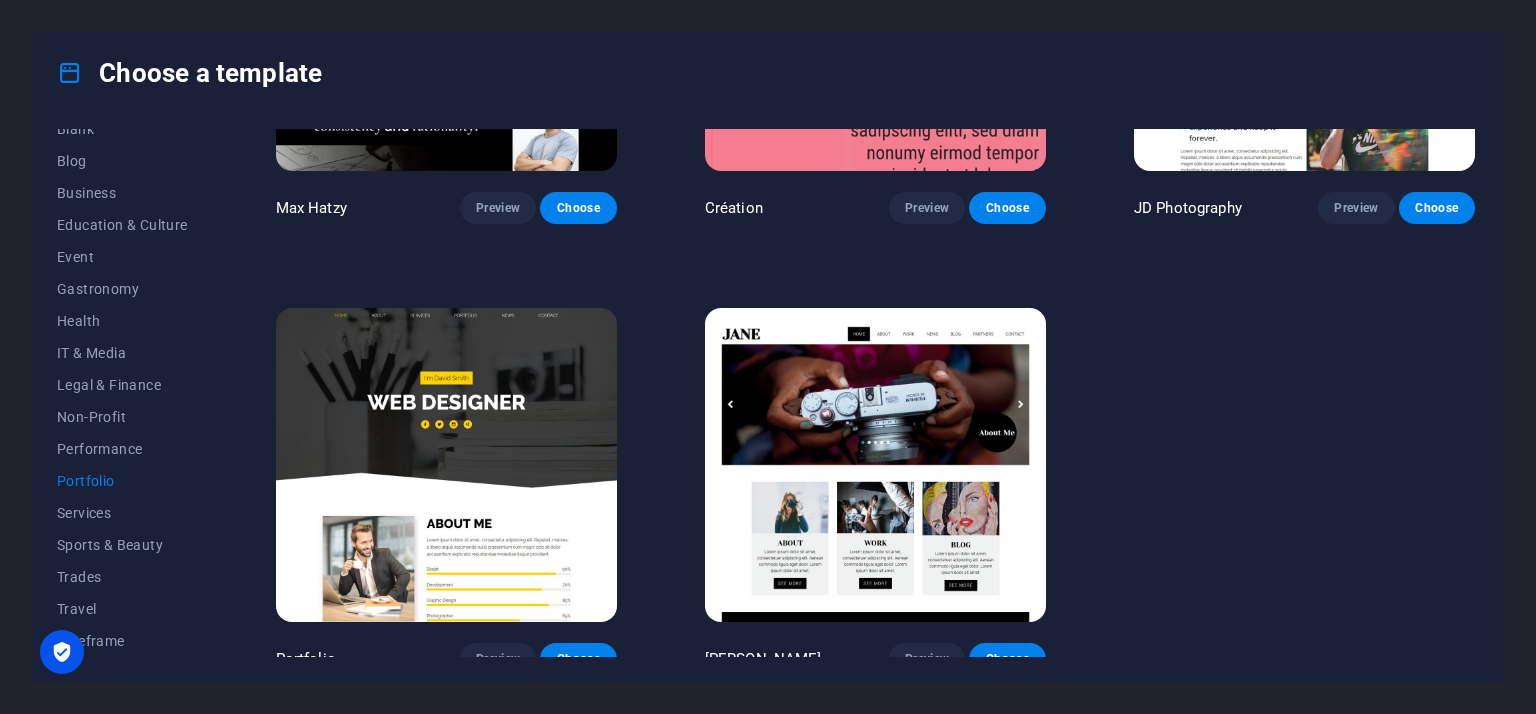 scroll, scrollTop: 740, scrollLeft: 0, axis: vertical 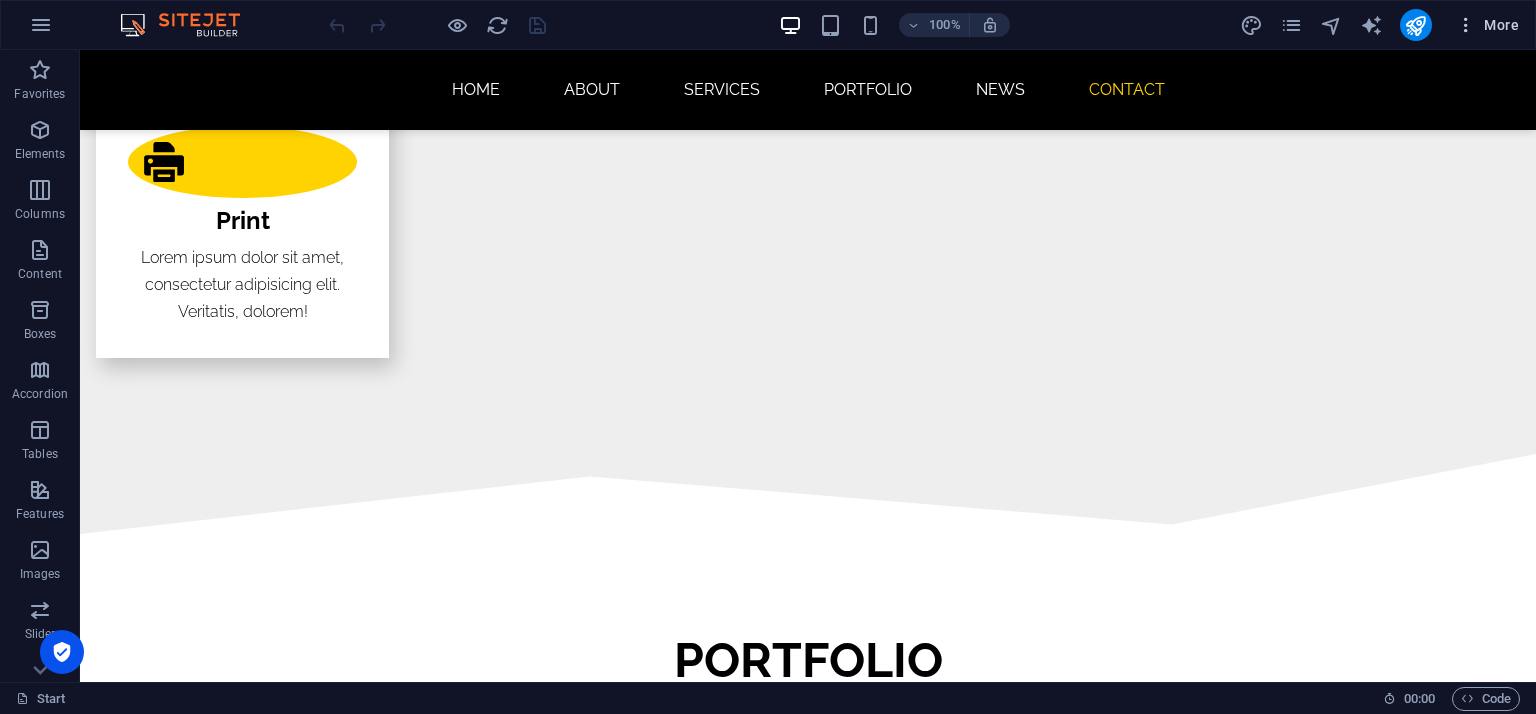 click at bounding box center (1466, 25) 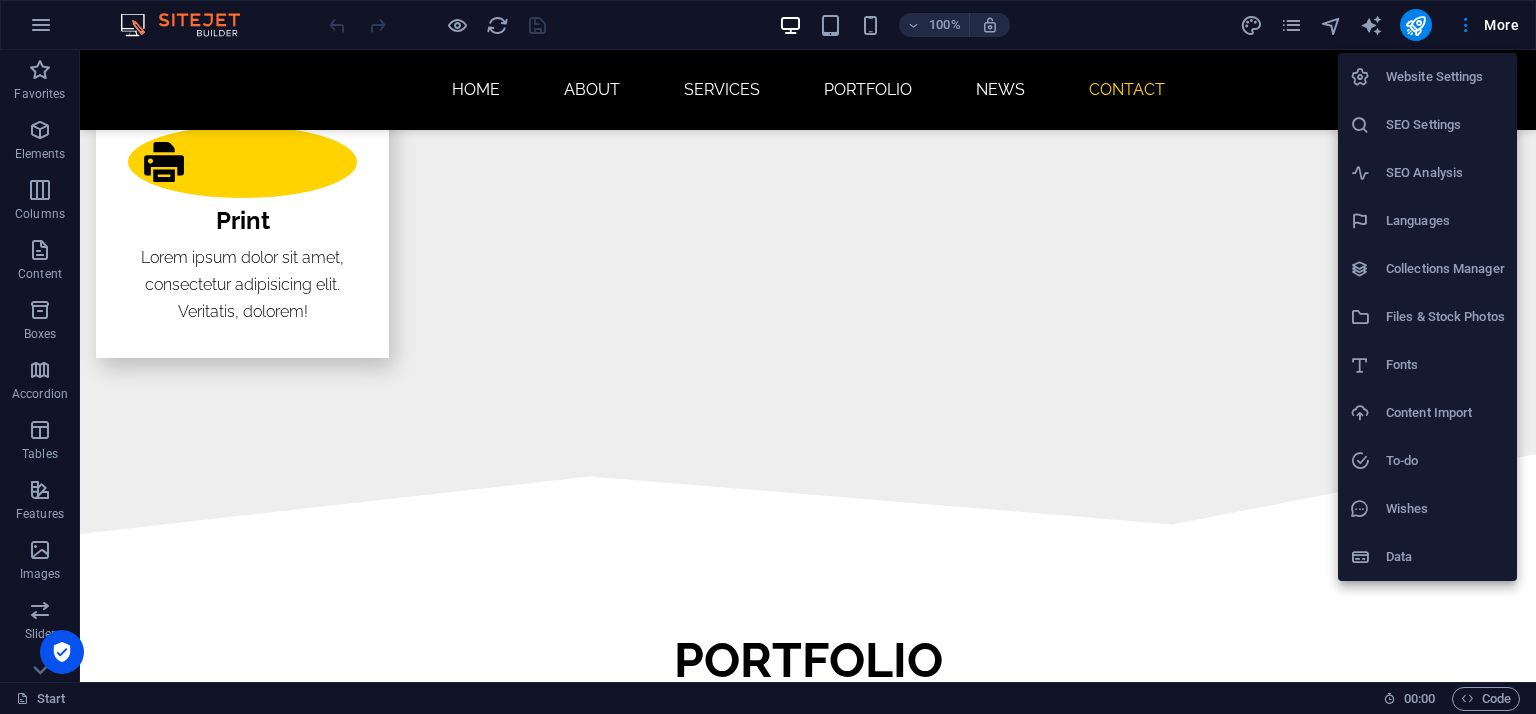 click on "Data" at bounding box center [1445, 557] 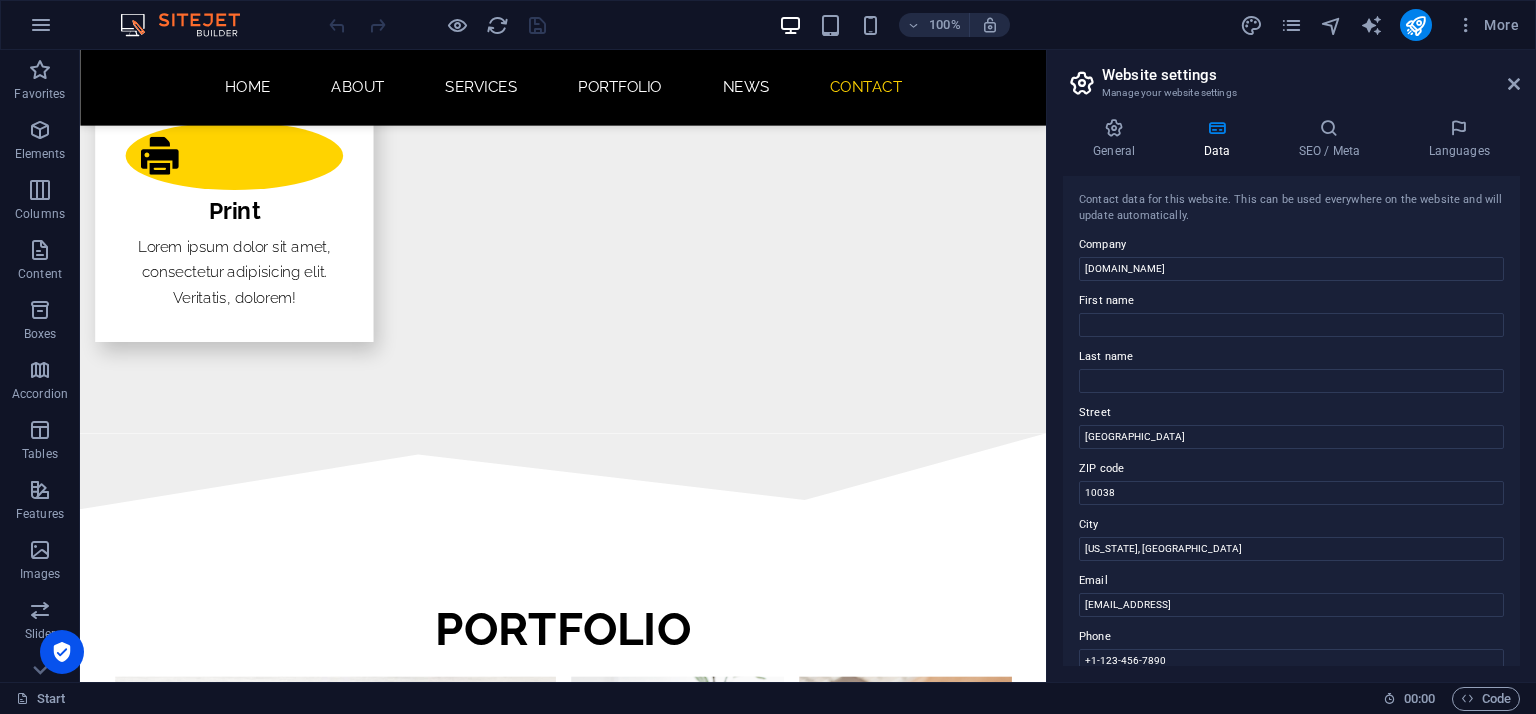 scroll, scrollTop: 4209, scrollLeft: 0, axis: vertical 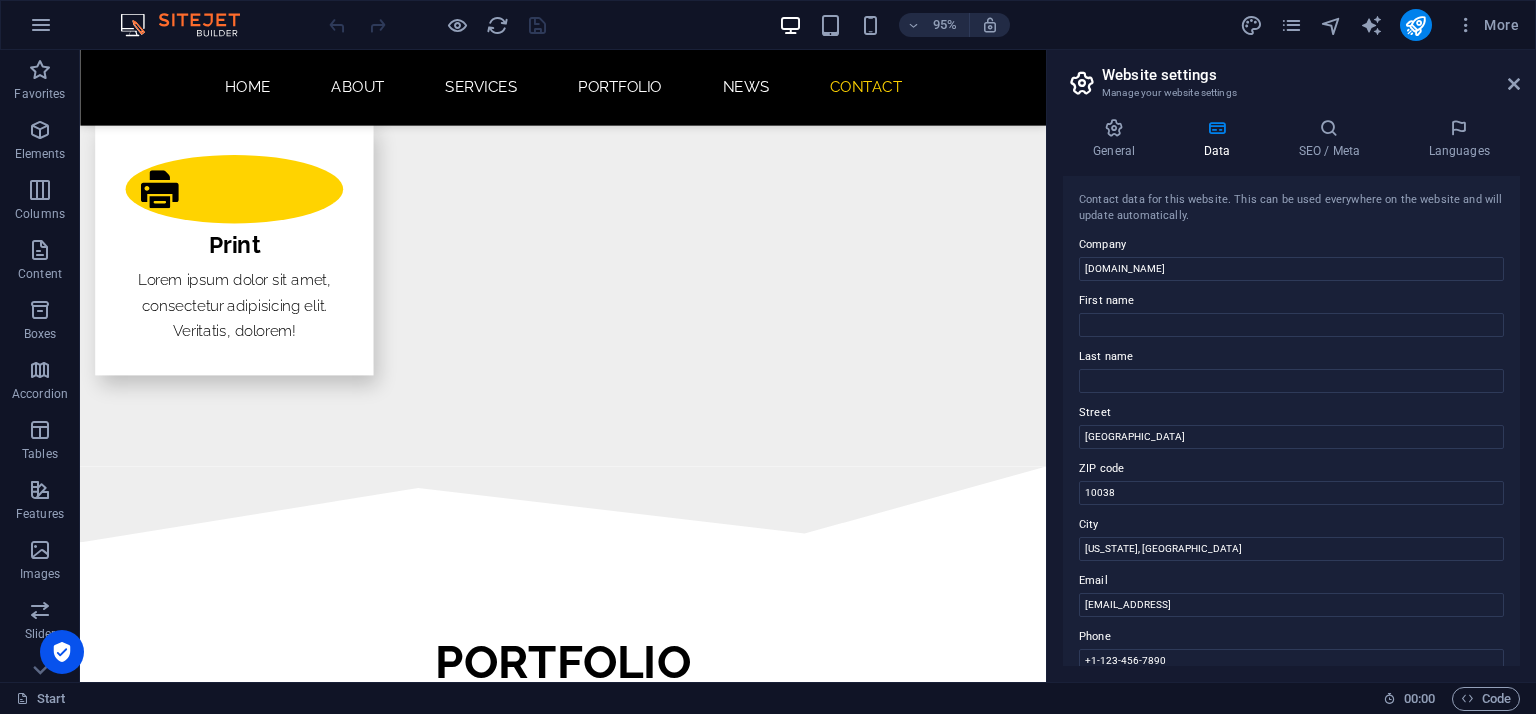 click on "Website settings Manage your website settings  General  Data  SEO / Meta  Languages Website name boxiematic.live Logo Drag files here, click to choose files or select files from Files or our free stock photos & videos Select files from the file manager, stock photos, or upload file(s) Upload Favicon Set the favicon of your website here. A favicon is a small icon shown in the browser tab next to your website title. It helps visitors identify your website. Drag files here, click to choose files or select files from Files or our free stock photos & videos Select files from the file manager, stock photos, or upload file(s) Upload Preview Image (Open Graph) This image will be shown when the website is shared on social networks Drag files here, click to choose files or select files from Files or our free stock photos & videos Select files from the file manager, stock photos, or upload file(s) Upload Contact data for this website. This can be used everywhere on the website and will update automatically. Company City" at bounding box center [1291, 366] 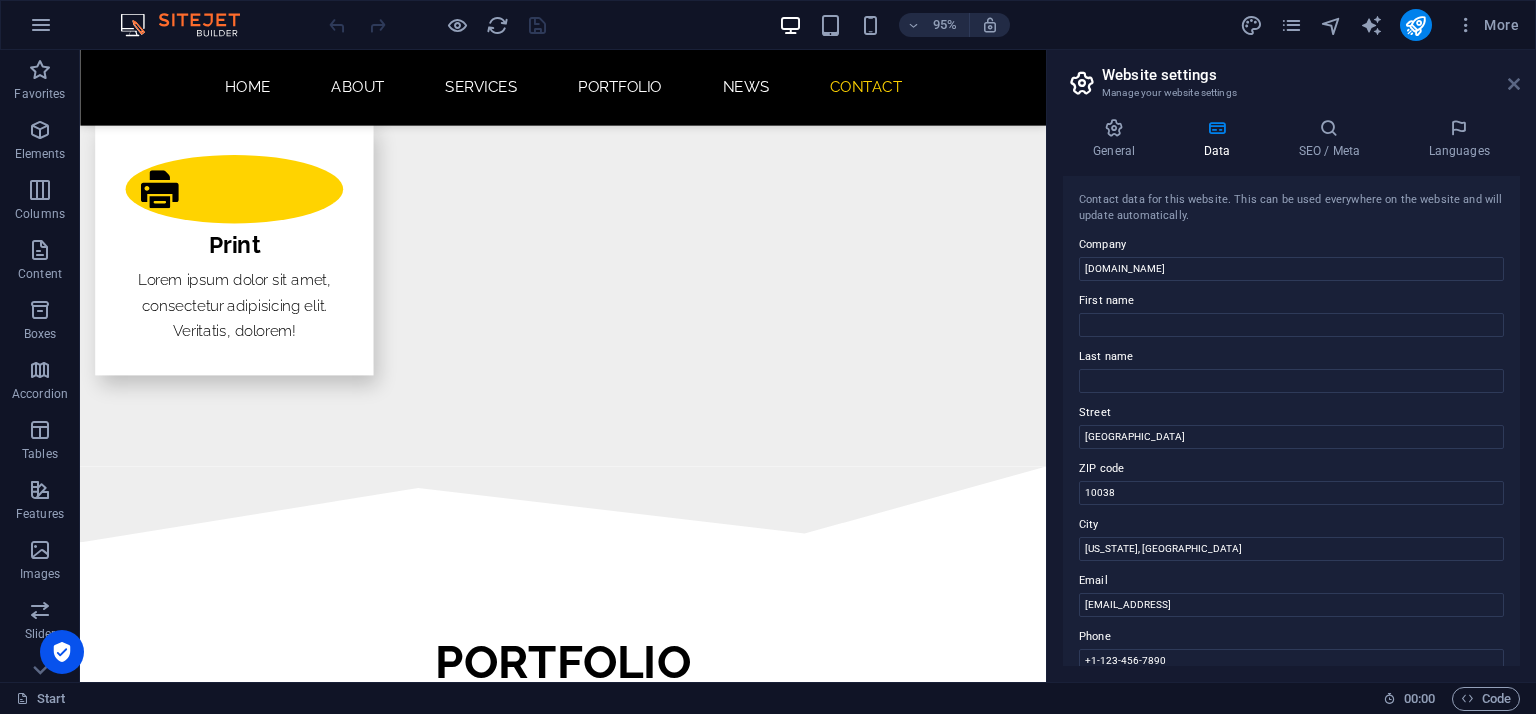 click at bounding box center (1514, 84) 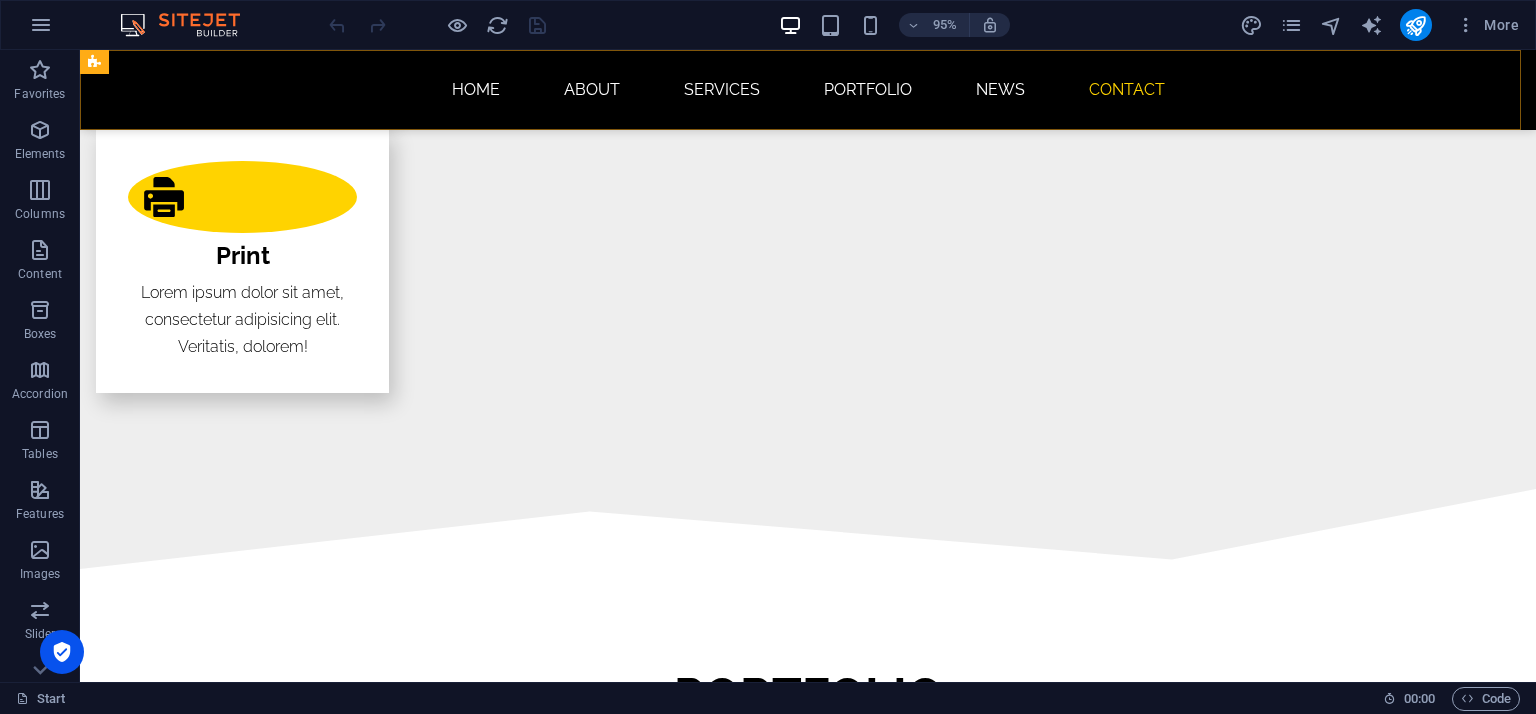 scroll, scrollTop: 4212, scrollLeft: 0, axis: vertical 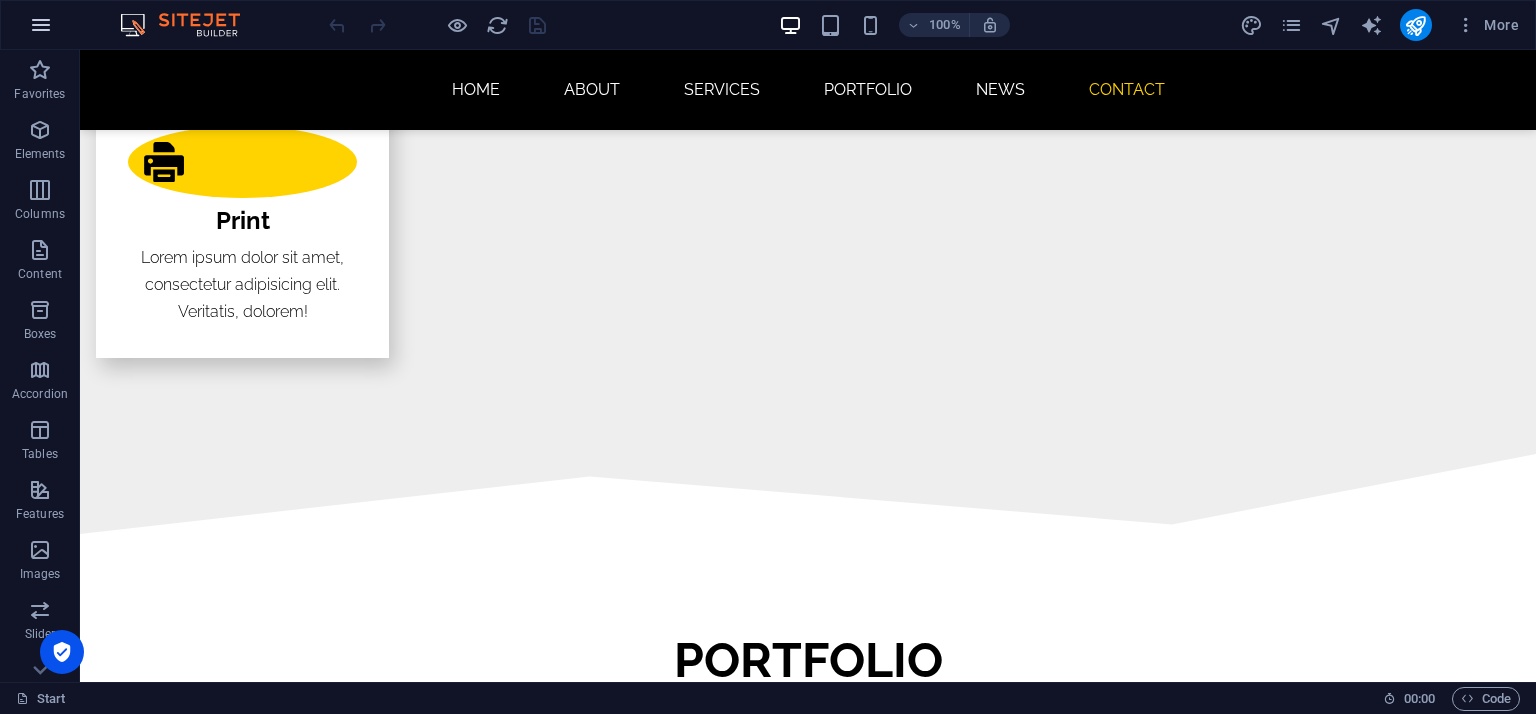 click at bounding box center [41, 25] 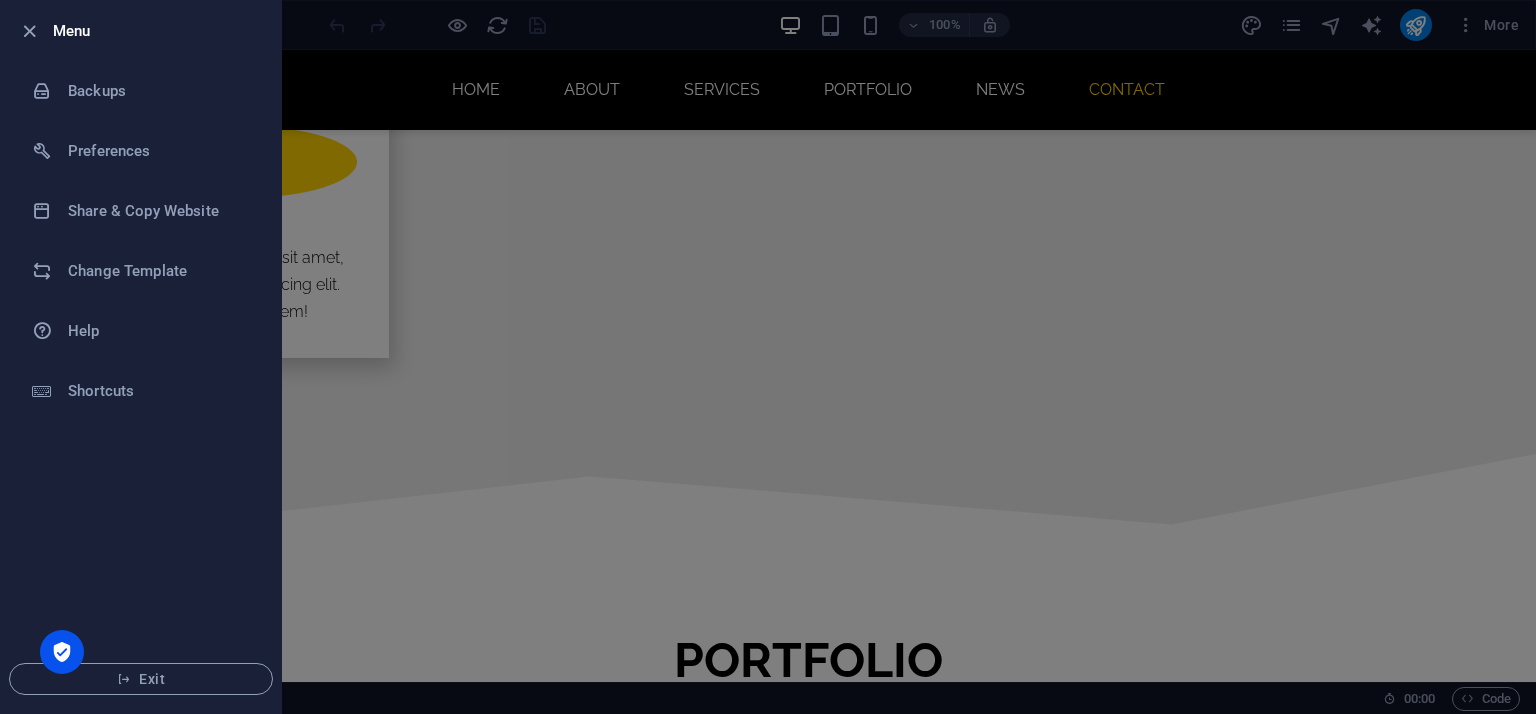 click at bounding box center [768, 357] 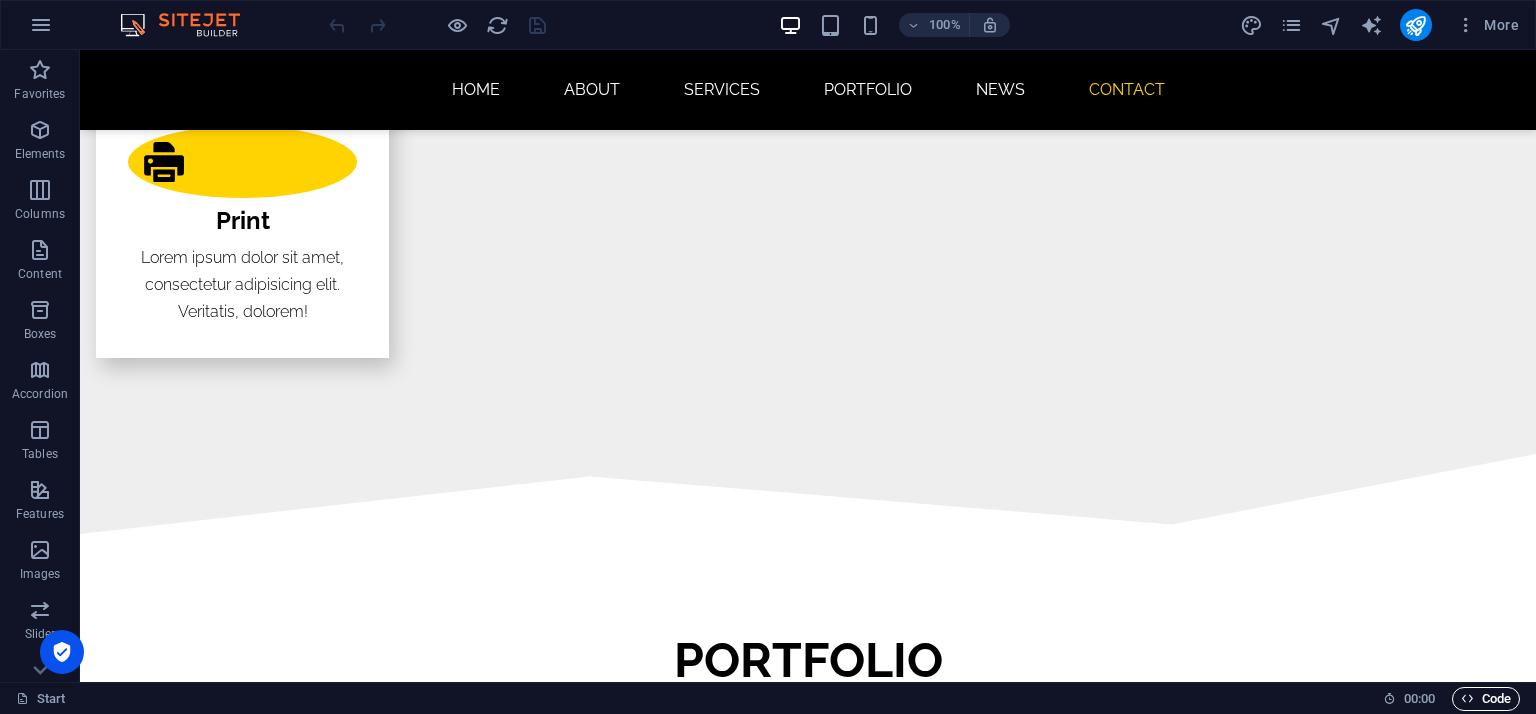 click on "Code" at bounding box center (1486, 699) 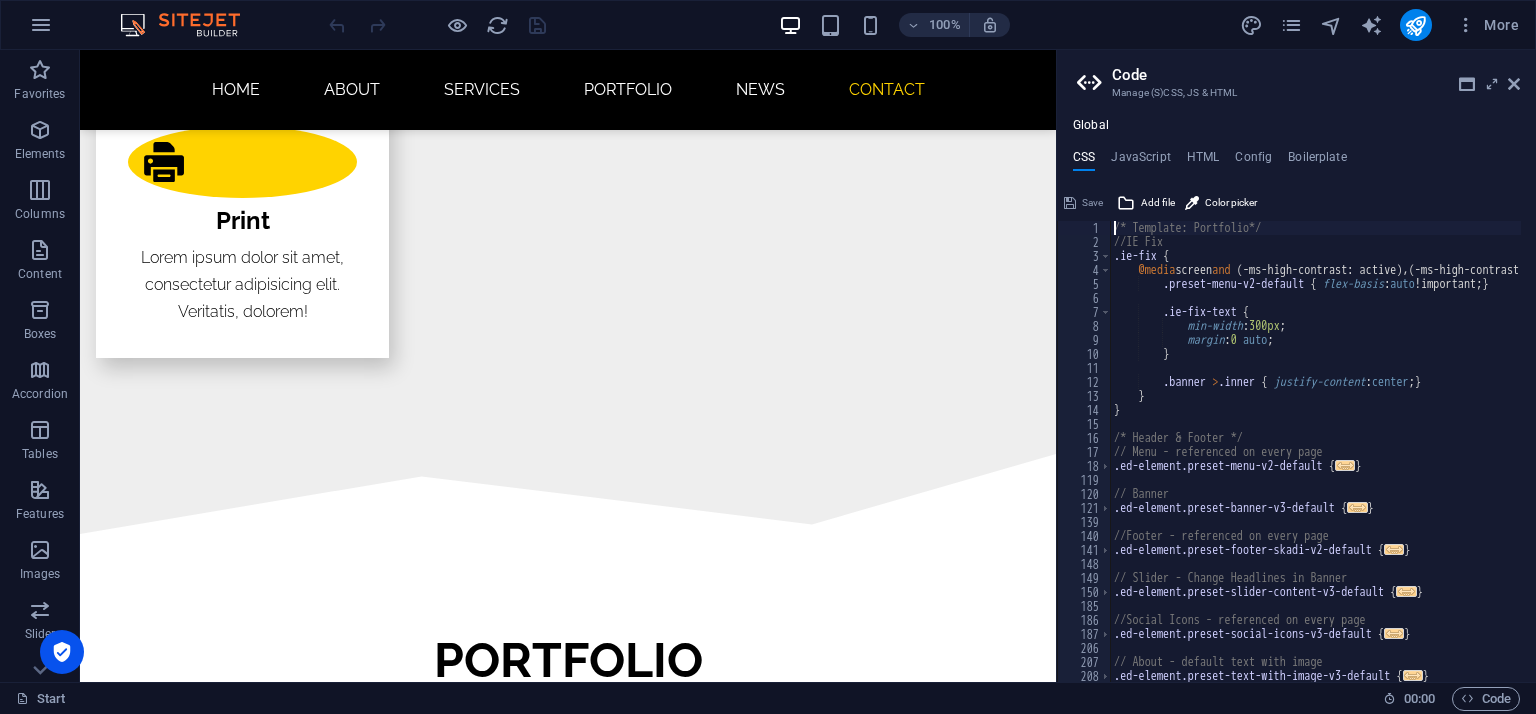 scroll, scrollTop: 4197, scrollLeft: 0, axis: vertical 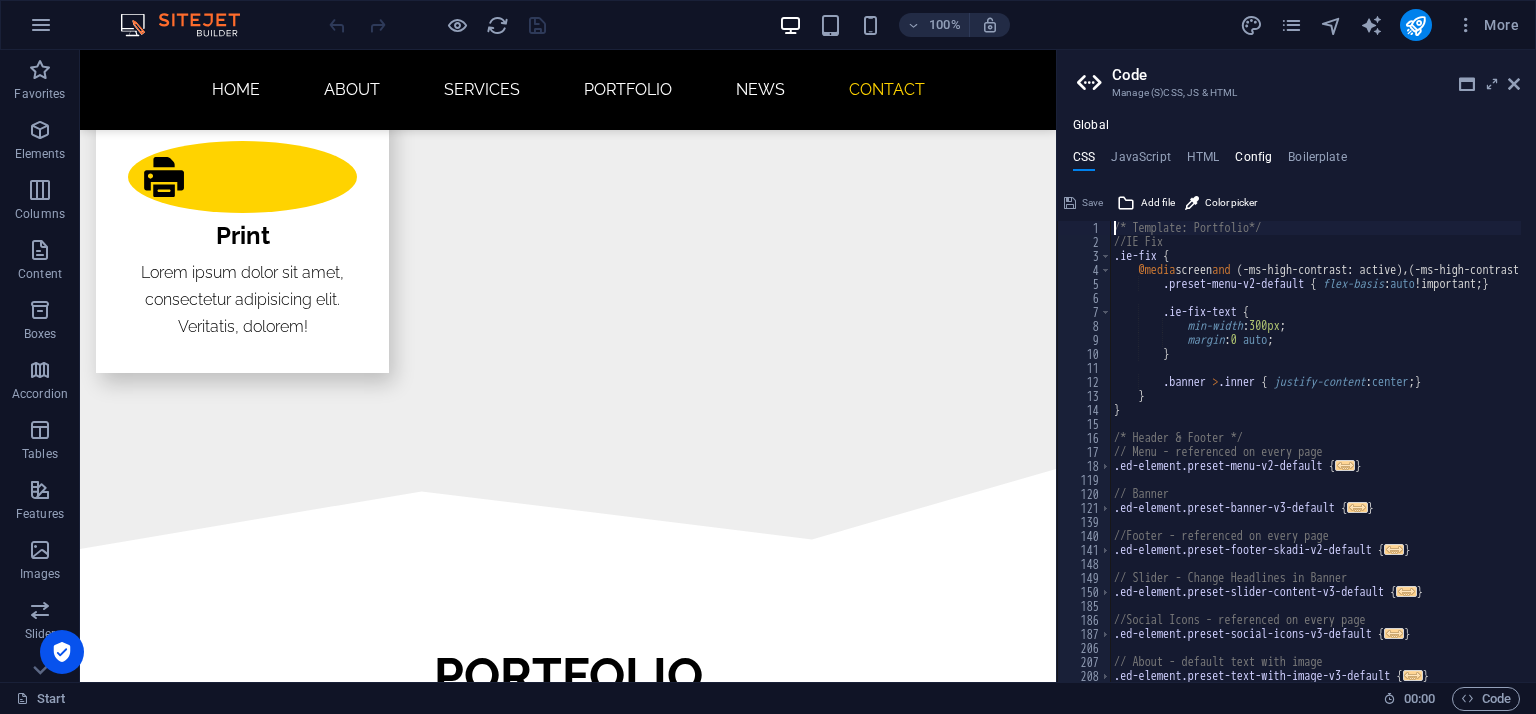 click on "Config" at bounding box center (1253, 161) 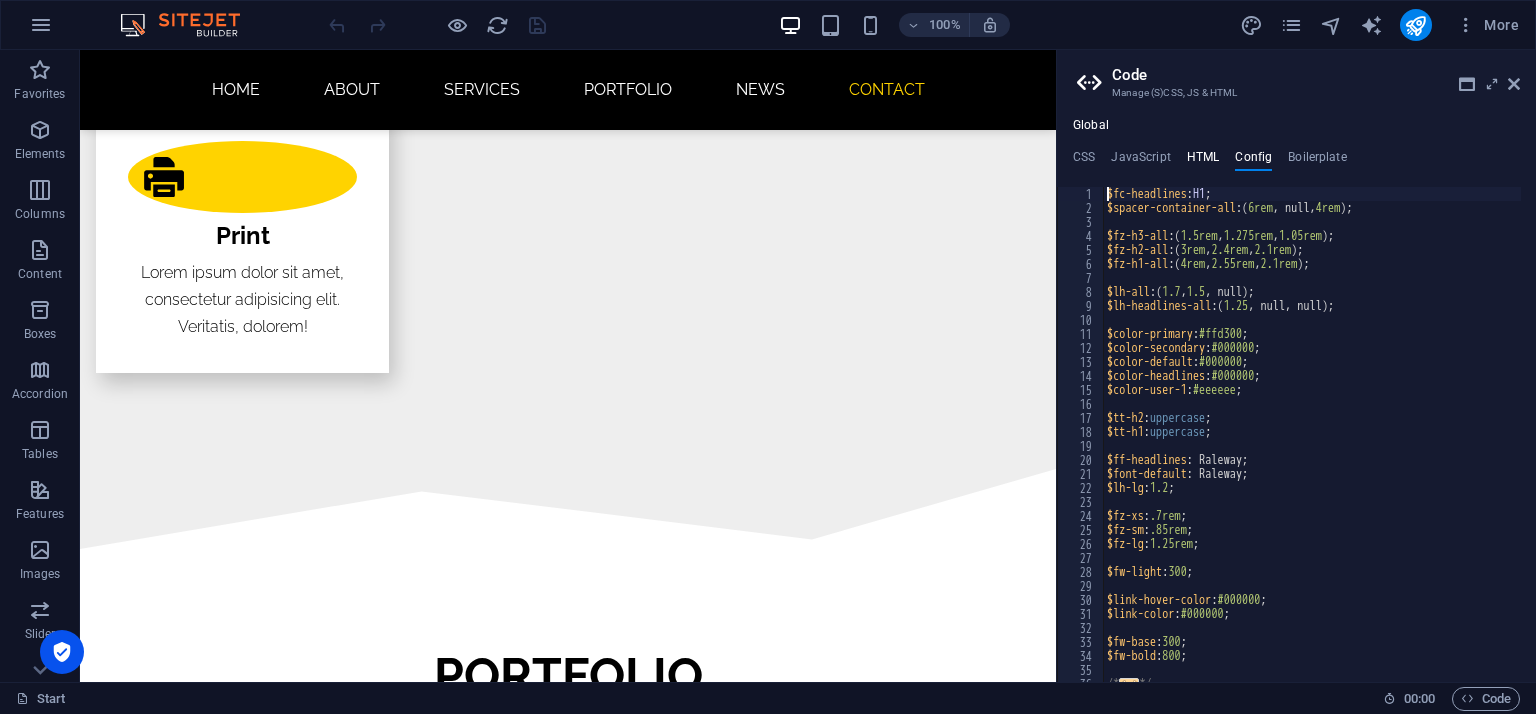 click on "HTML" at bounding box center [1203, 161] 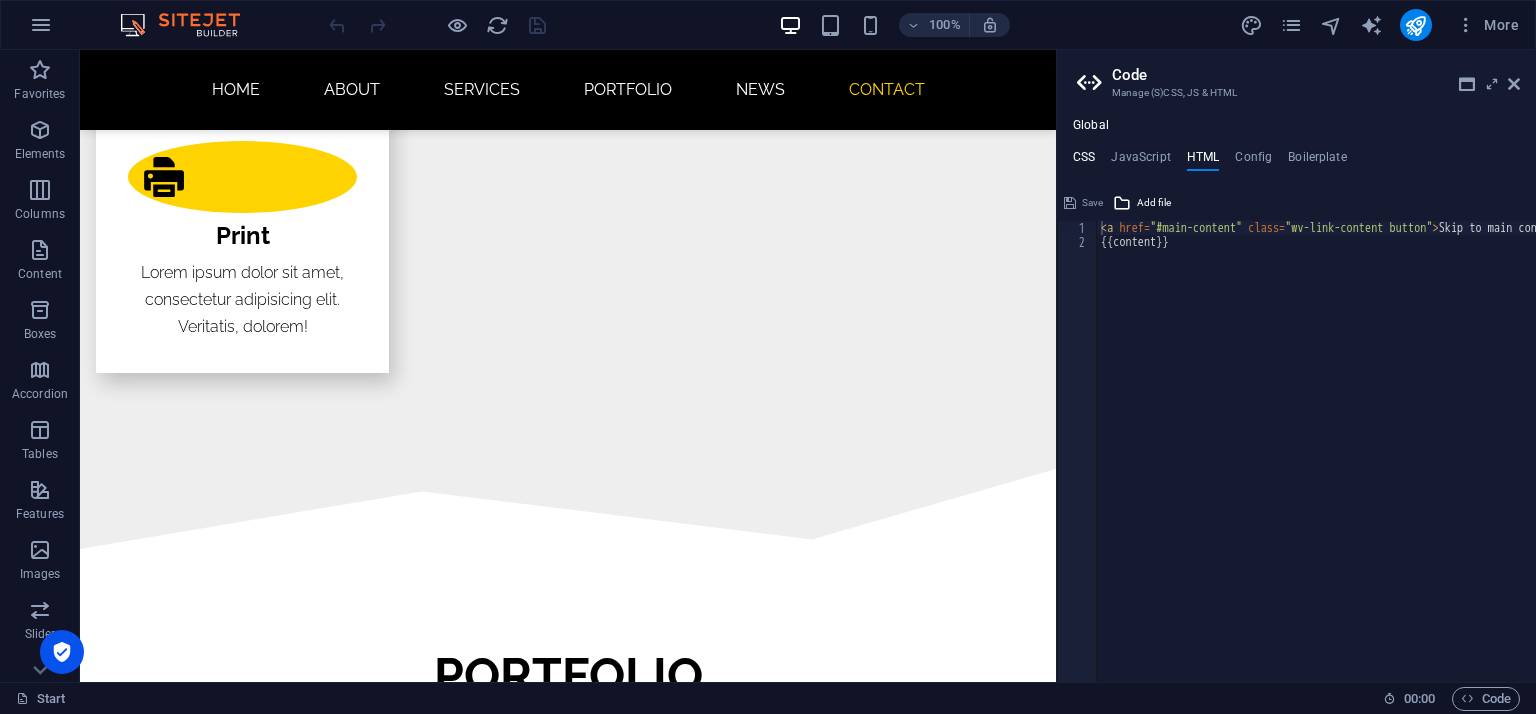 click on "CSS" at bounding box center (1084, 161) 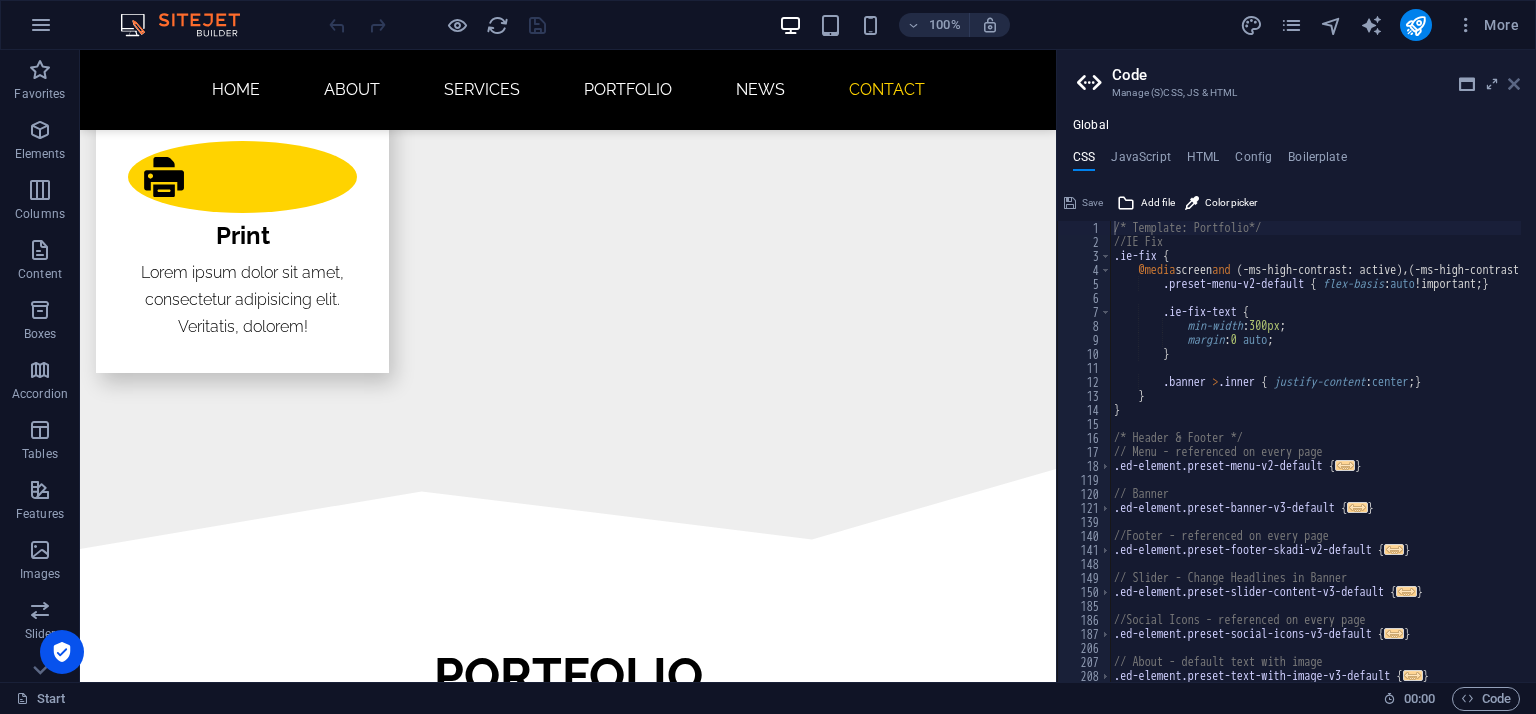 click at bounding box center [1514, 84] 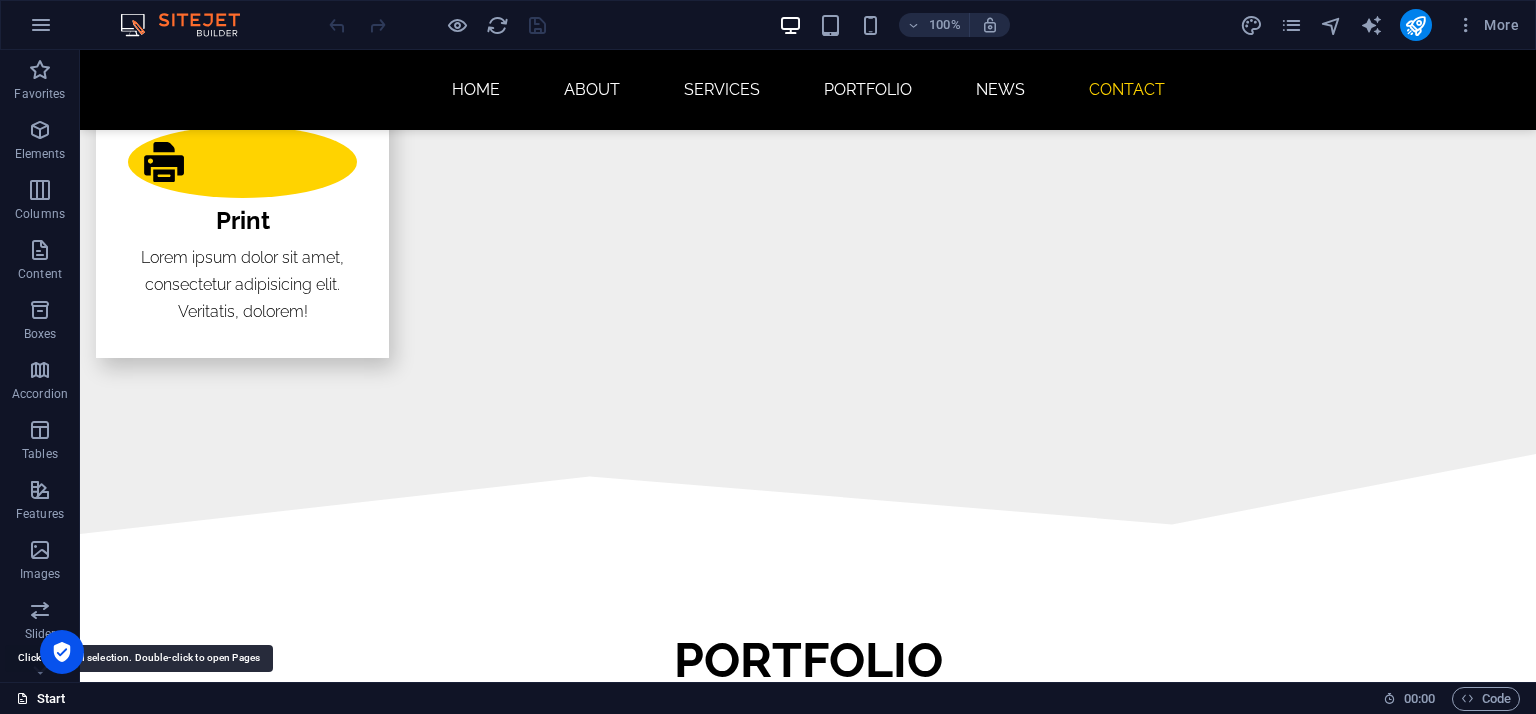click on "Start" at bounding box center (41, 699) 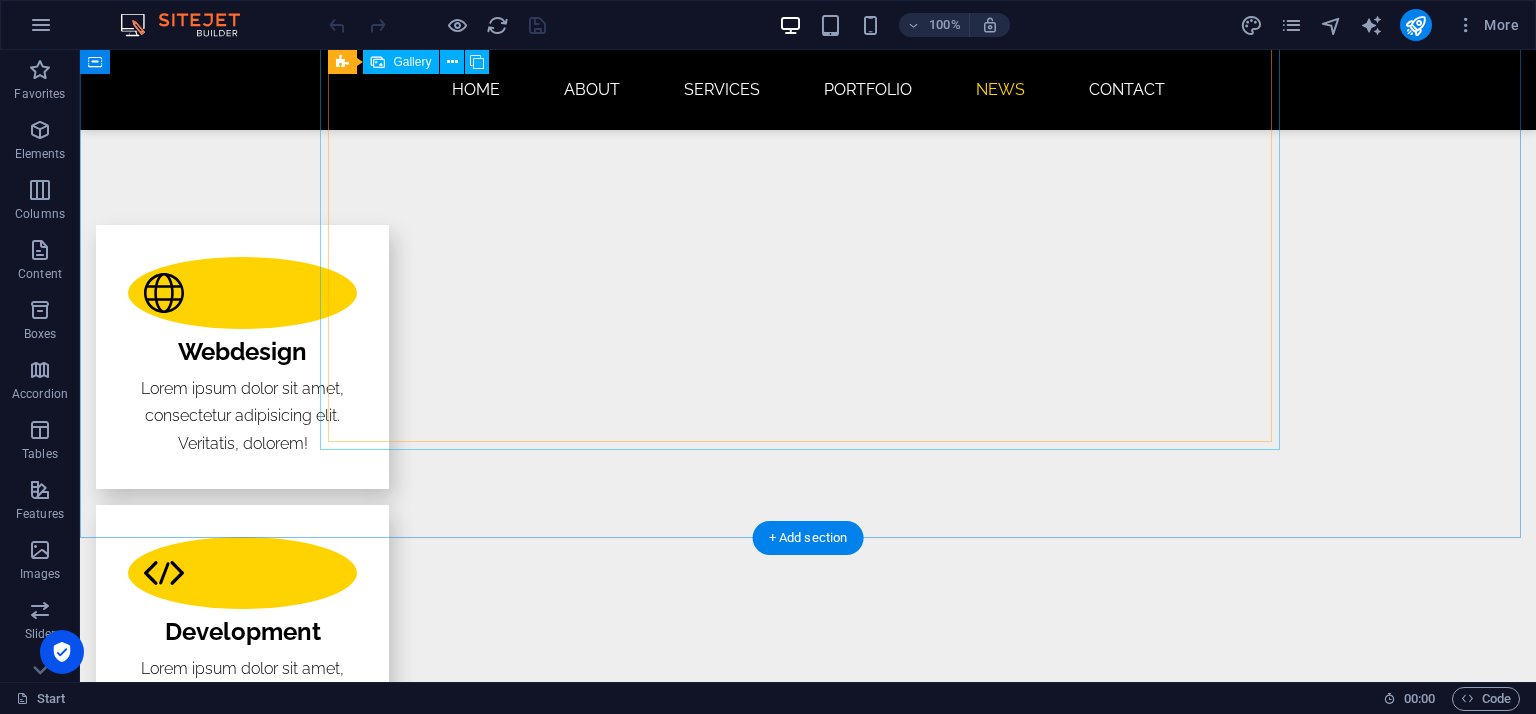 scroll, scrollTop: 2412, scrollLeft: 0, axis: vertical 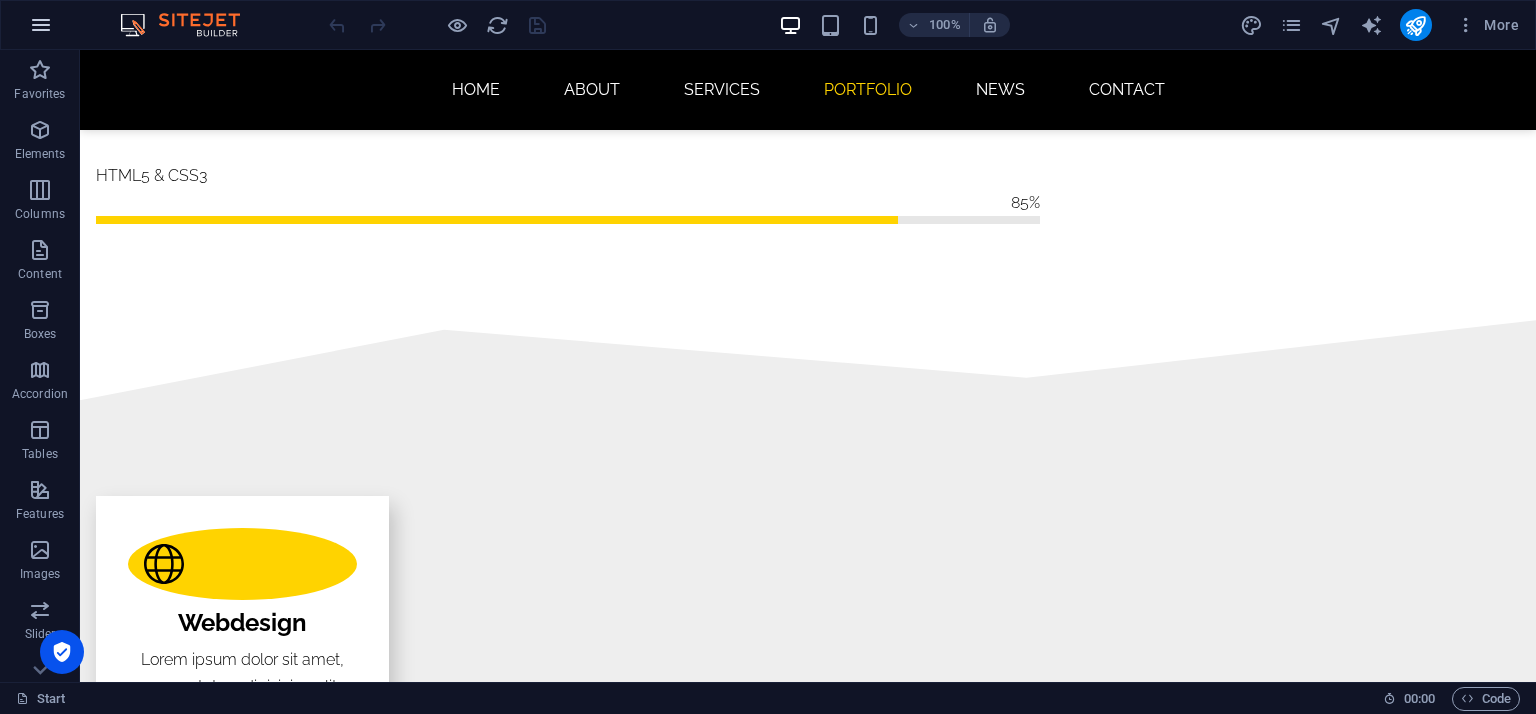 click at bounding box center [41, 25] 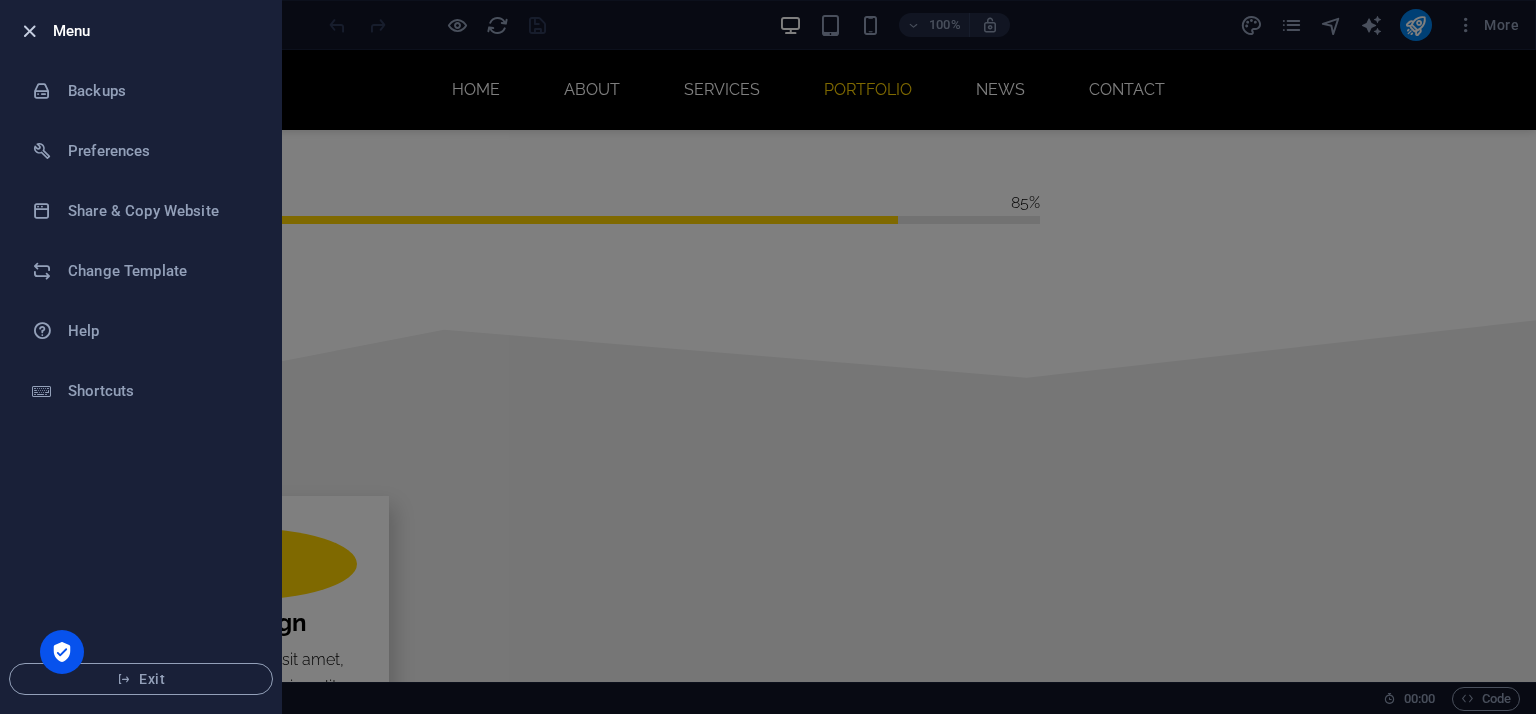 click at bounding box center (29, 31) 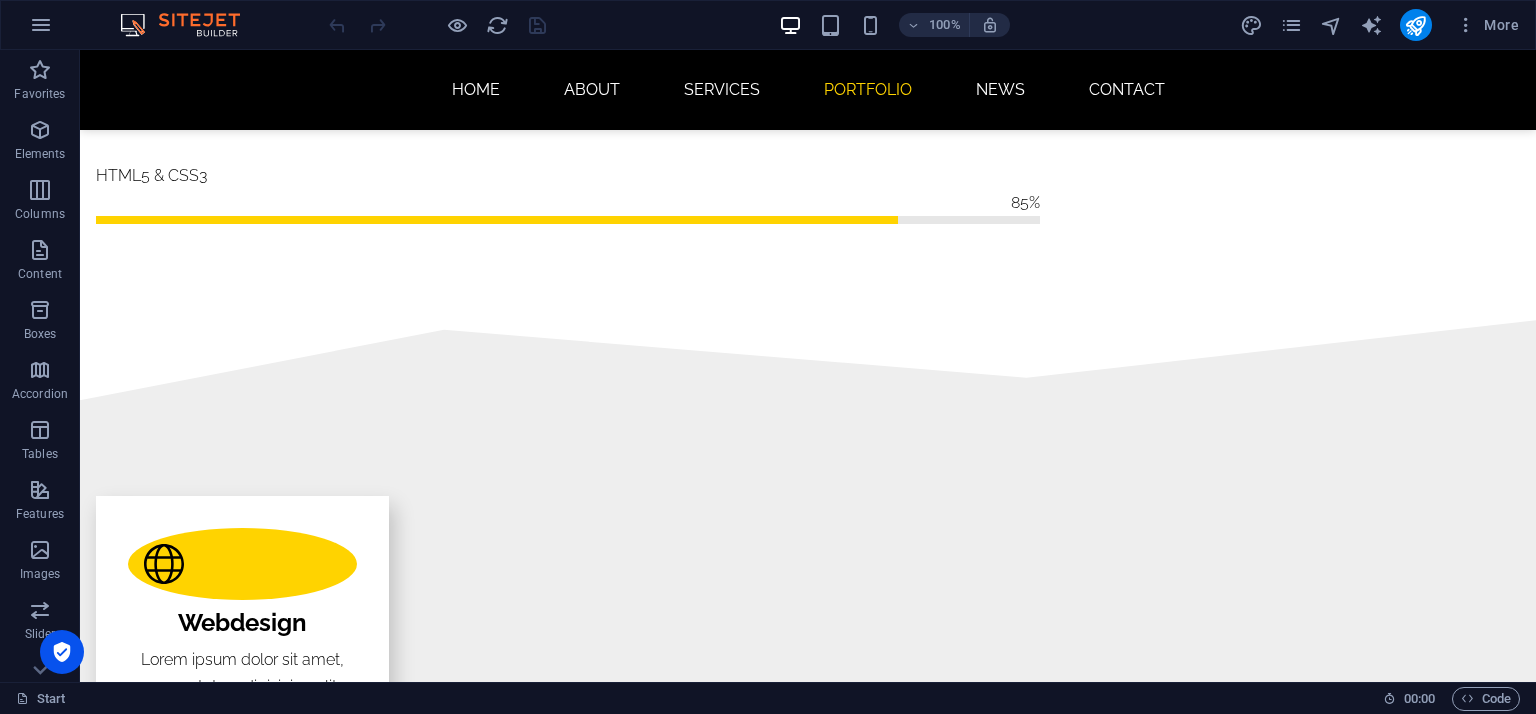 click at bounding box center (190, 25) 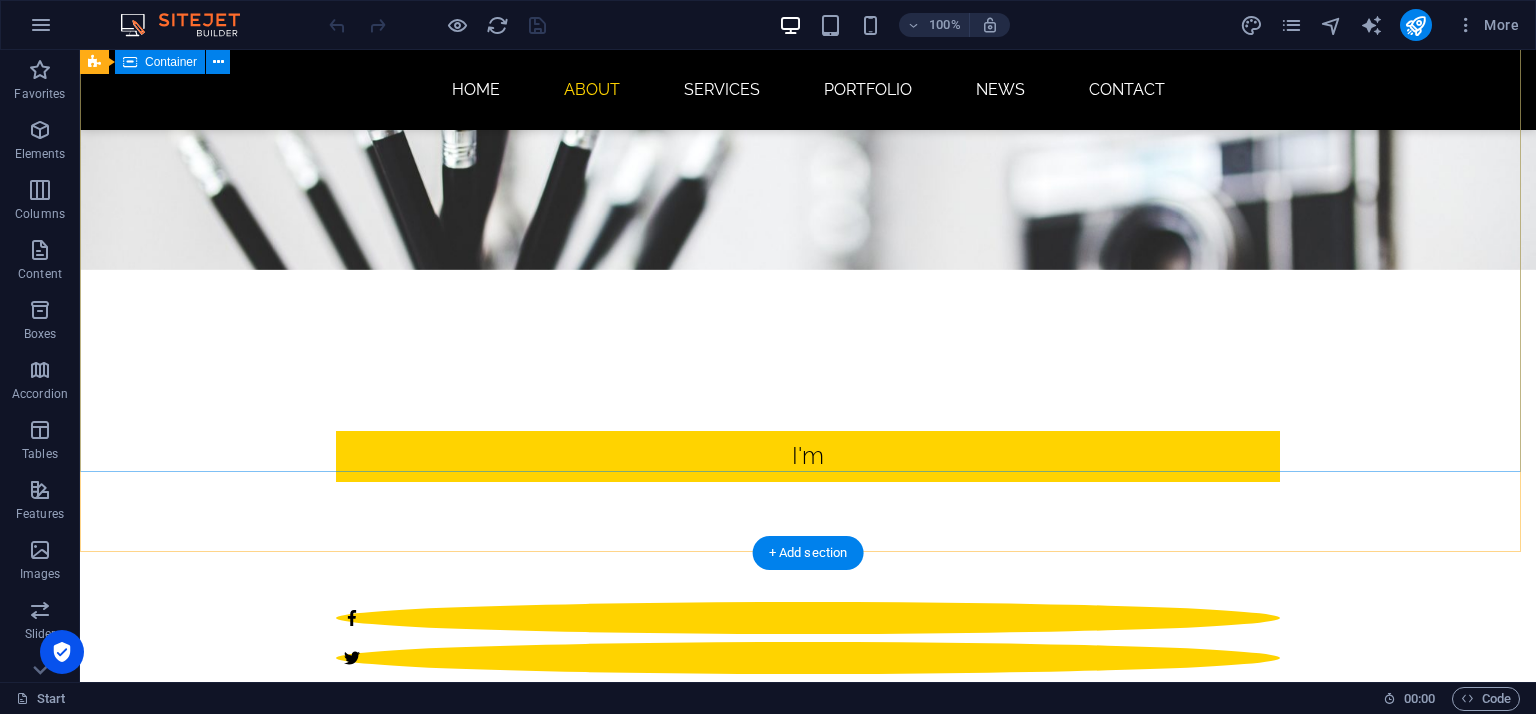 scroll, scrollTop: 0, scrollLeft: 0, axis: both 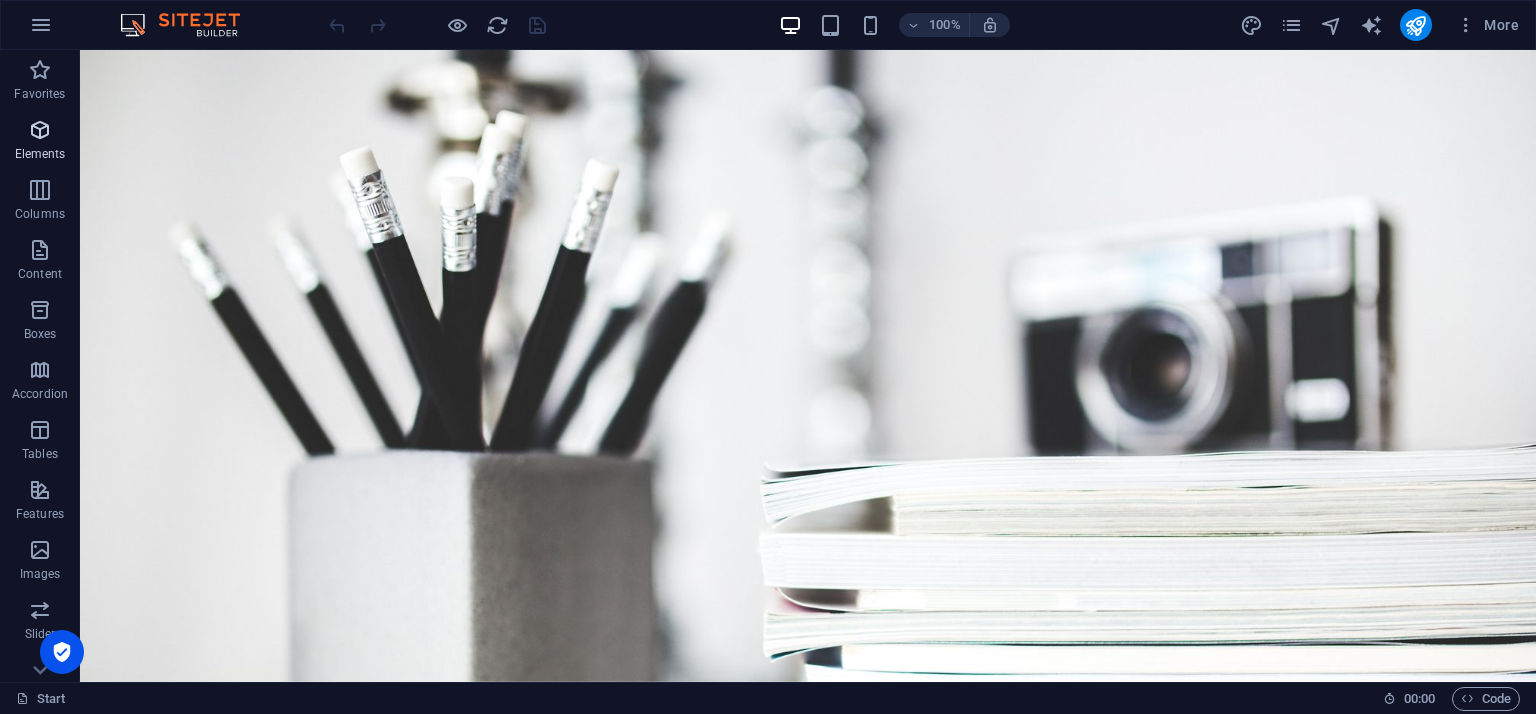click at bounding box center (40, 130) 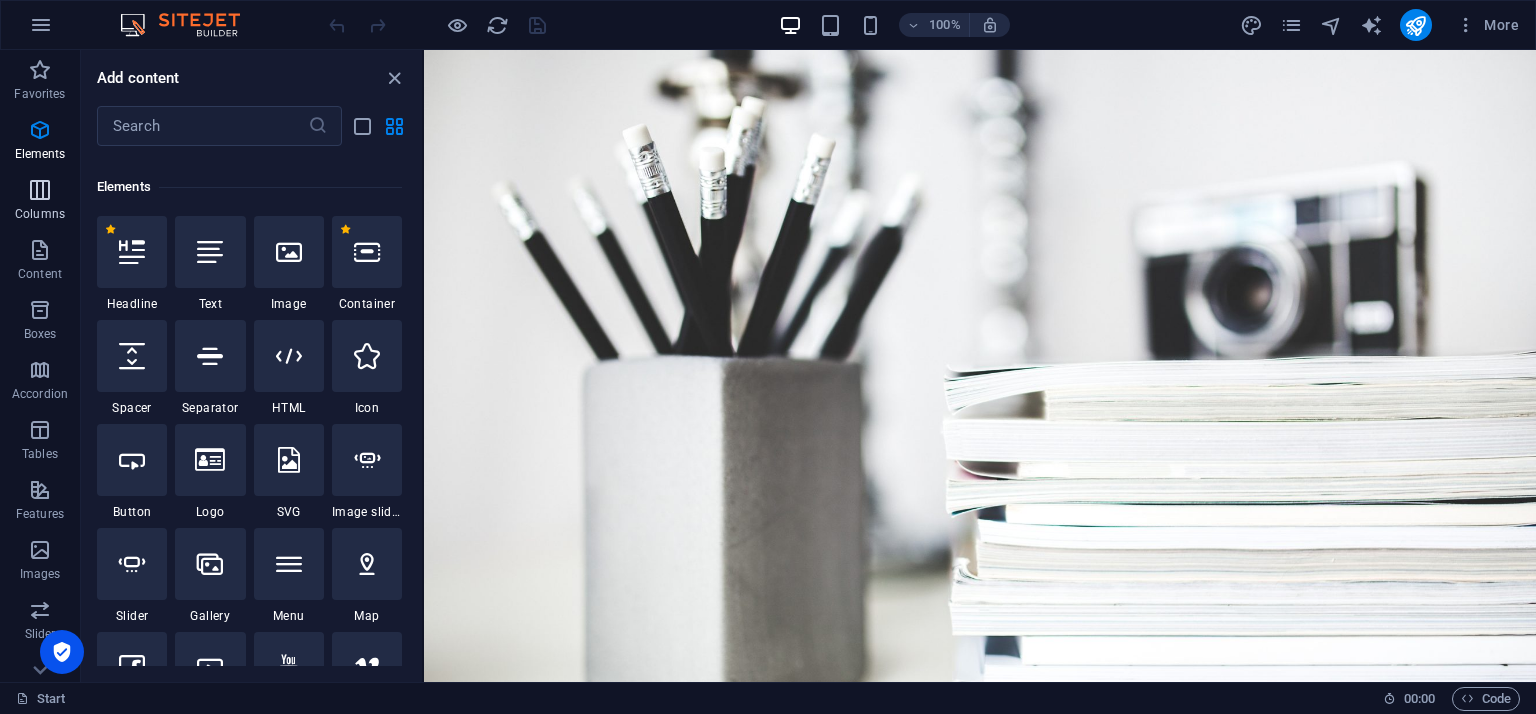 click at bounding box center (40, 190) 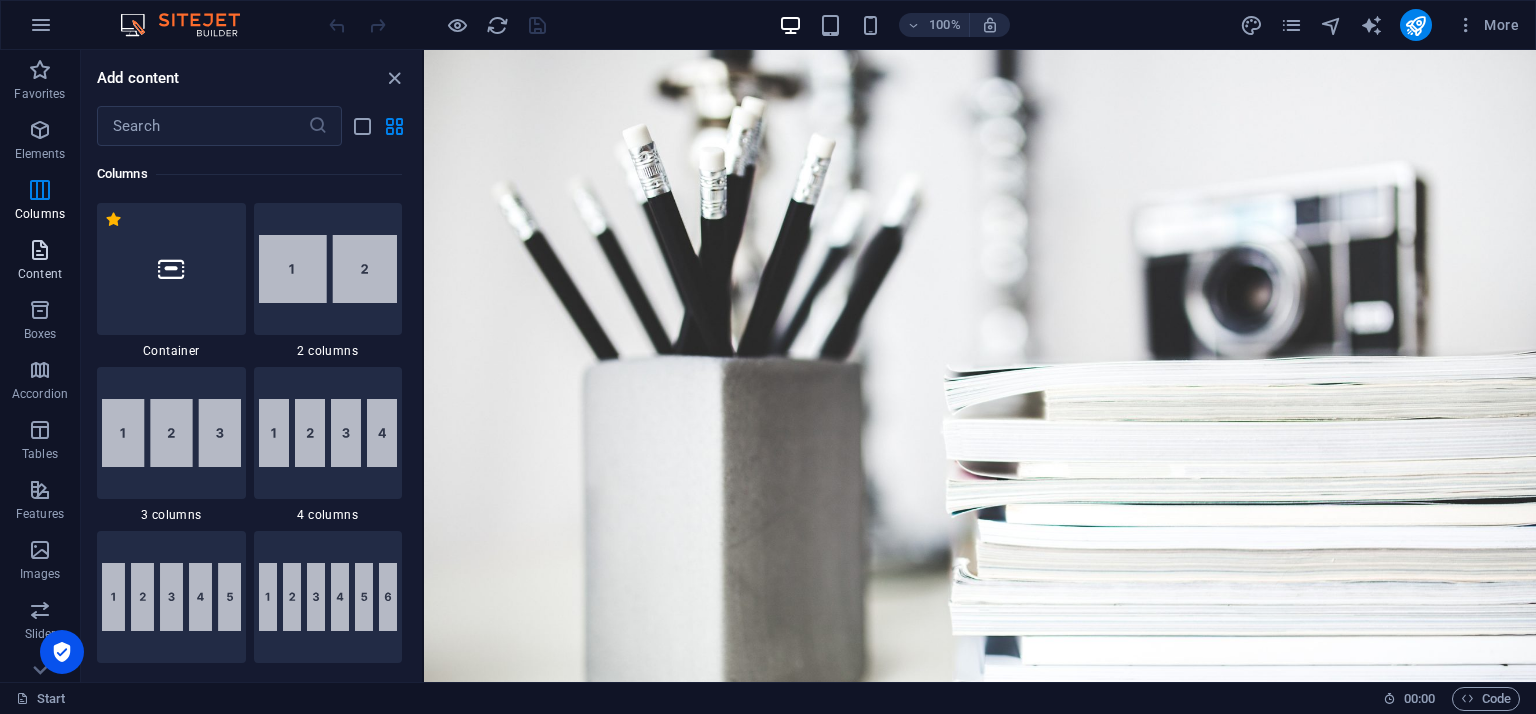 click at bounding box center (40, 250) 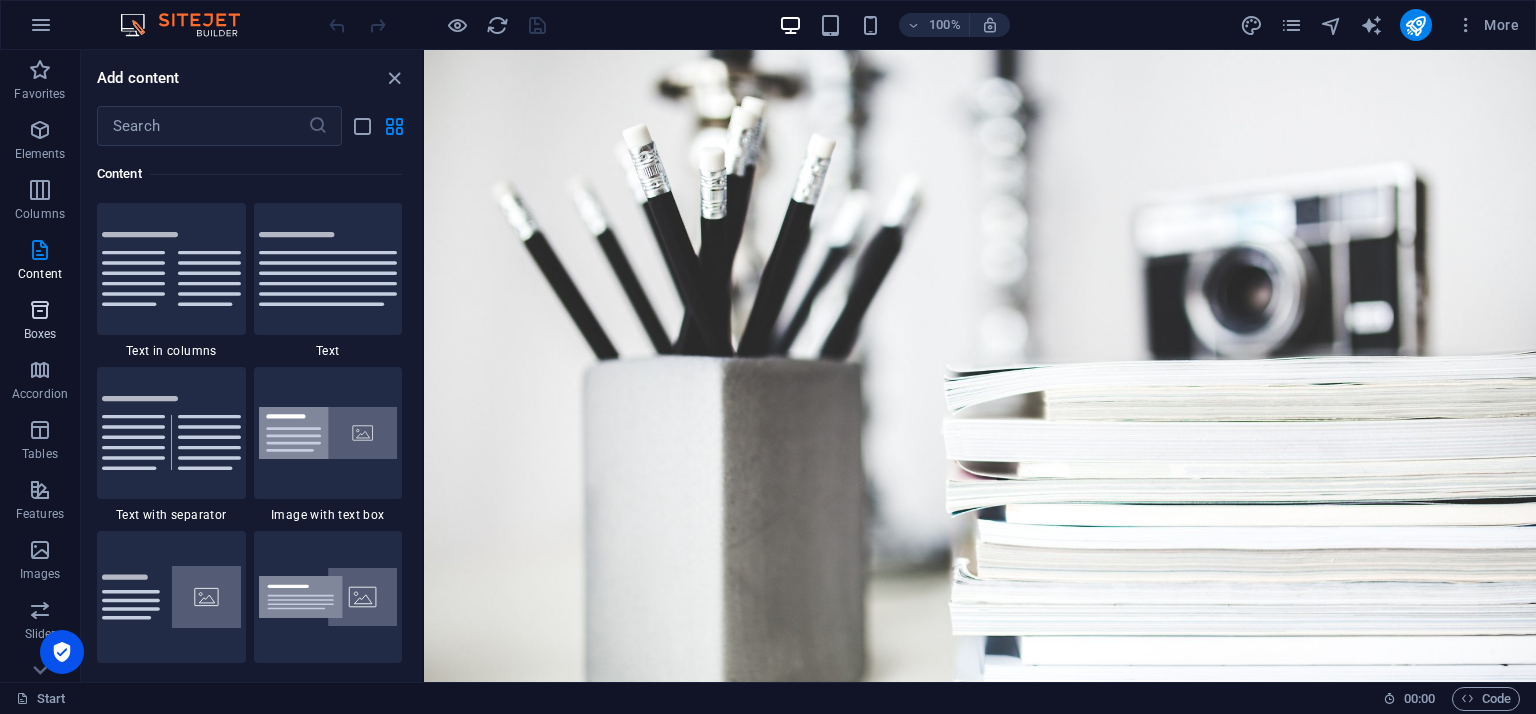 click at bounding box center [40, 310] 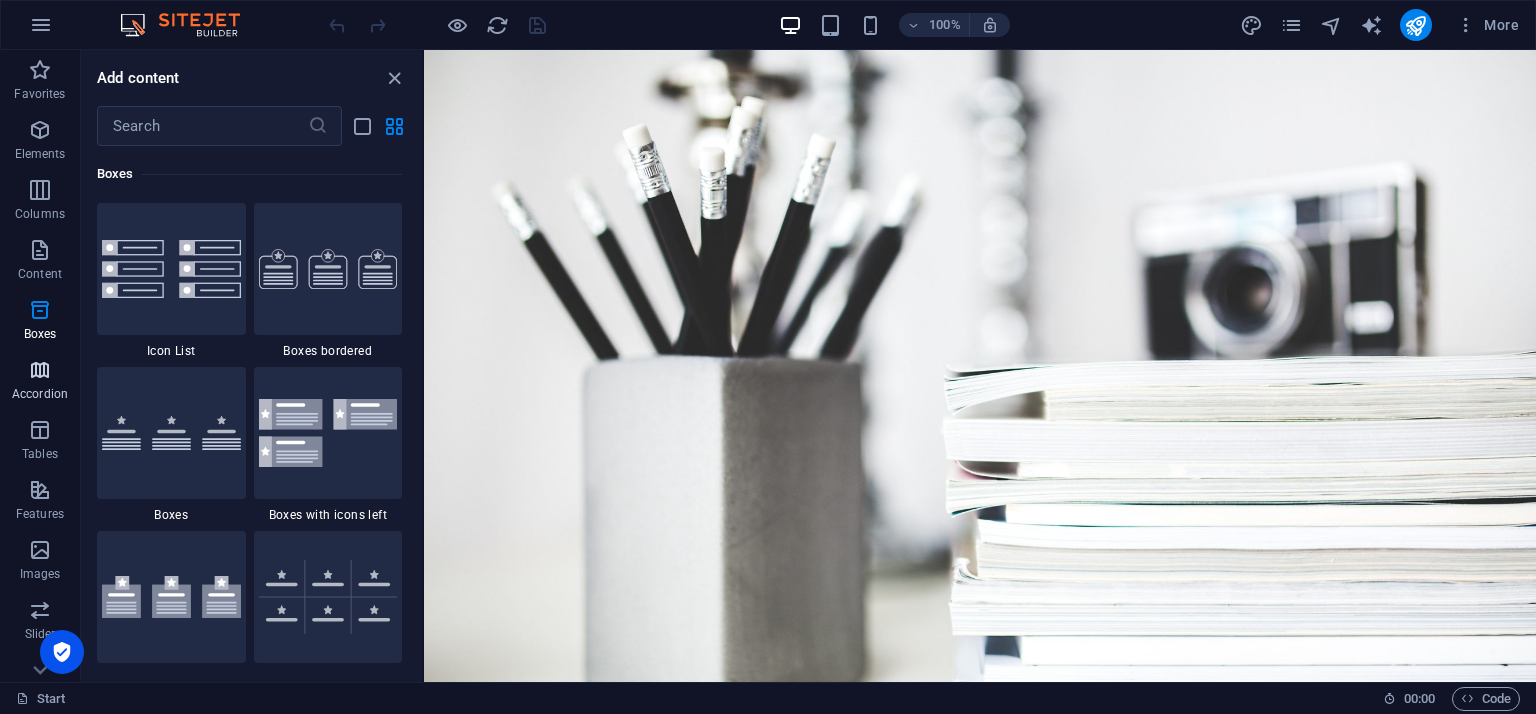 click on "Accordion" at bounding box center (40, 380) 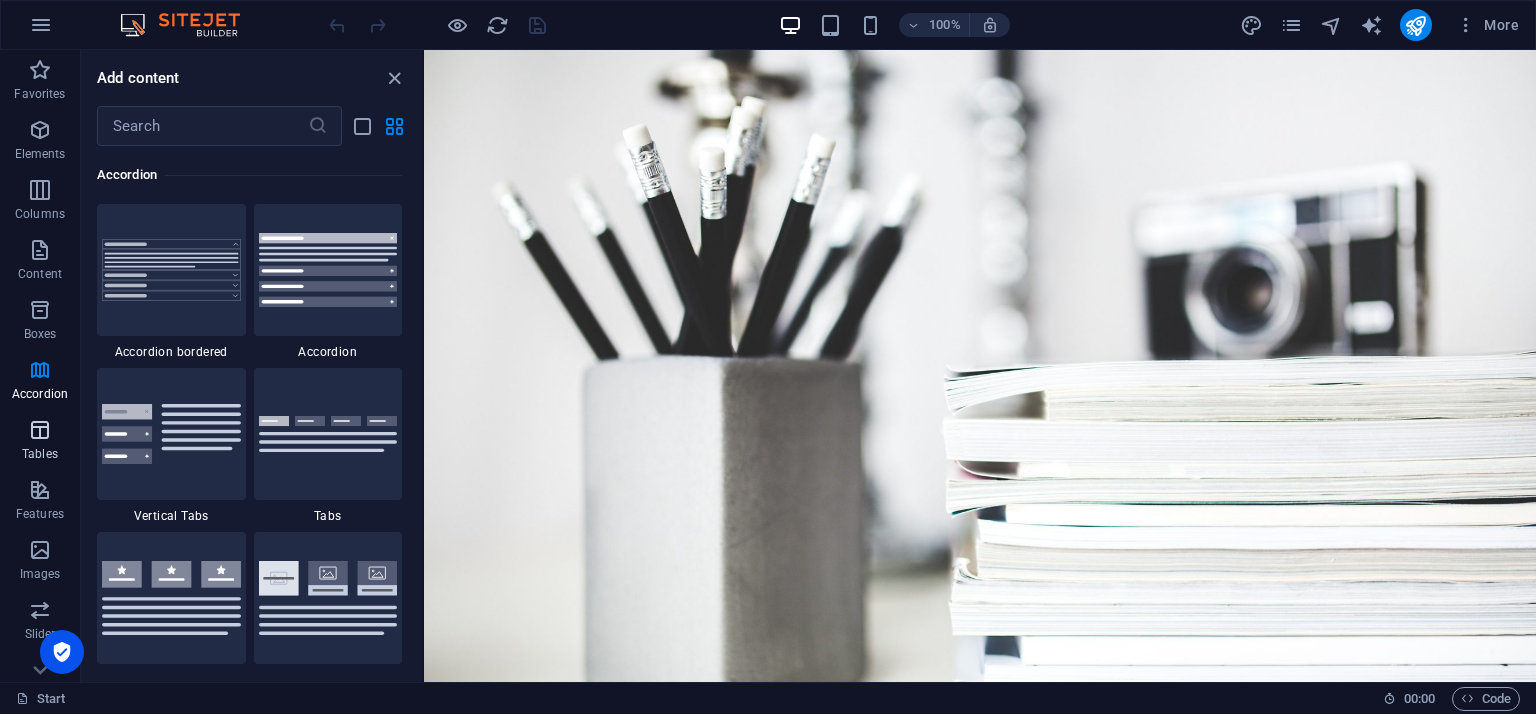 click on "Tables" at bounding box center [40, 442] 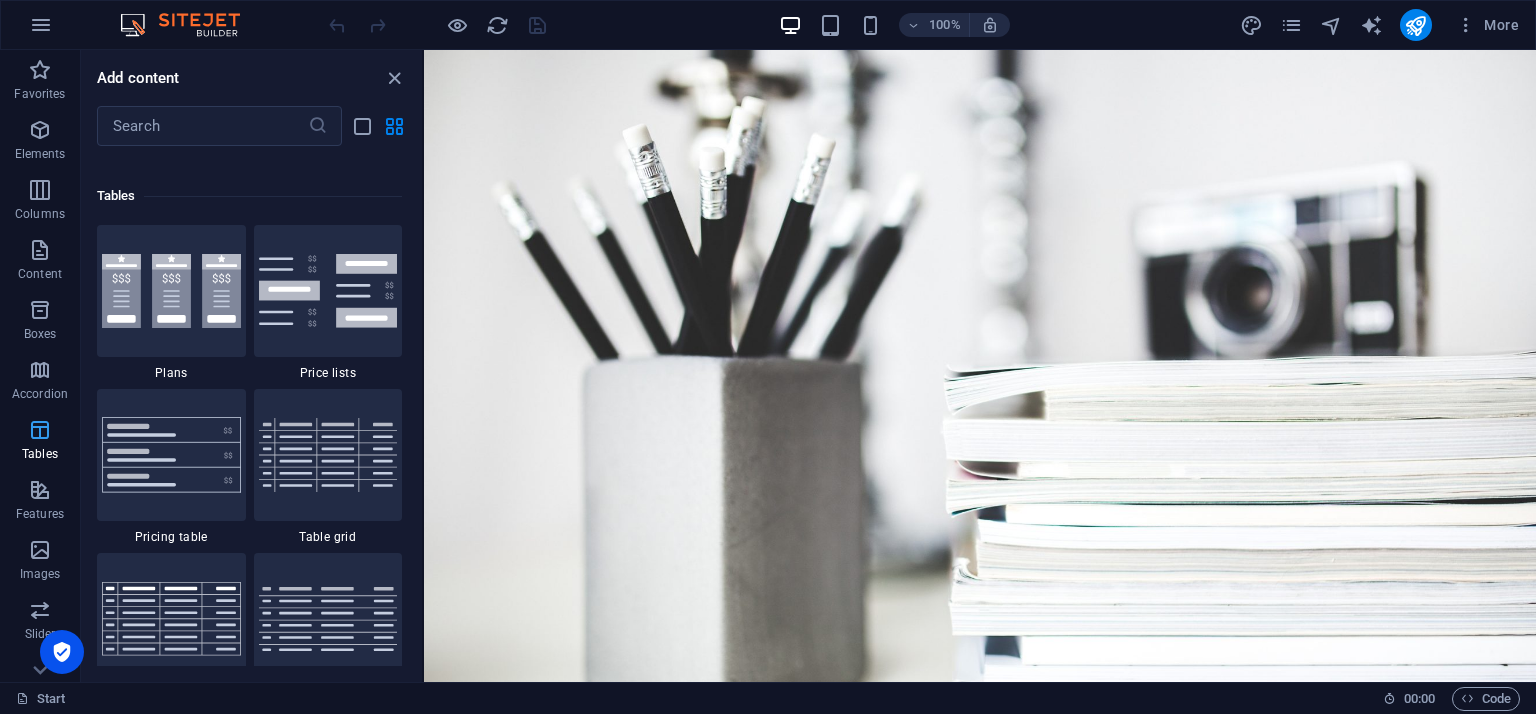 scroll, scrollTop: 6761, scrollLeft: 0, axis: vertical 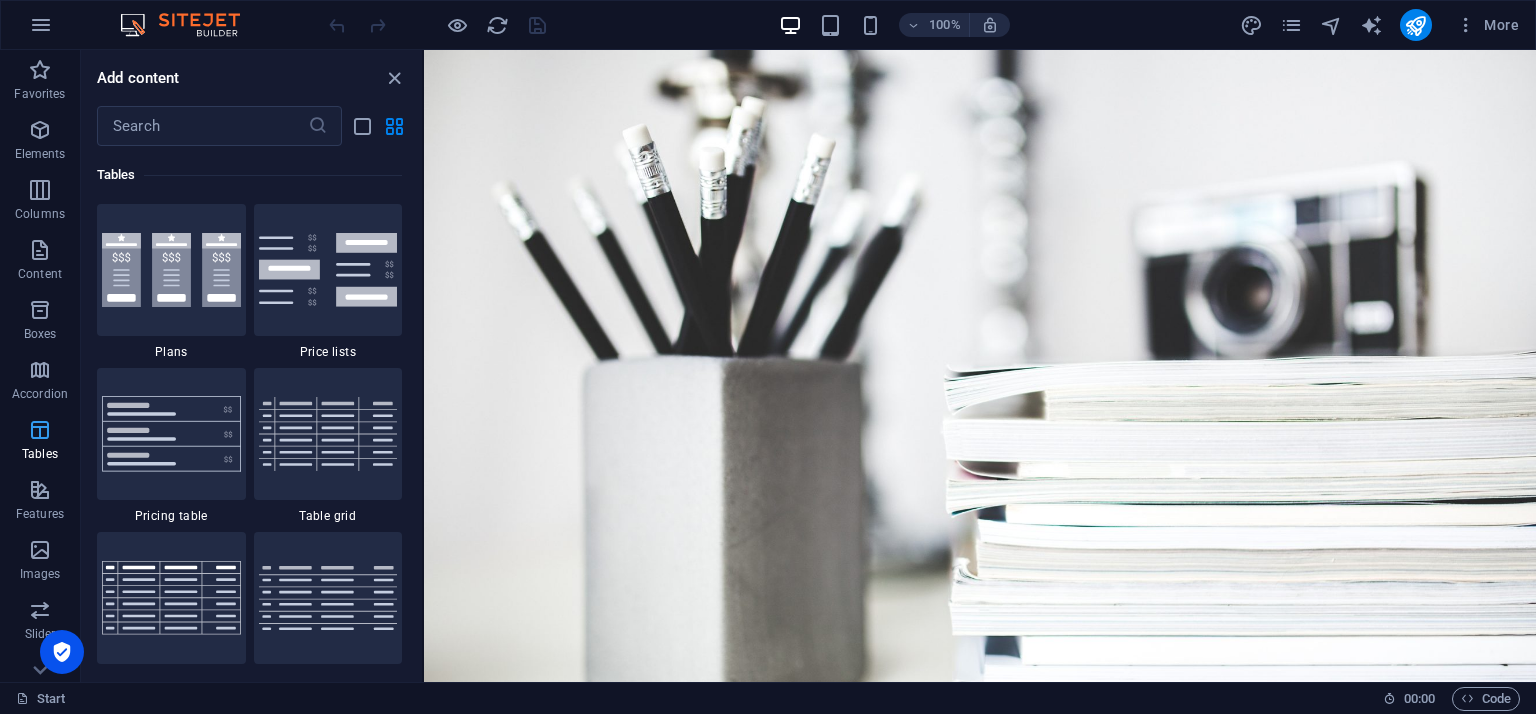 click on "Tables" at bounding box center [40, 454] 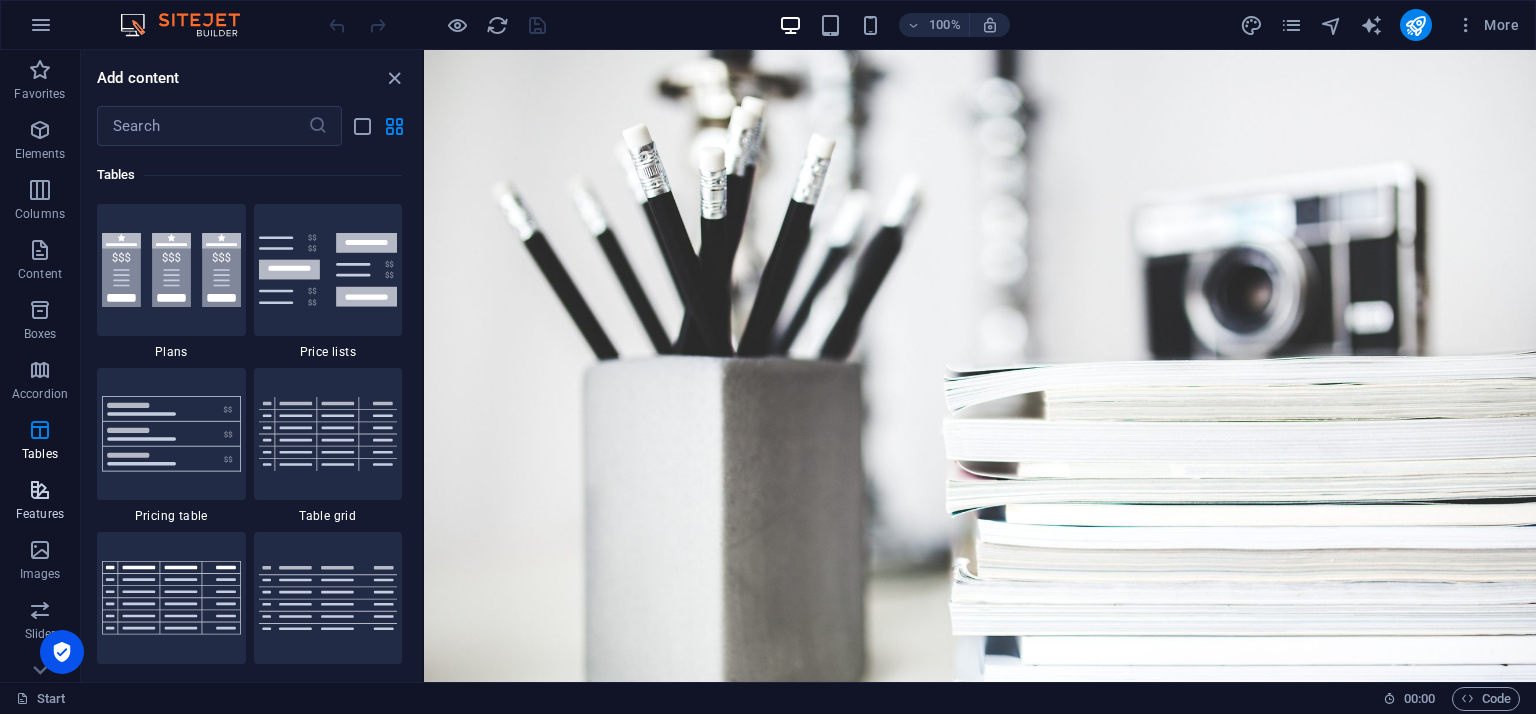 click on "Features" at bounding box center (40, 502) 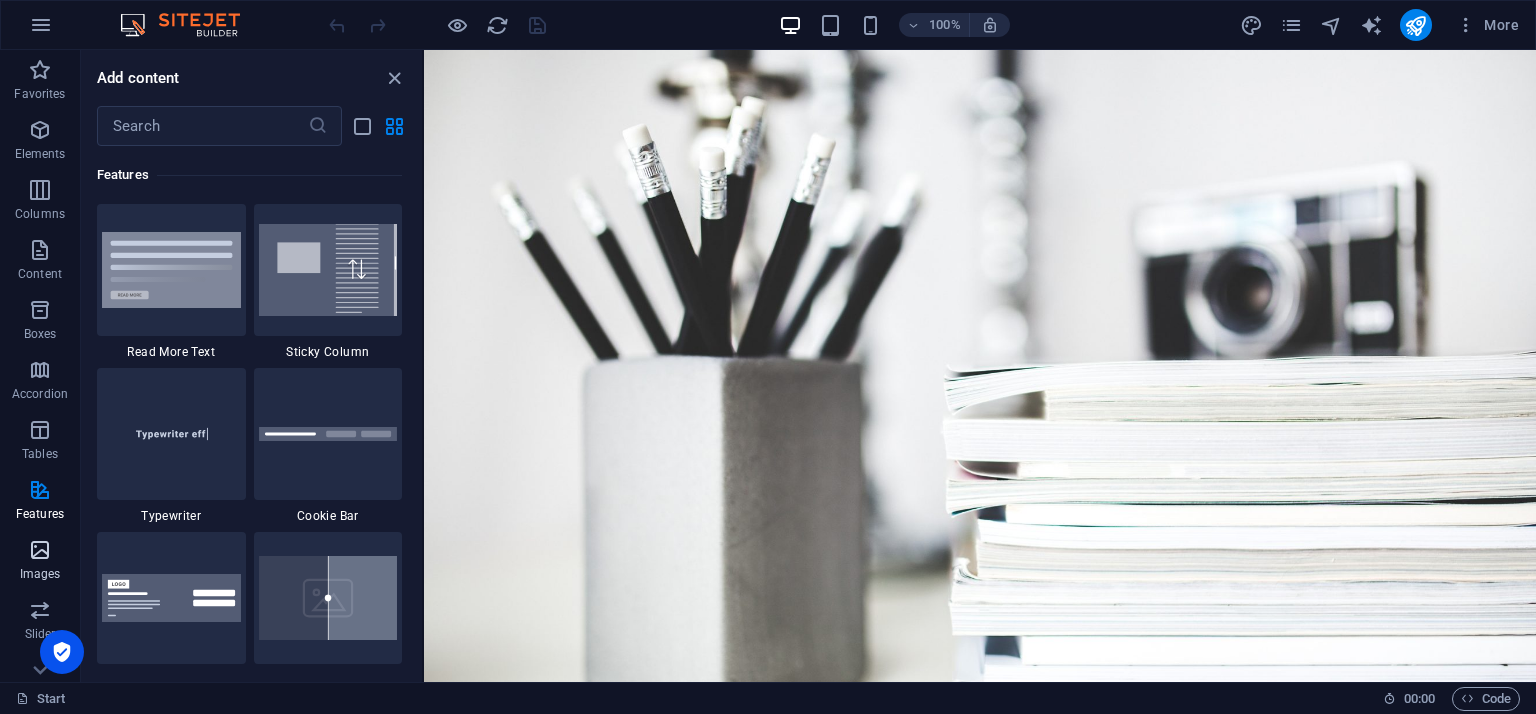 click on "Images" at bounding box center [40, 562] 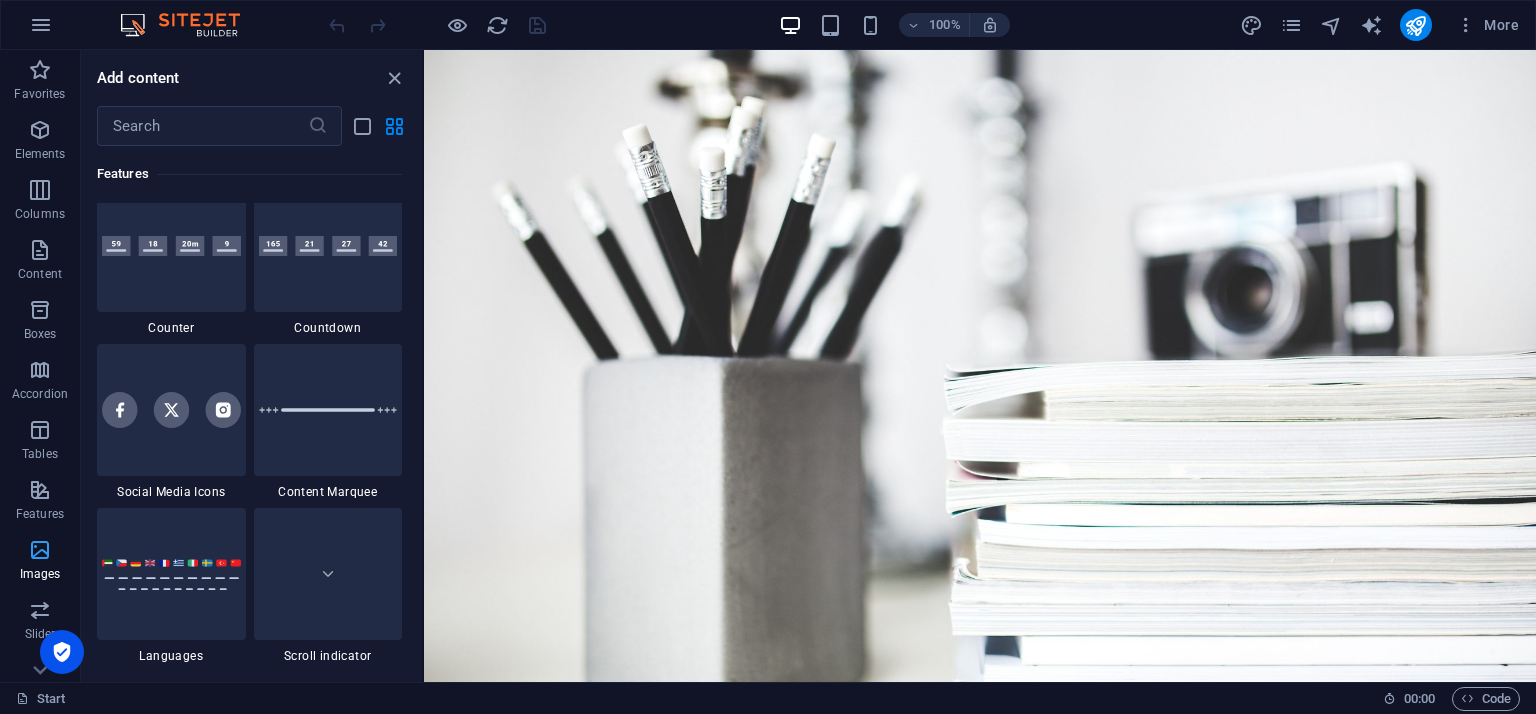 scroll, scrollTop: 9496, scrollLeft: 0, axis: vertical 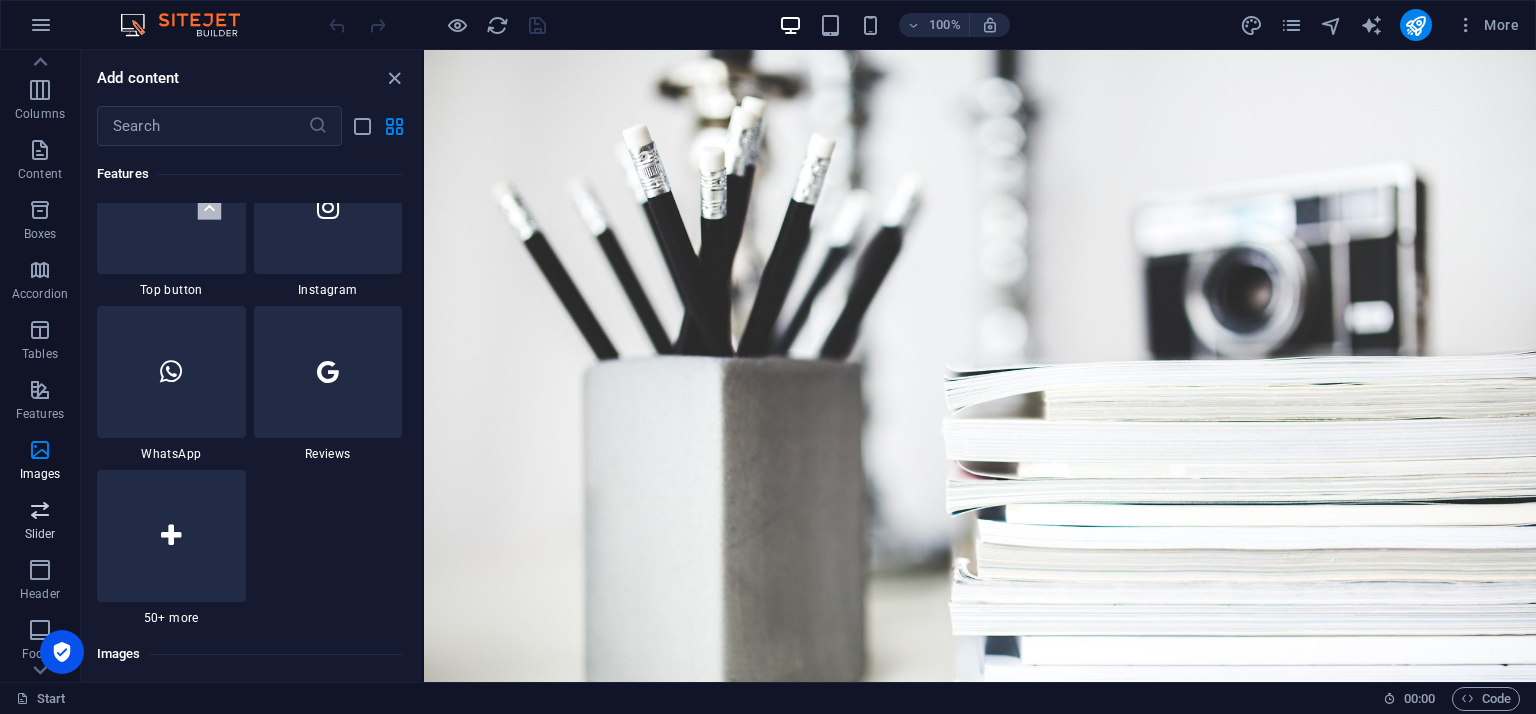 click on "Slider" at bounding box center (40, 534) 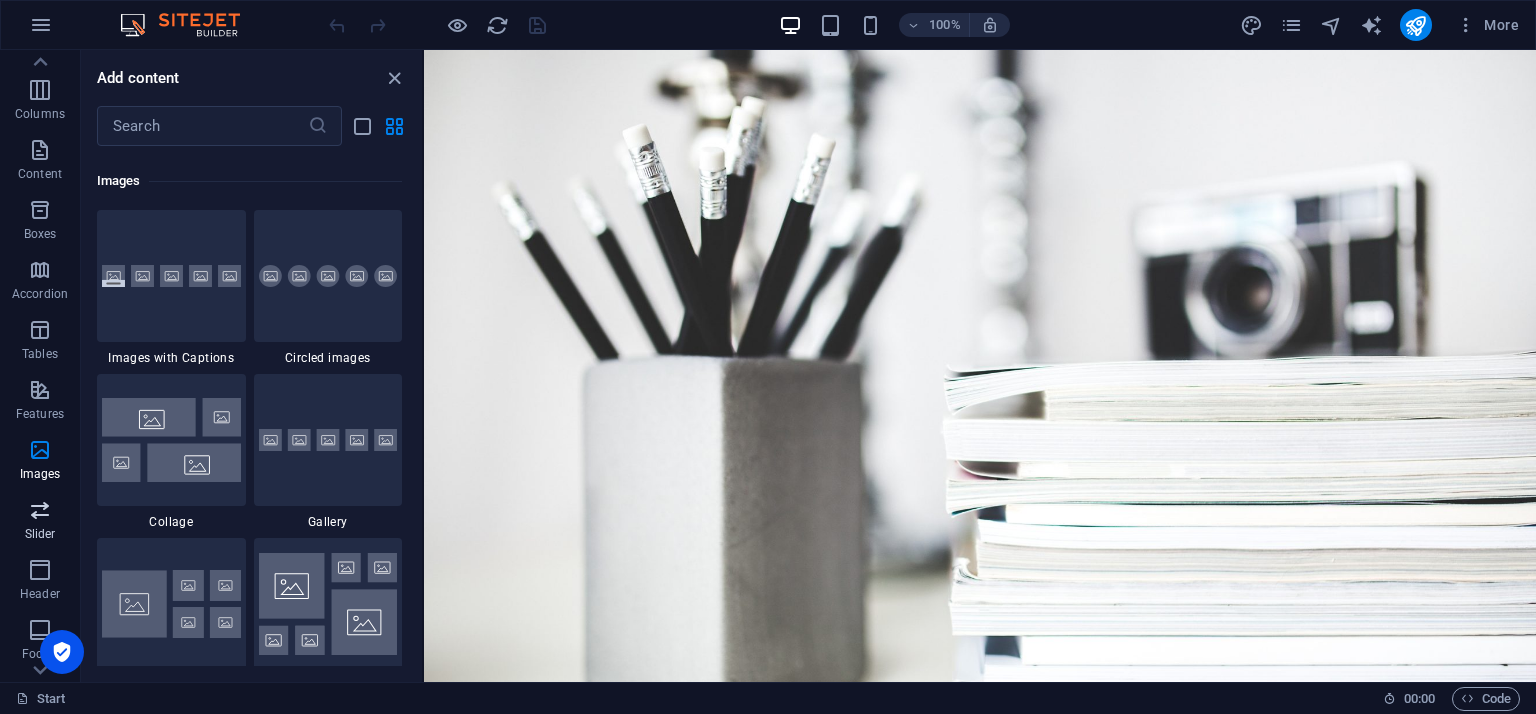 scroll, scrollTop: 10829, scrollLeft: 0, axis: vertical 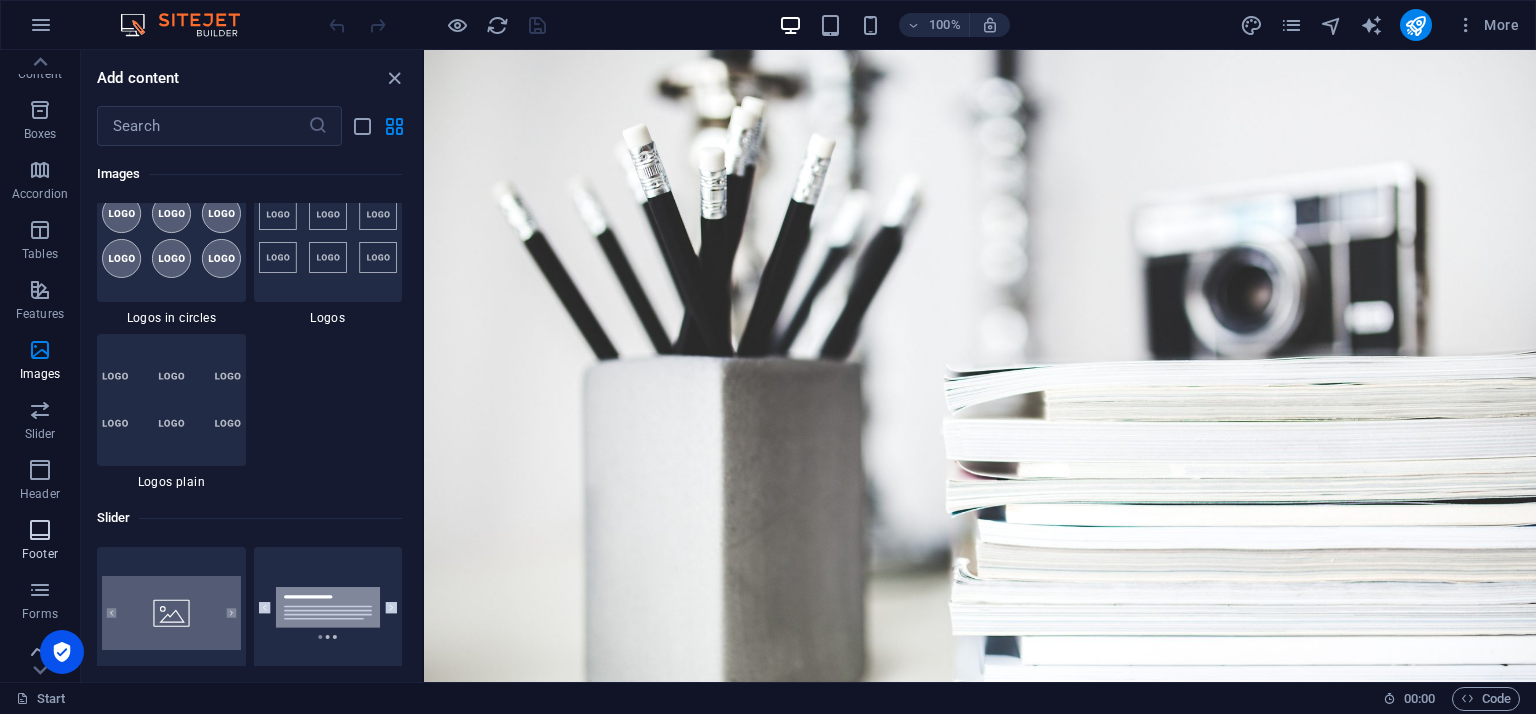 click at bounding box center [40, 530] 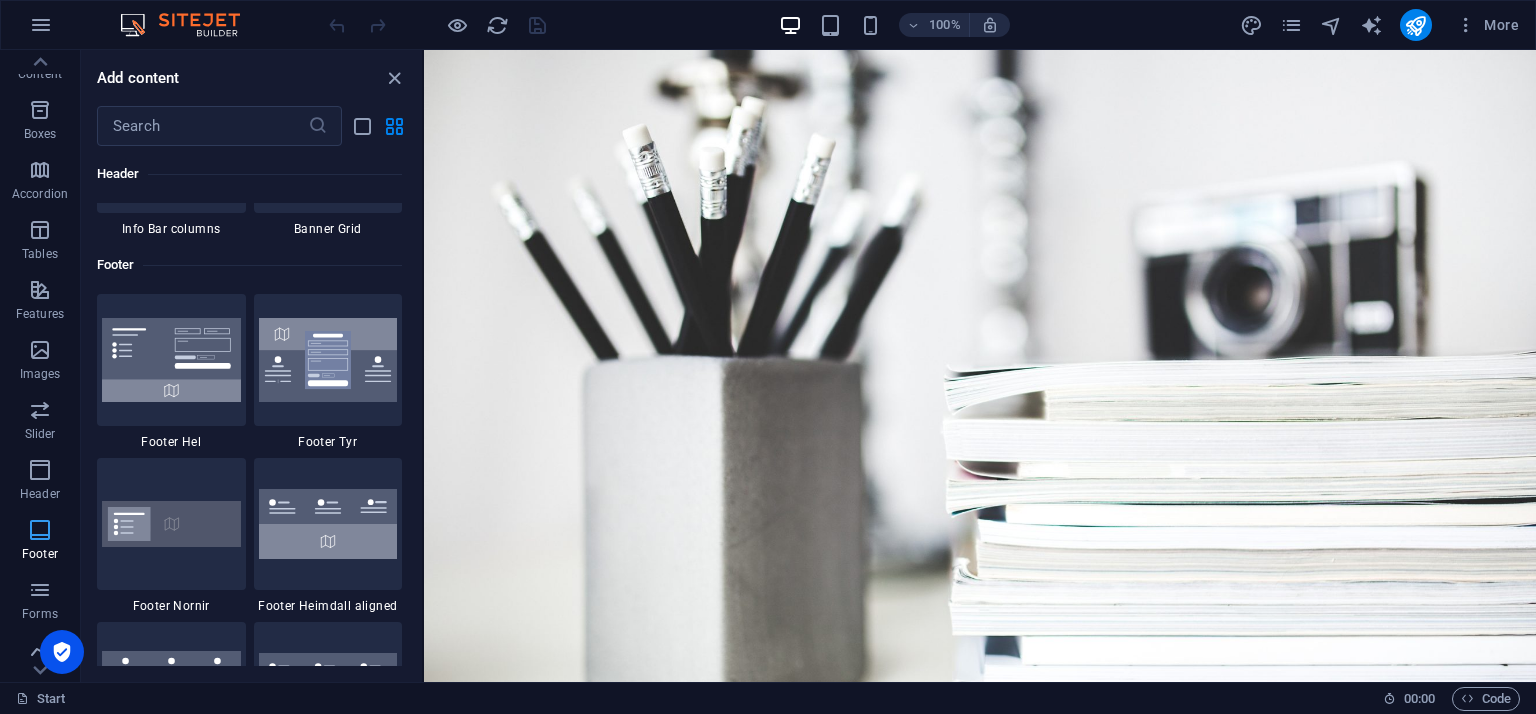 scroll, scrollTop: 13046, scrollLeft: 0, axis: vertical 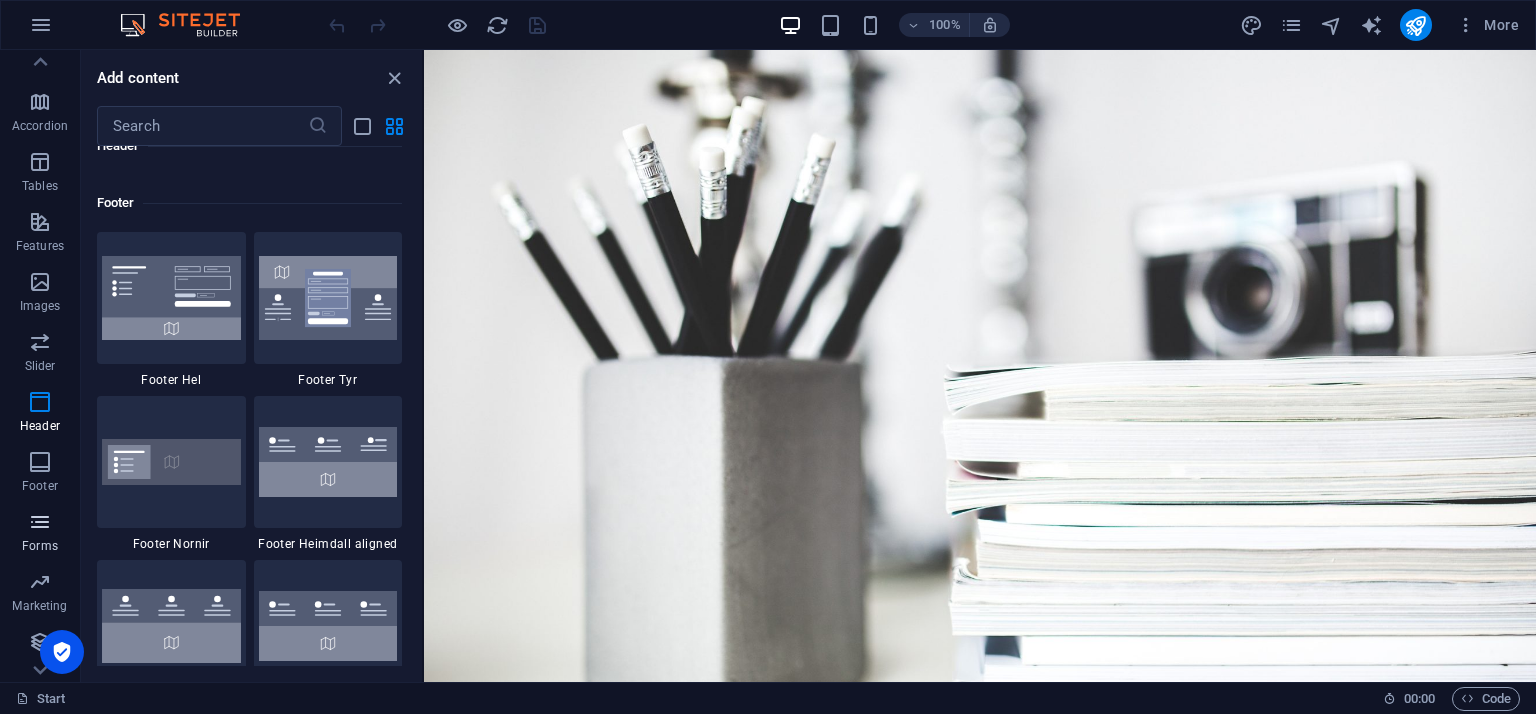 click on "Forms" at bounding box center (40, 534) 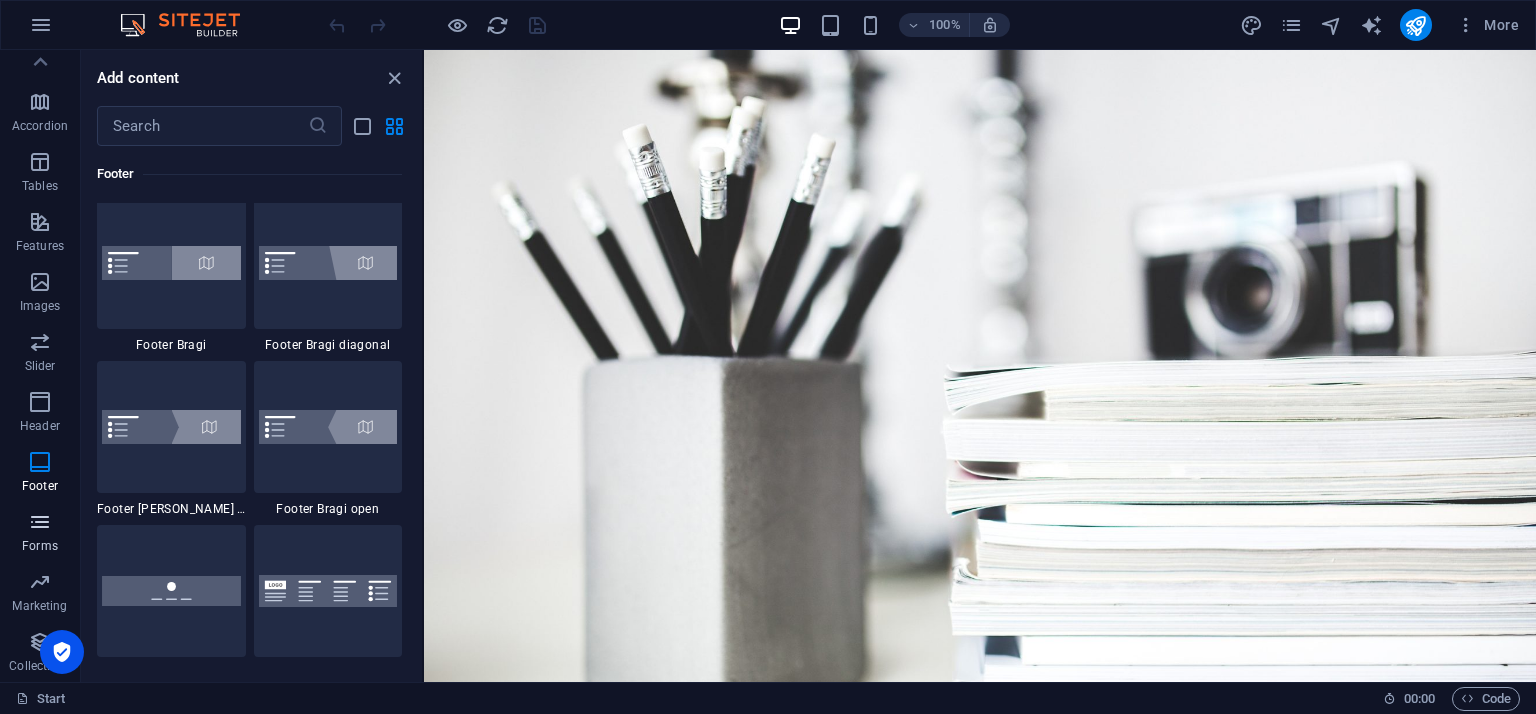 click on "Forms" at bounding box center (40, 546) 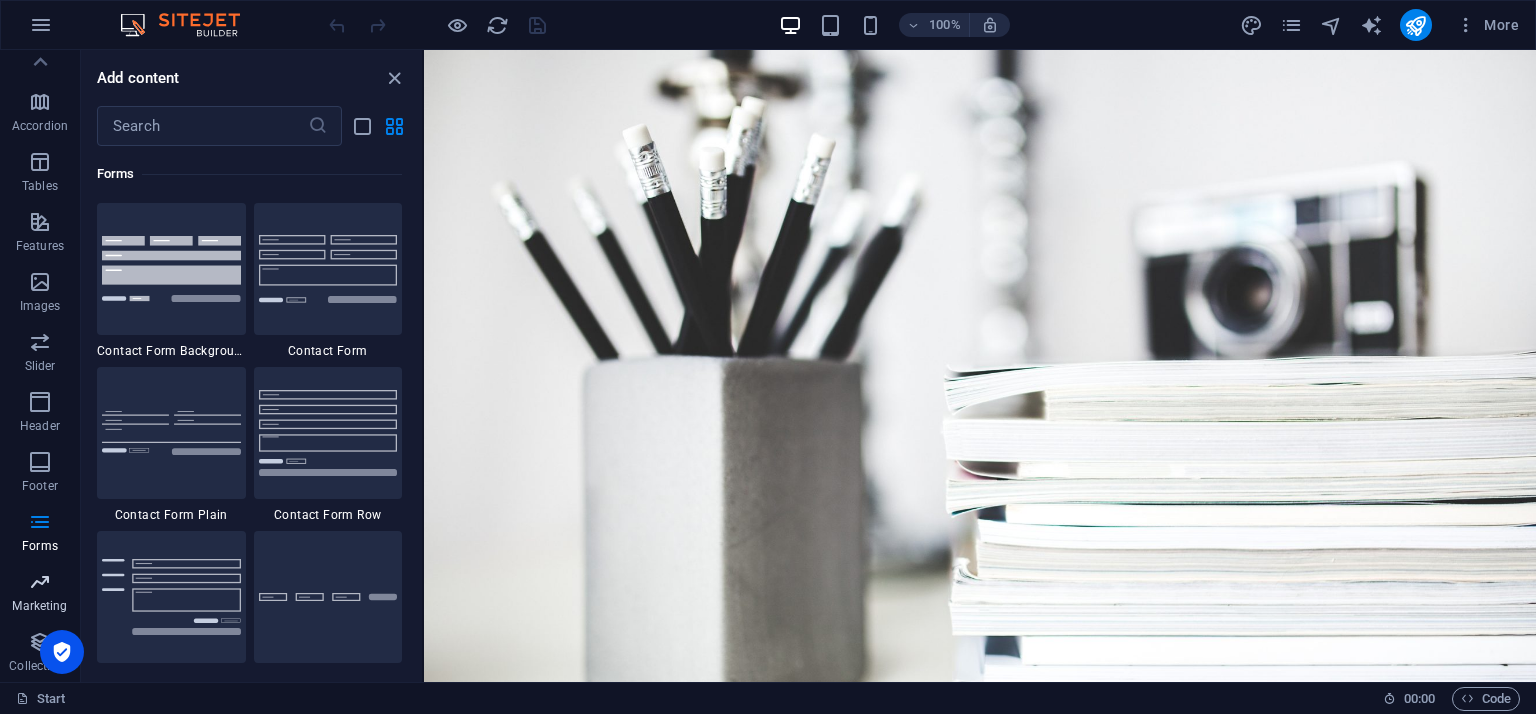 click on "Marketing" at bounding box center [40, 592] 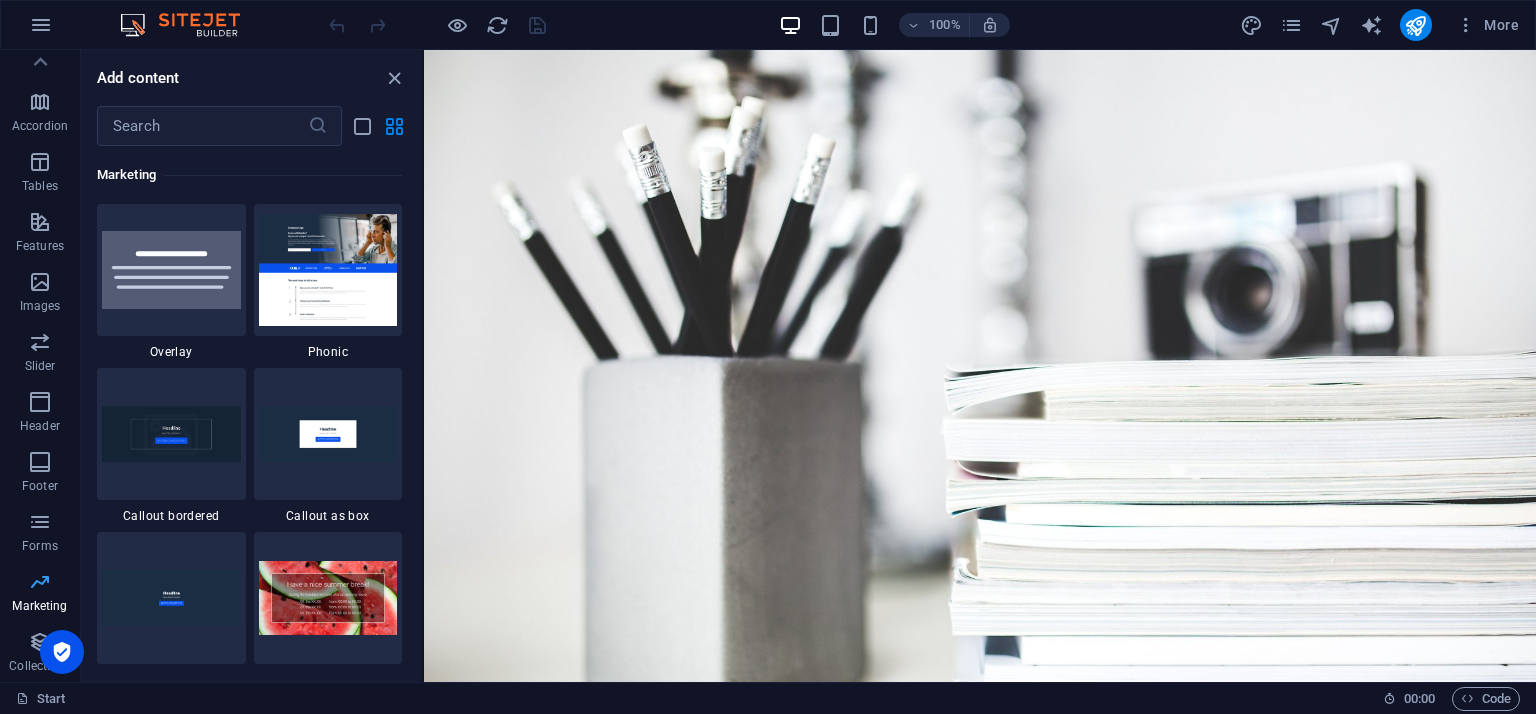 scroll, scrollTop: 16124, scrollLeft: 0, axis: vertical 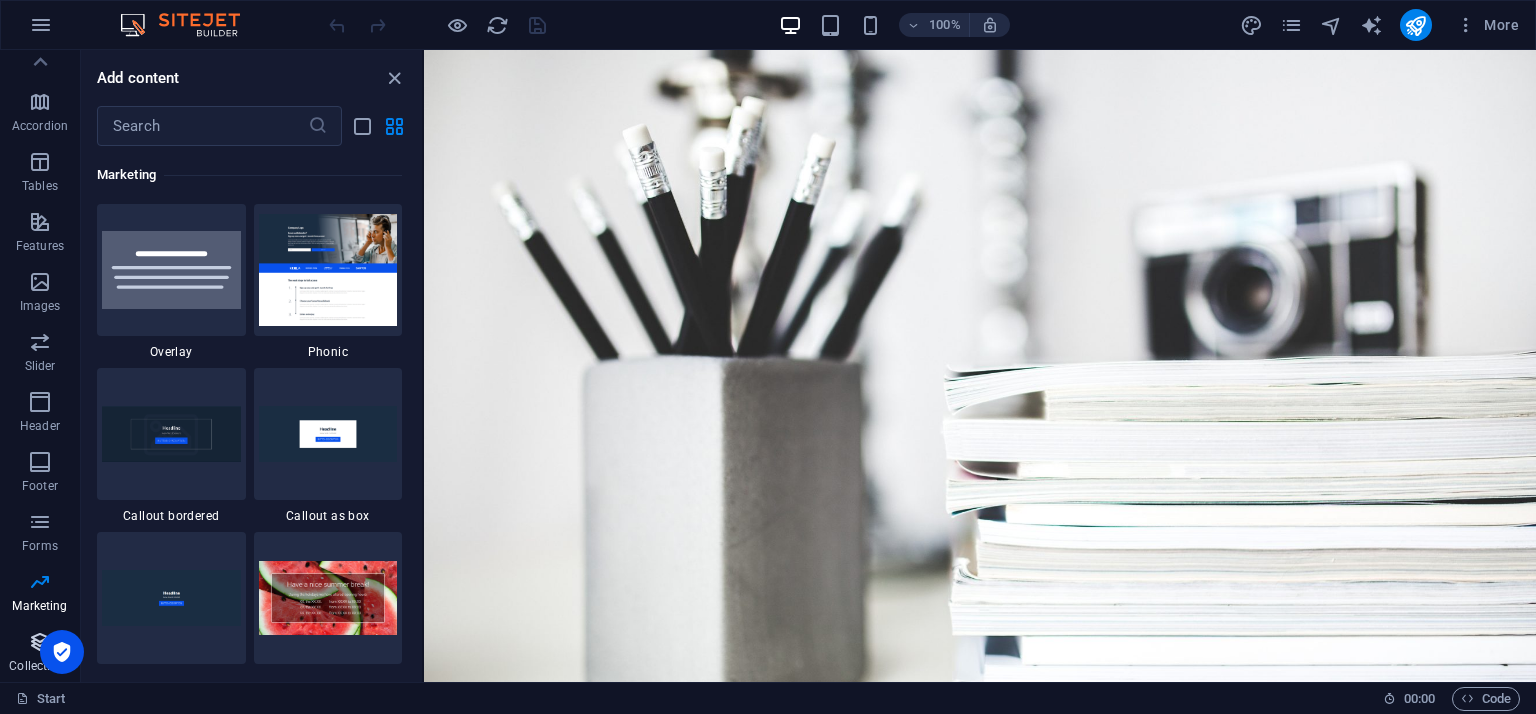 click at bounding box center [40, 642] 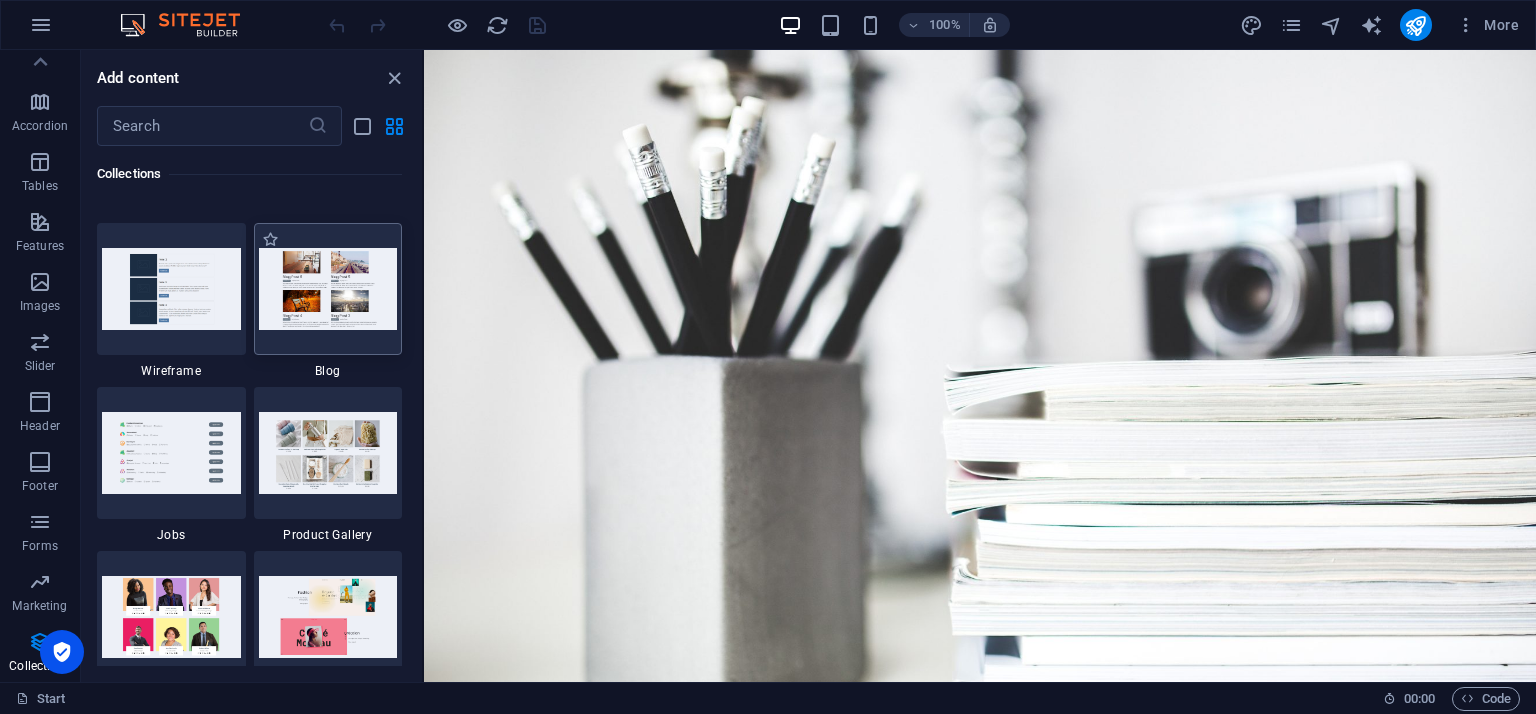 scroll, scrollTop: 18141, scrollLeft: 0, axis: vertical 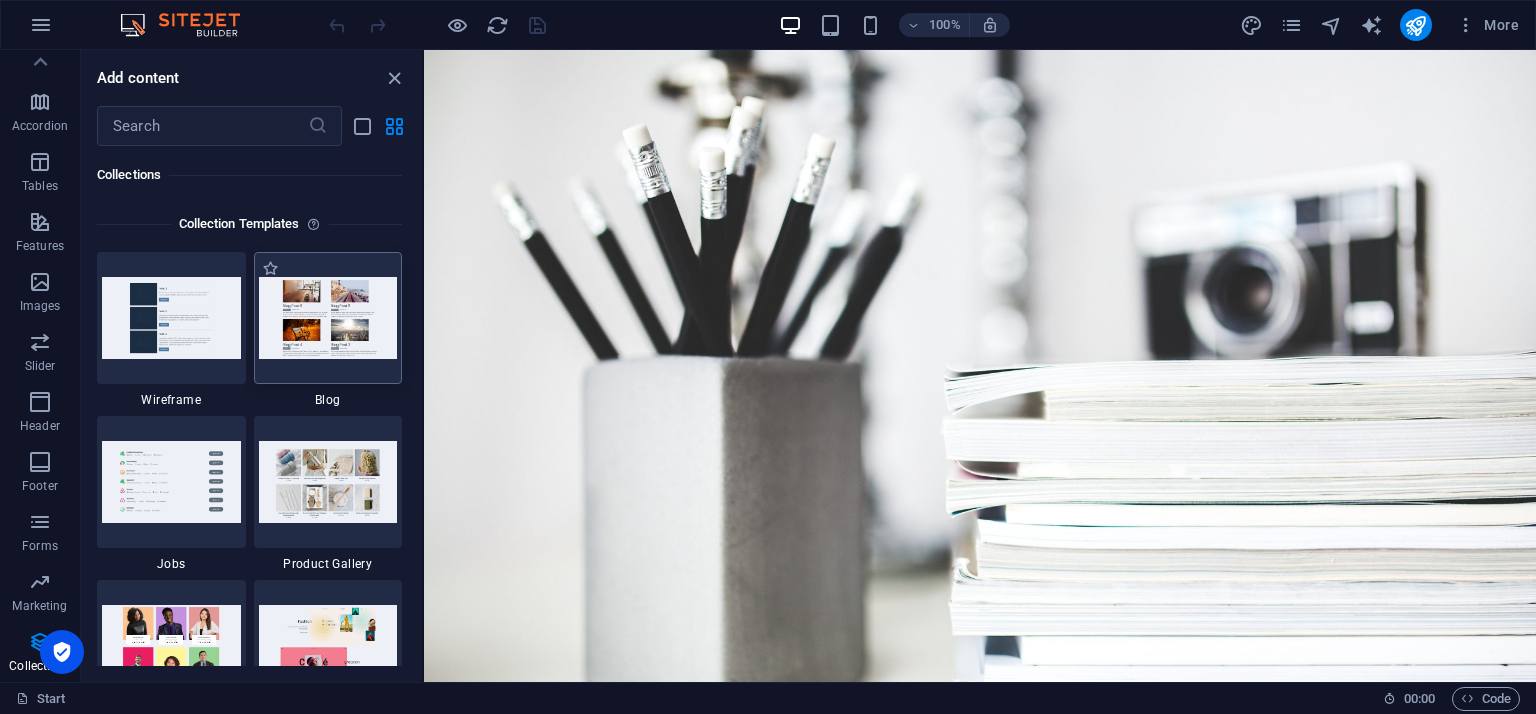 click at bounding box center (328, 318) 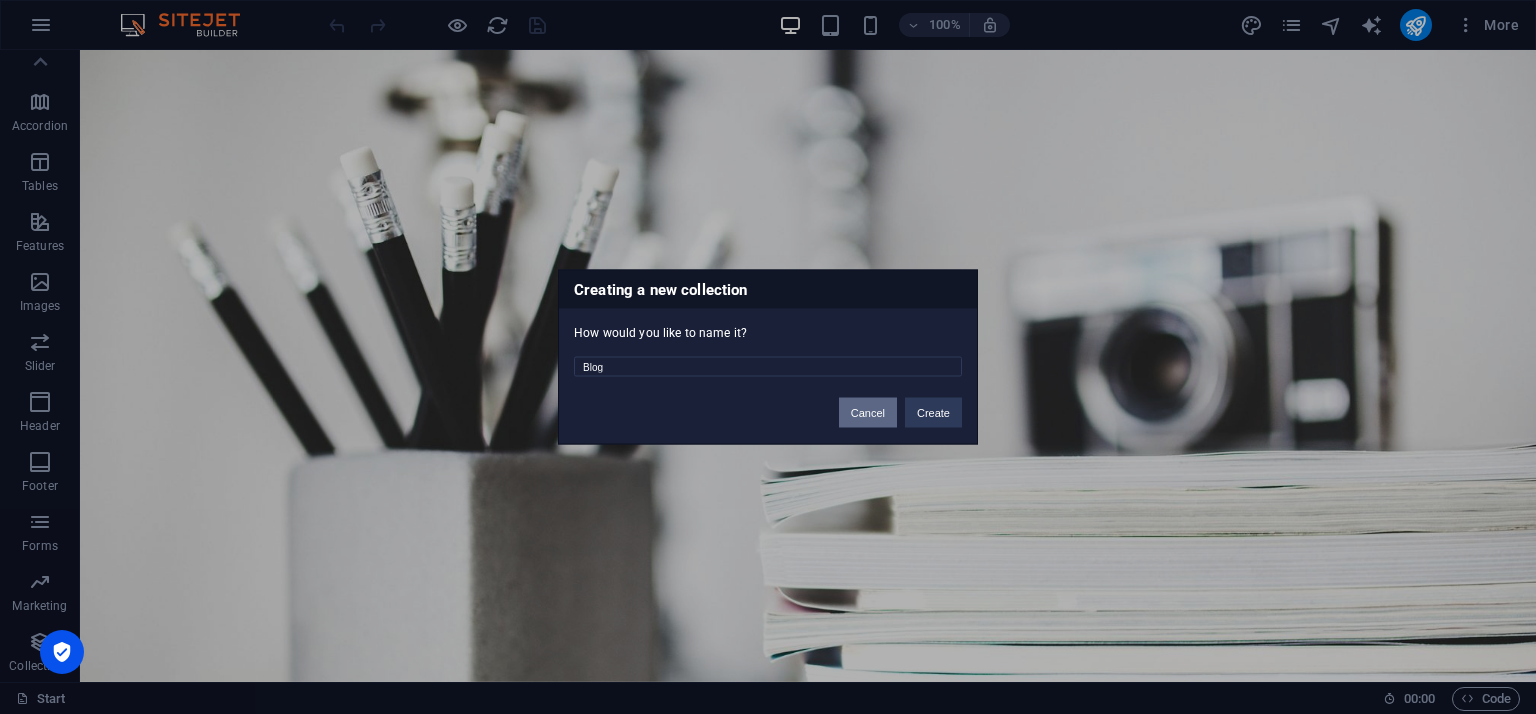 click on "Cancel" at bounding box center (868, 413) 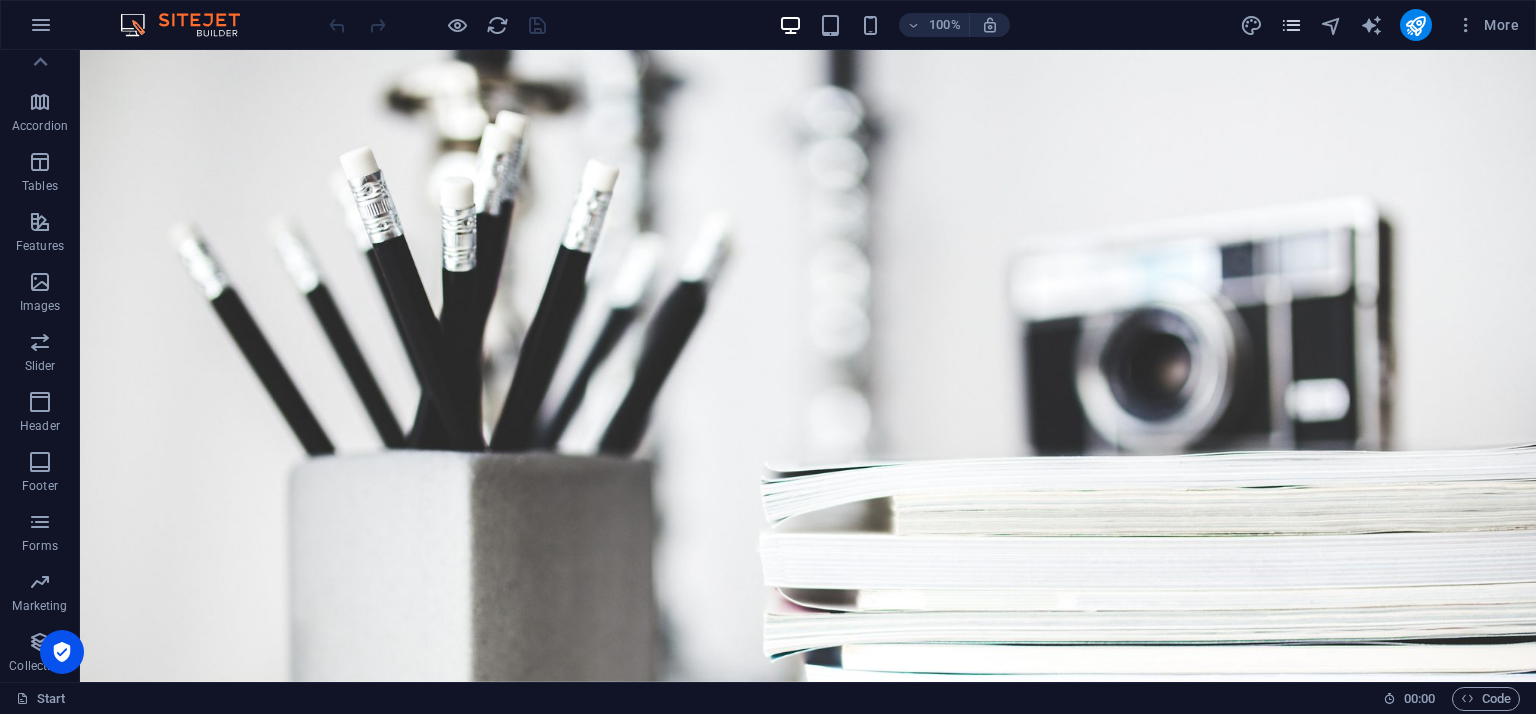 drag, startPoint x: 1264, startPoint y: 26, endPoint x: 1285, endPoint y: 26, distance: 21 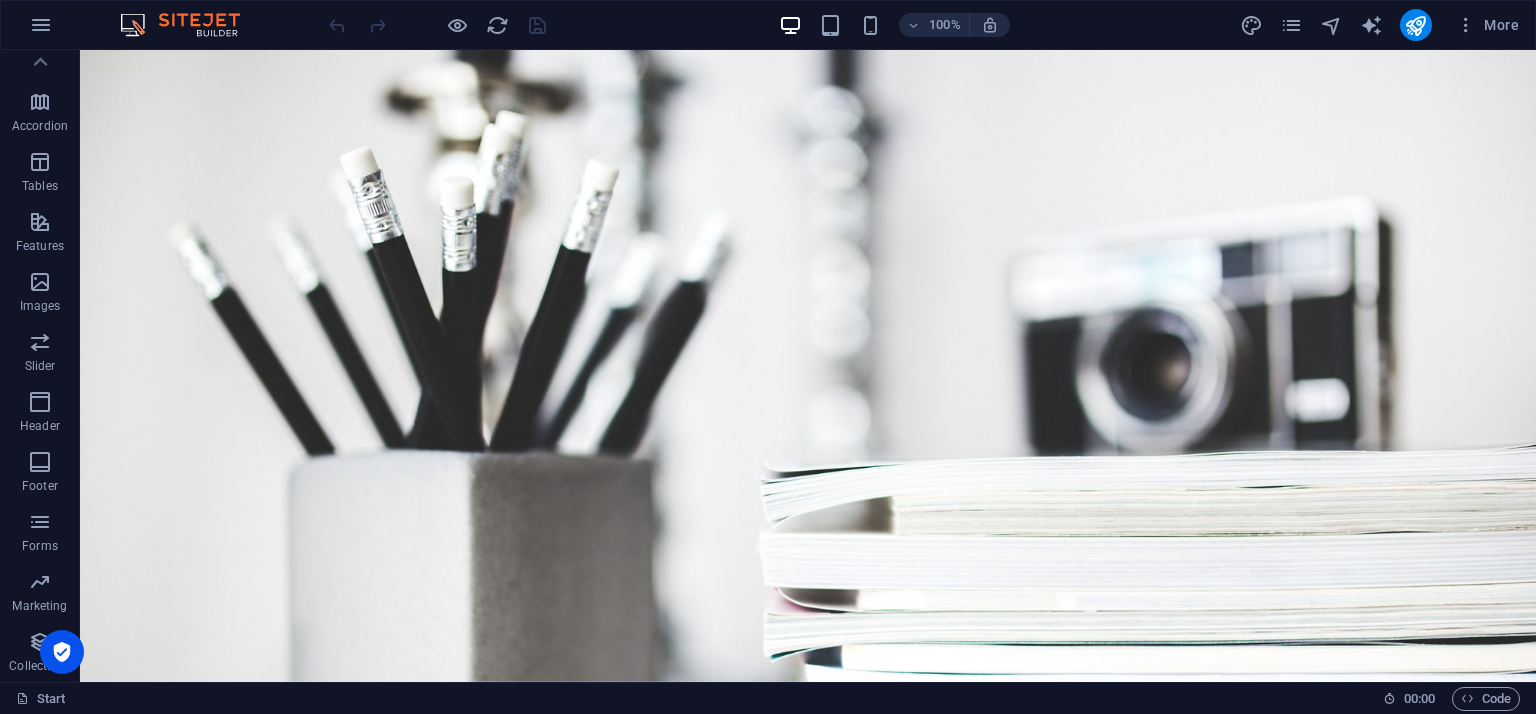 click on "More" at bounding box center [1383, 25] 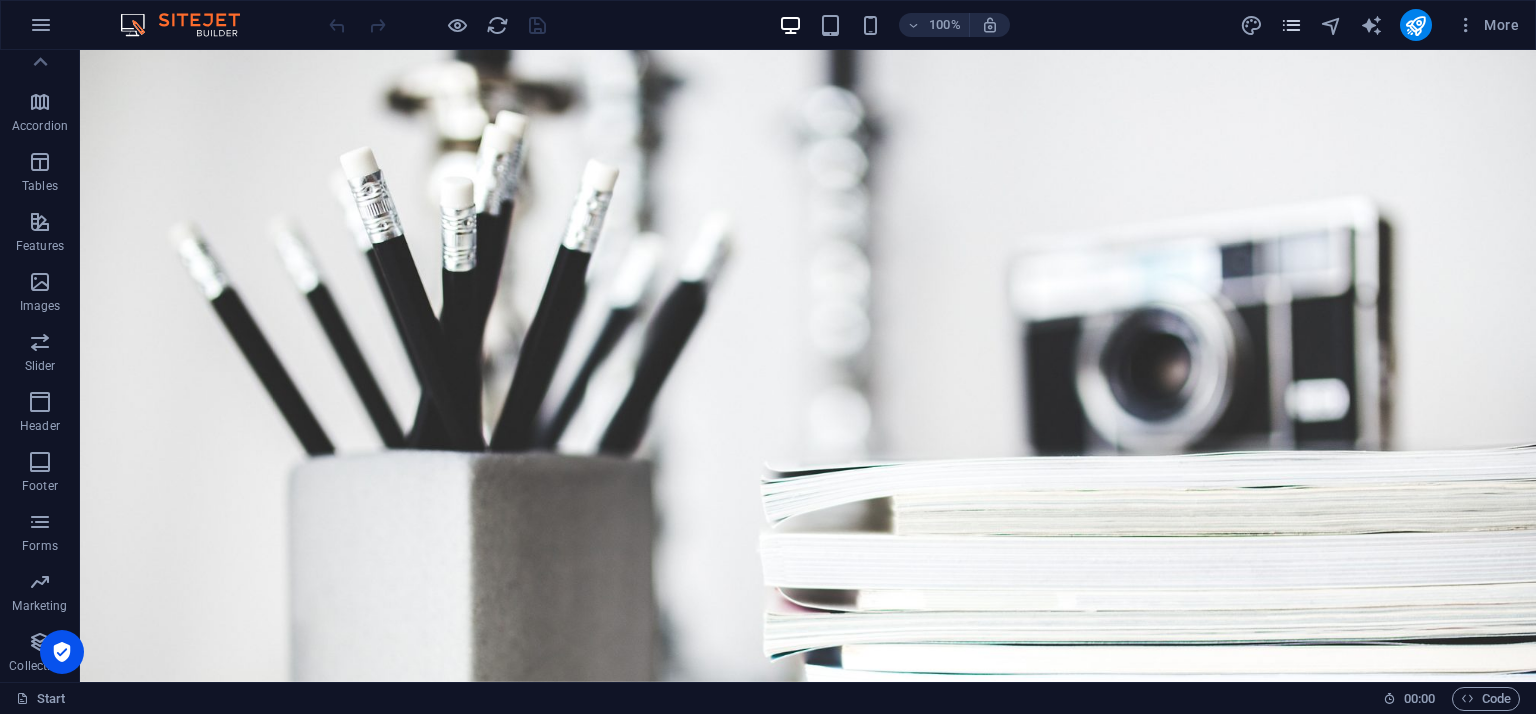 click at bounding box center (1291, 25) 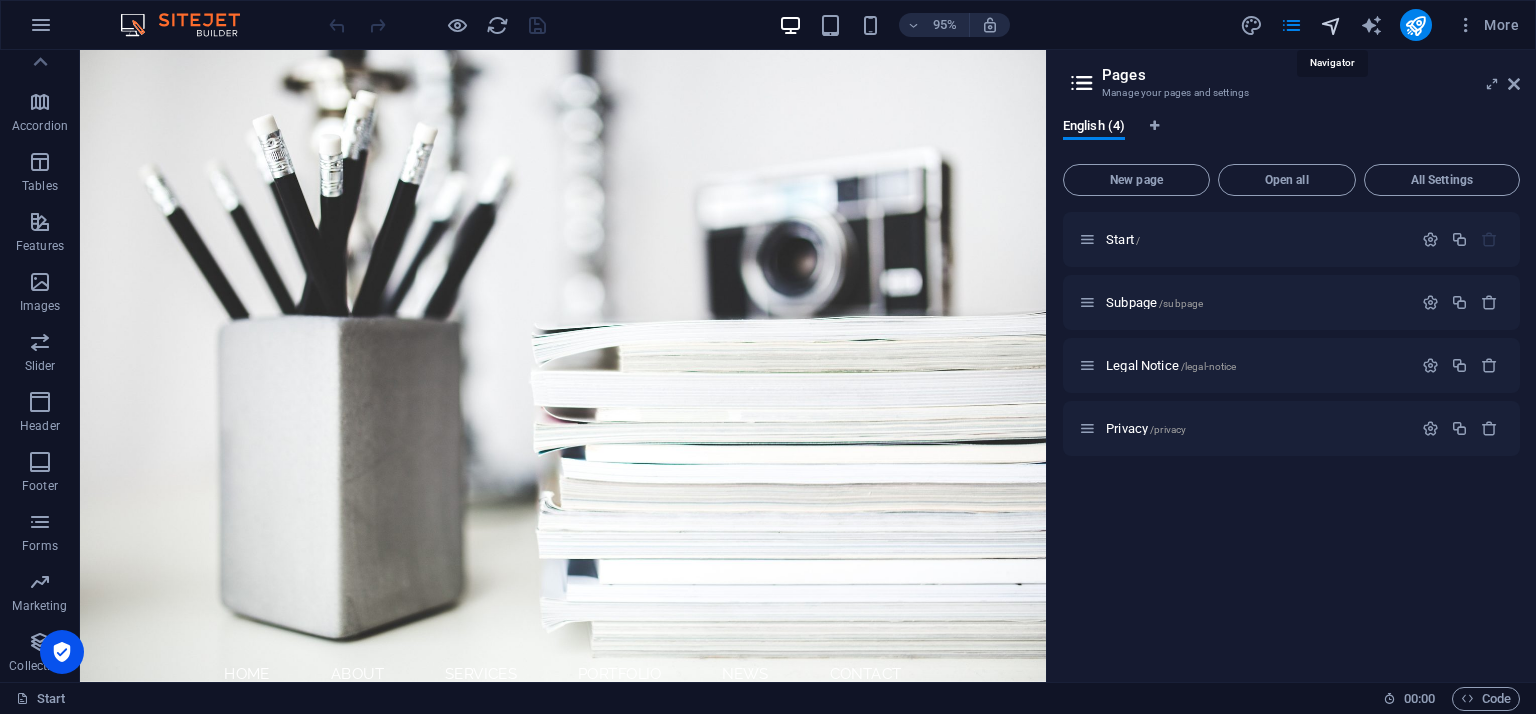 click at bounding box center (1331, 25) 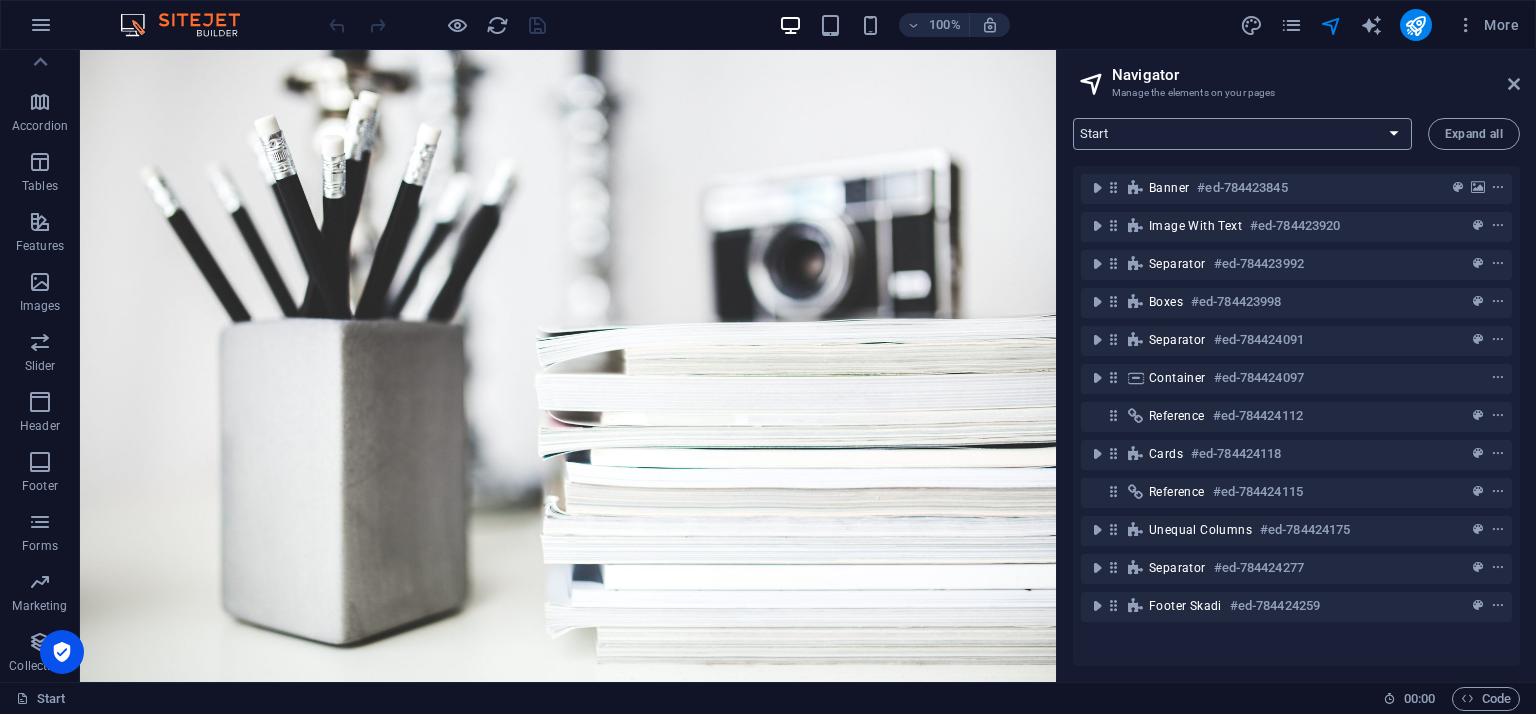 click on "Start  Subpage  Legal Notice  Privacy" at bounding box center (1242, 134) 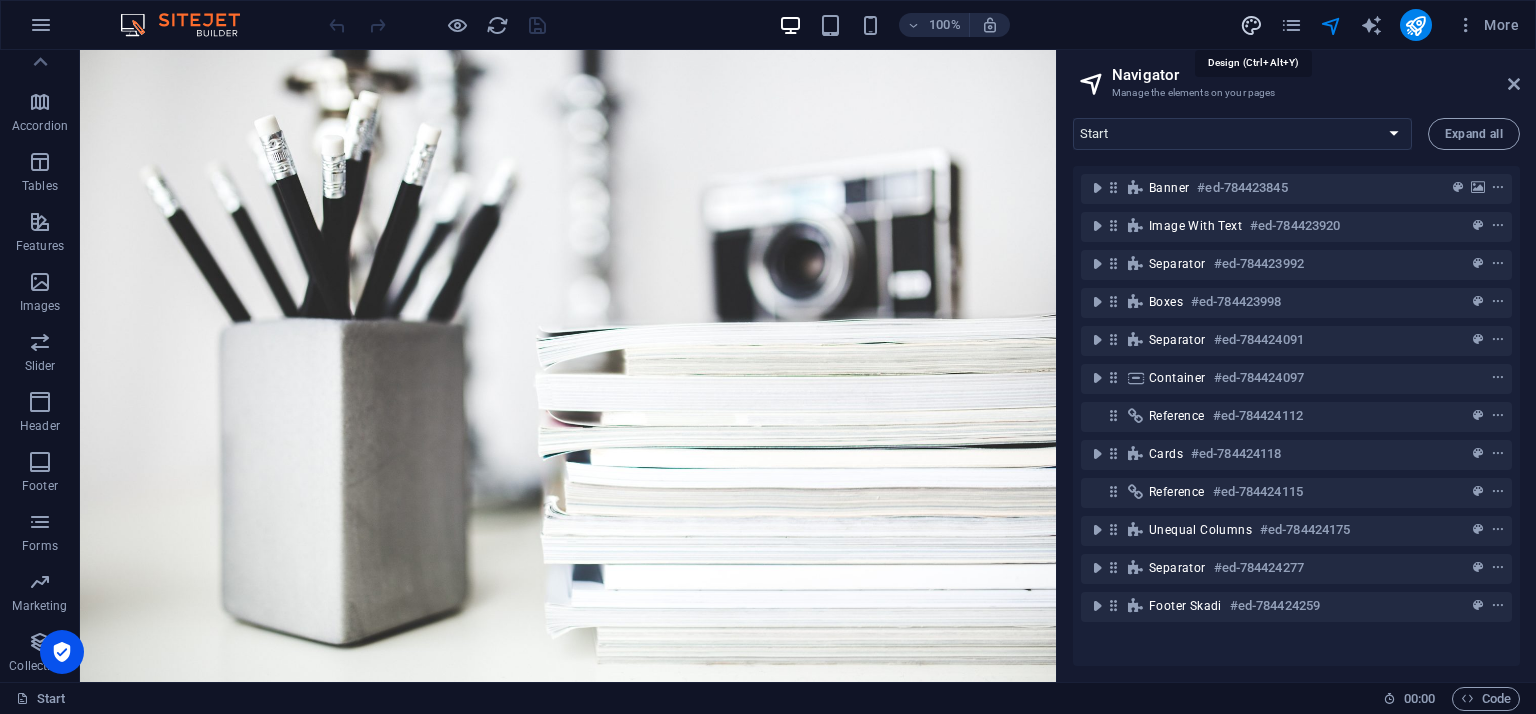 click at bounding box center (1251, 25) 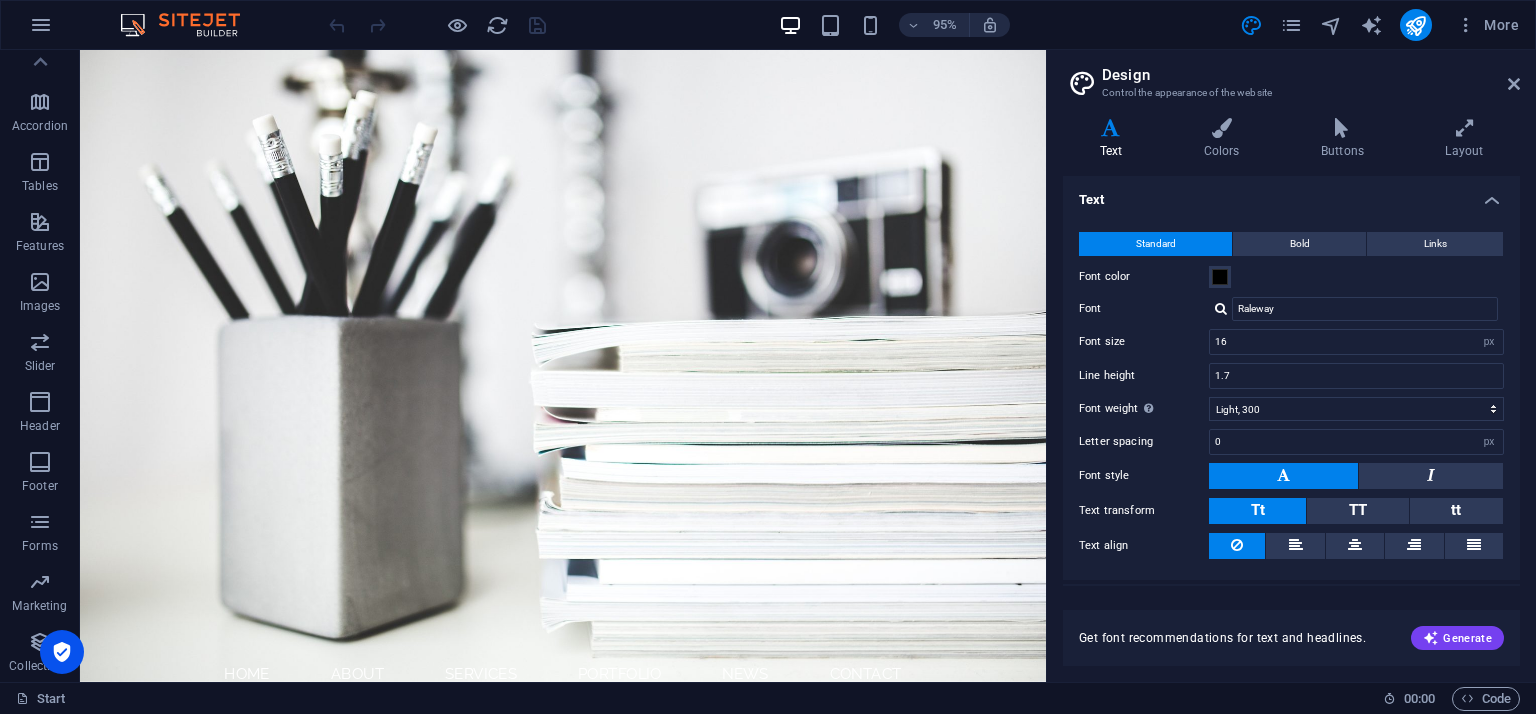 click on "Text  Colors  Buttons  Layout Text Standard Bold Links Font color Font Raleway Font size 16 rem px Line height 1.7 Font weight To display the font weight correctly, it may need to be enabled.  Manage Fonts Thin, 100 Extra-light, 200 Light, 300 Regular, 400 Medium, 500 Semi-bold, 600 Bold, 700 Extra-bold, 800 Black, 900 Letter spacing 0 rem px Font style Text transform Tt TT tt Text align Font weight To display the font weight correctly, it may need to be enabled.  Manage Fonts Thin, 100 Extra-light, 200 Light, 300 Regular, 400 Medium, 500 Semi-bold, 600 Bold, 700 Extra-bold, 800 Black, 900 Default Hover / Active Font color Font color Decoration None Decoration None Transition duration 0.3 s Transition function Ease Ease In Ease Out Ease In/Ease Out Linear Headlines All H1 / Textlogo H2 H3 H4 H5 H6 Font color Font Raleway Line height 1.25 Font weight To display the font weight correctly, it may need to be enabled.  Manage Fonts Thin, 100 Extra-light, 200 Light, 300 Regular, 400 Medium, 500 Semi-bold, 600 0 px" at bounding box center (1291, 392) 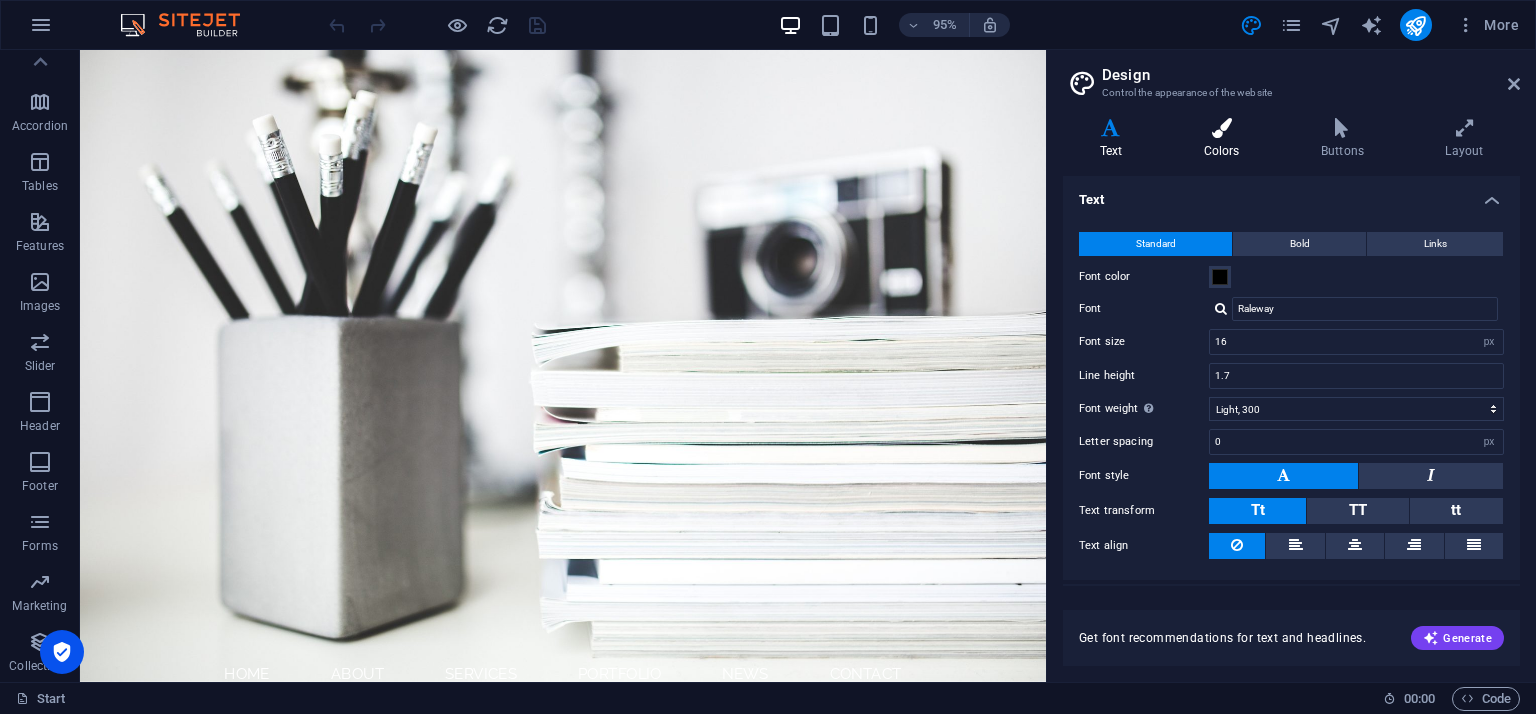 click on "Colors" at bounding box center [1225, 139] 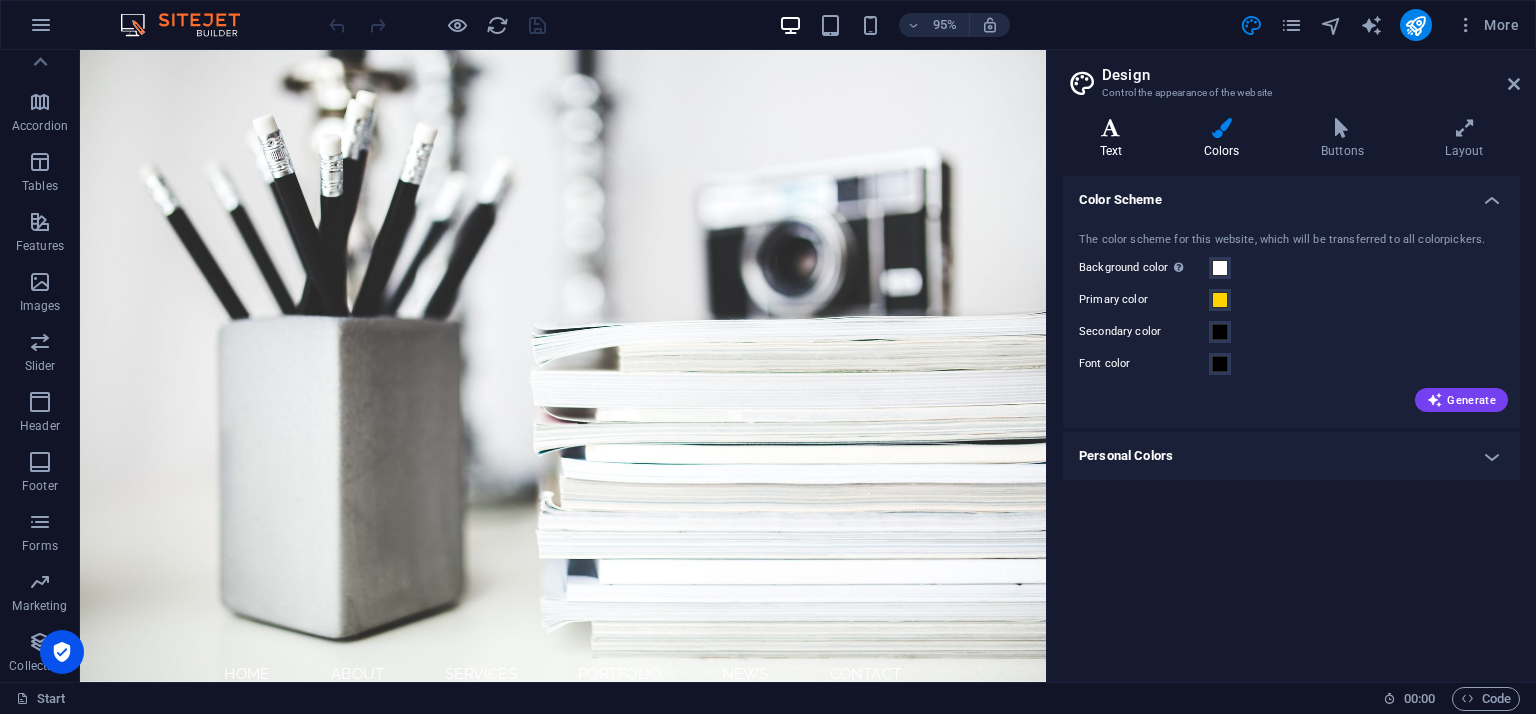 click at bounding box center (1111, 128) 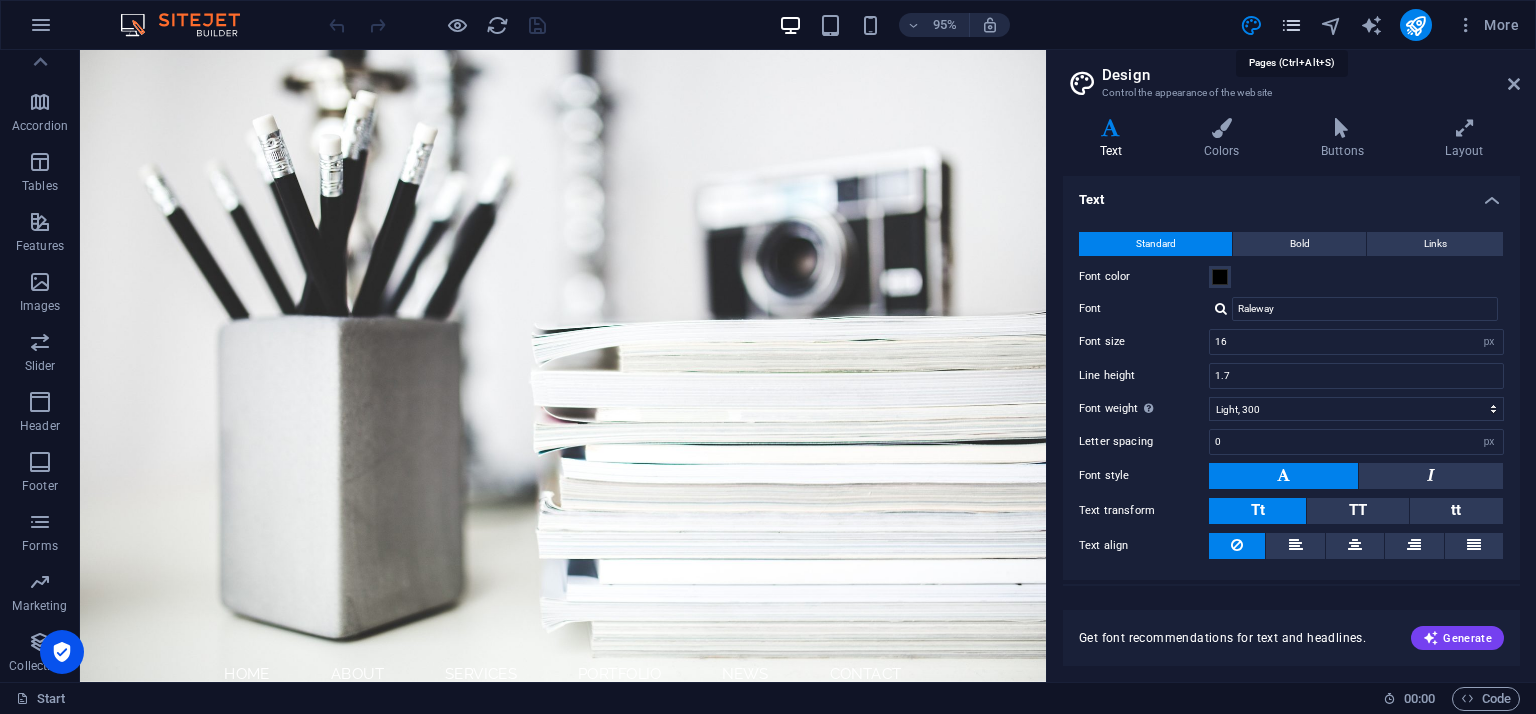 click at bounding box center (1291, 25) 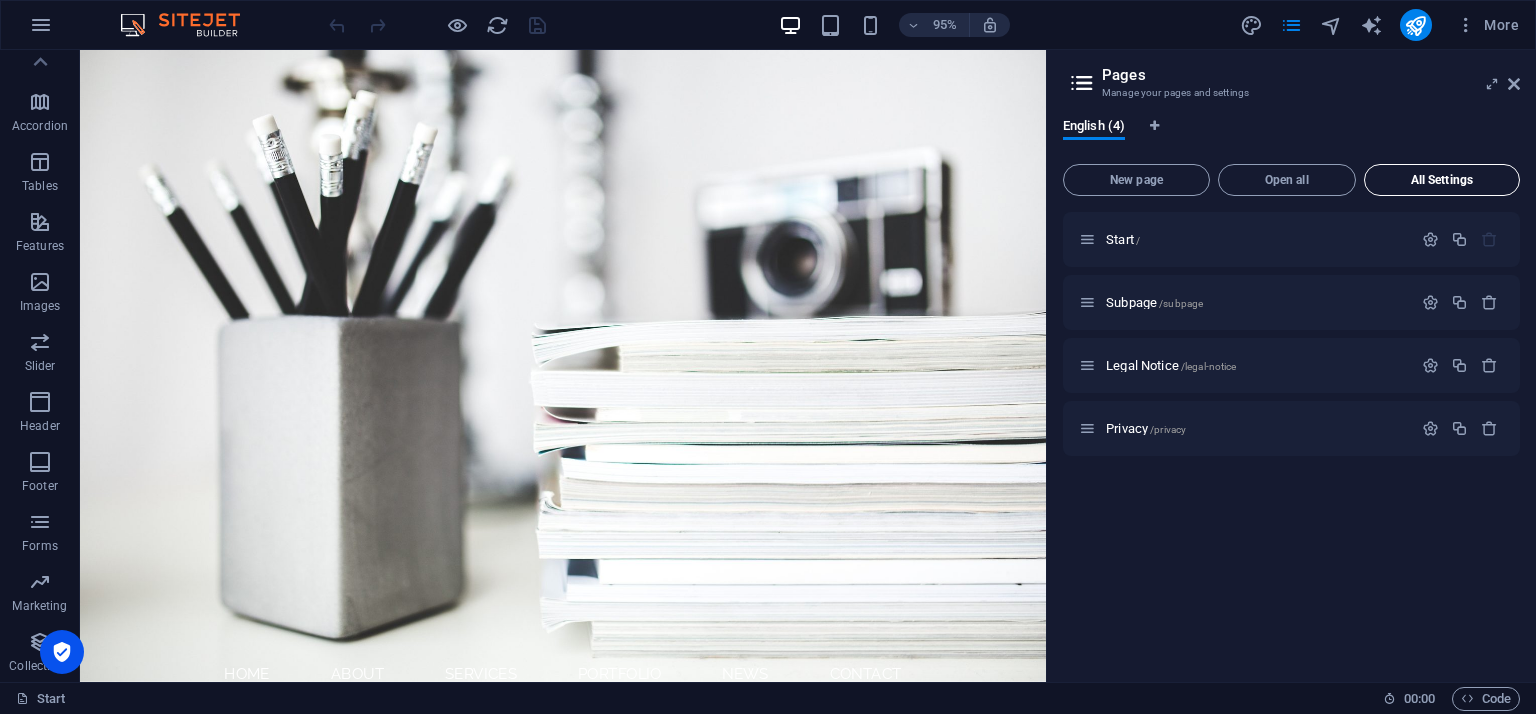 click on "All Settings" at bounding box center (1442, 180) 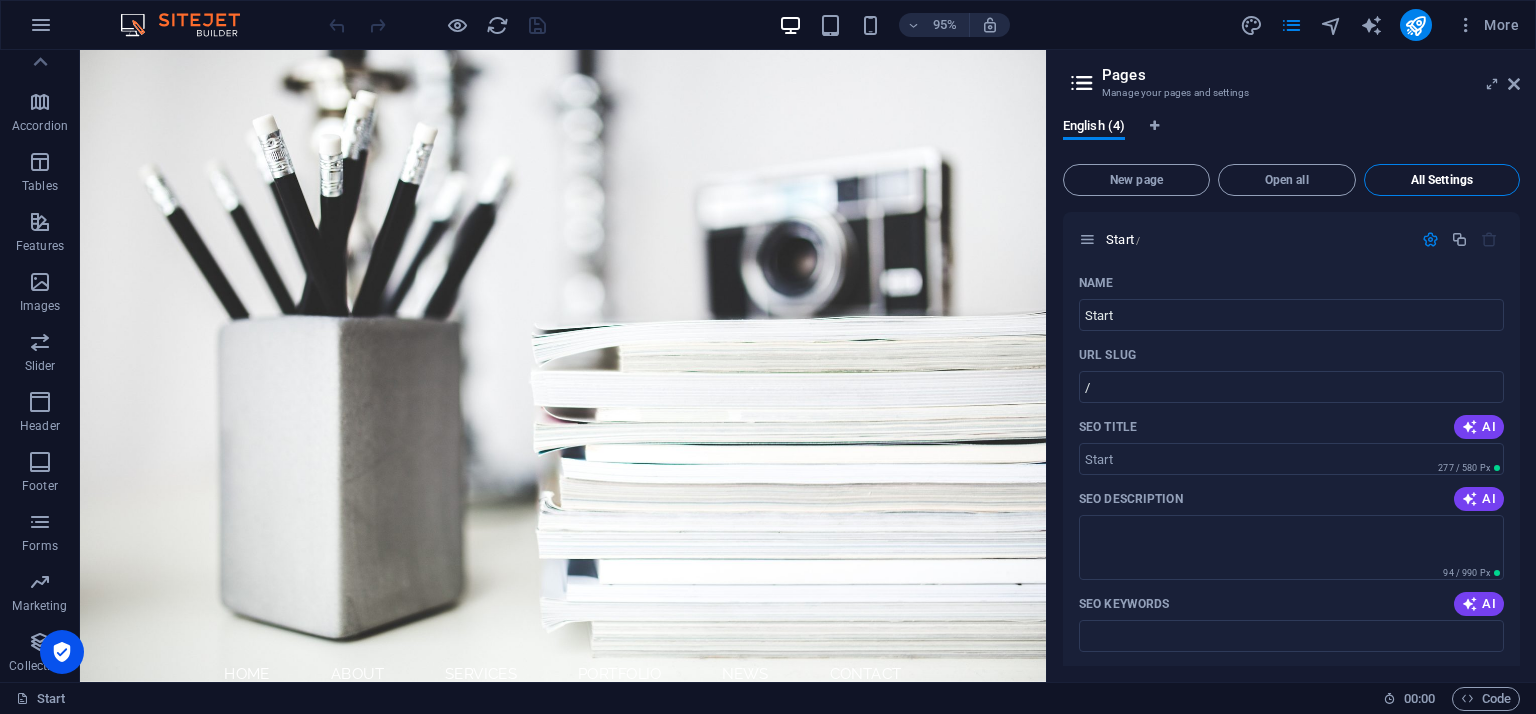 scroll, scrollTop: 2300, scrollLeft: 0, axis: vertical 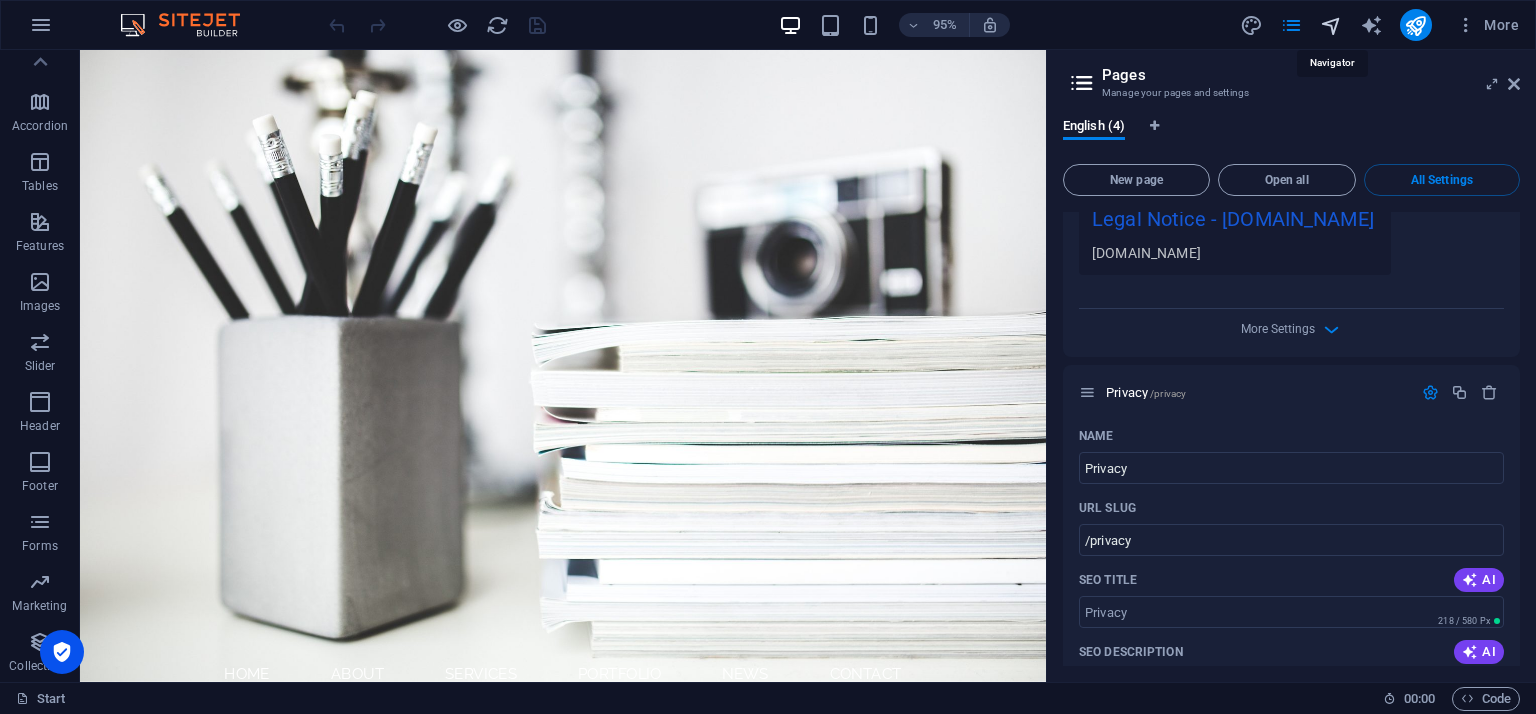 click at bounding box center [1331, 25] 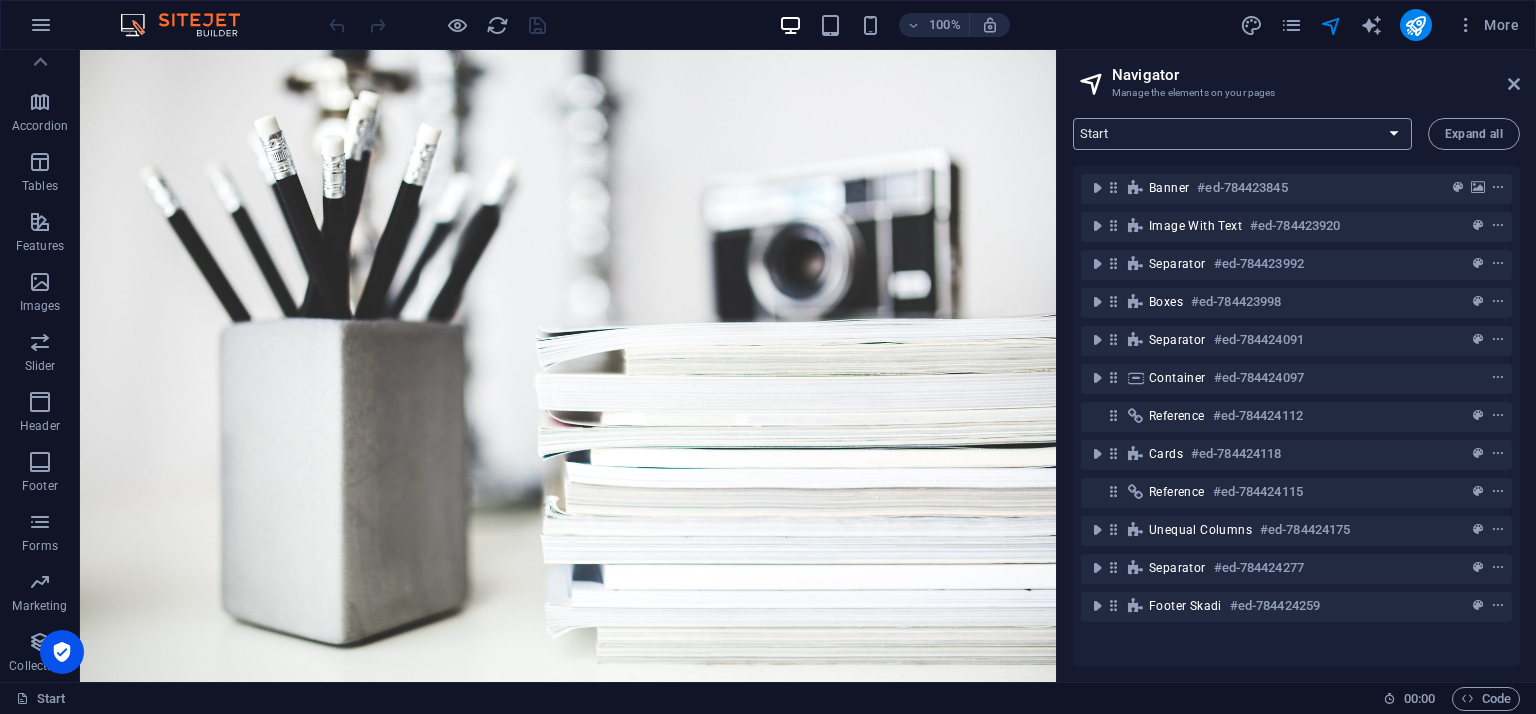 click on "Start  Subpage  Legal Notice  Privacy" at bounding box center [1242, 134] 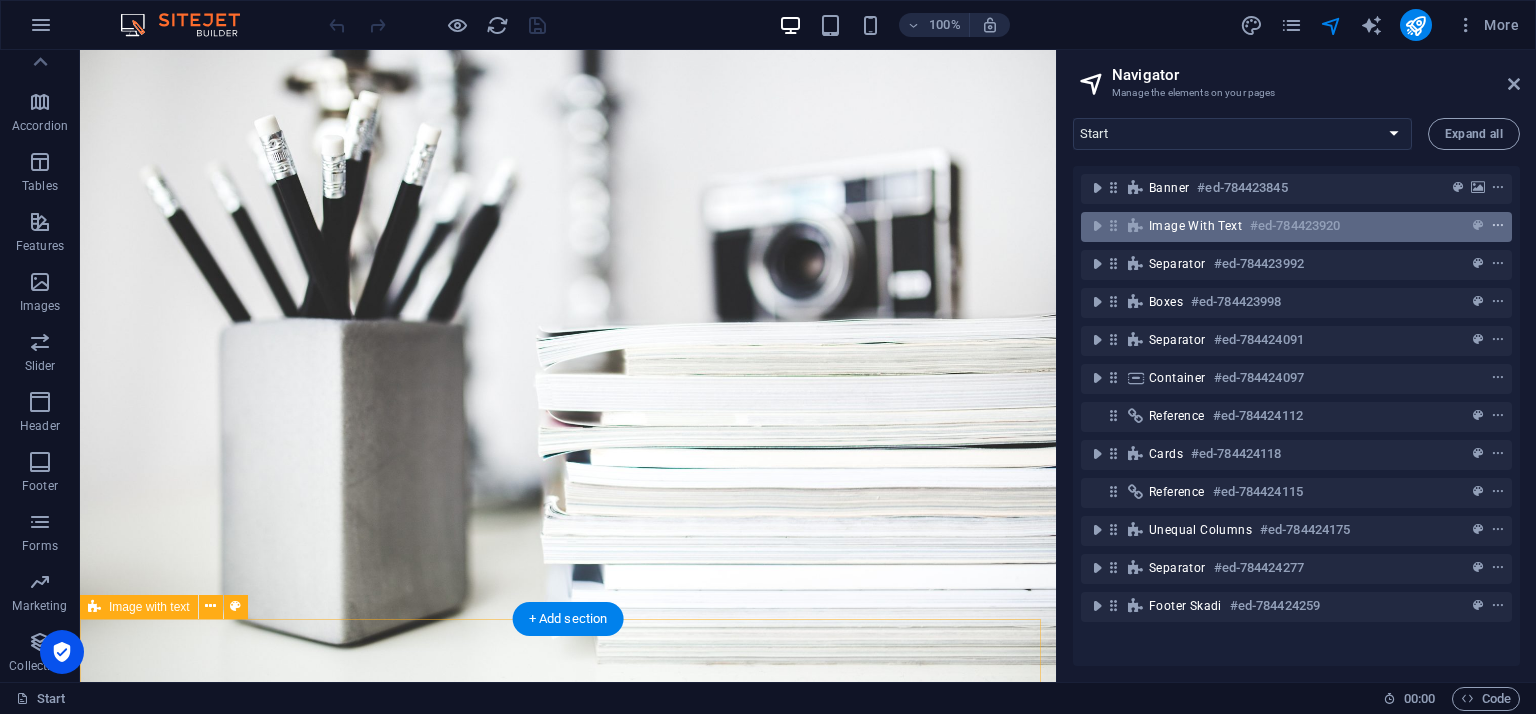 click at bounding box center [1498, 226] 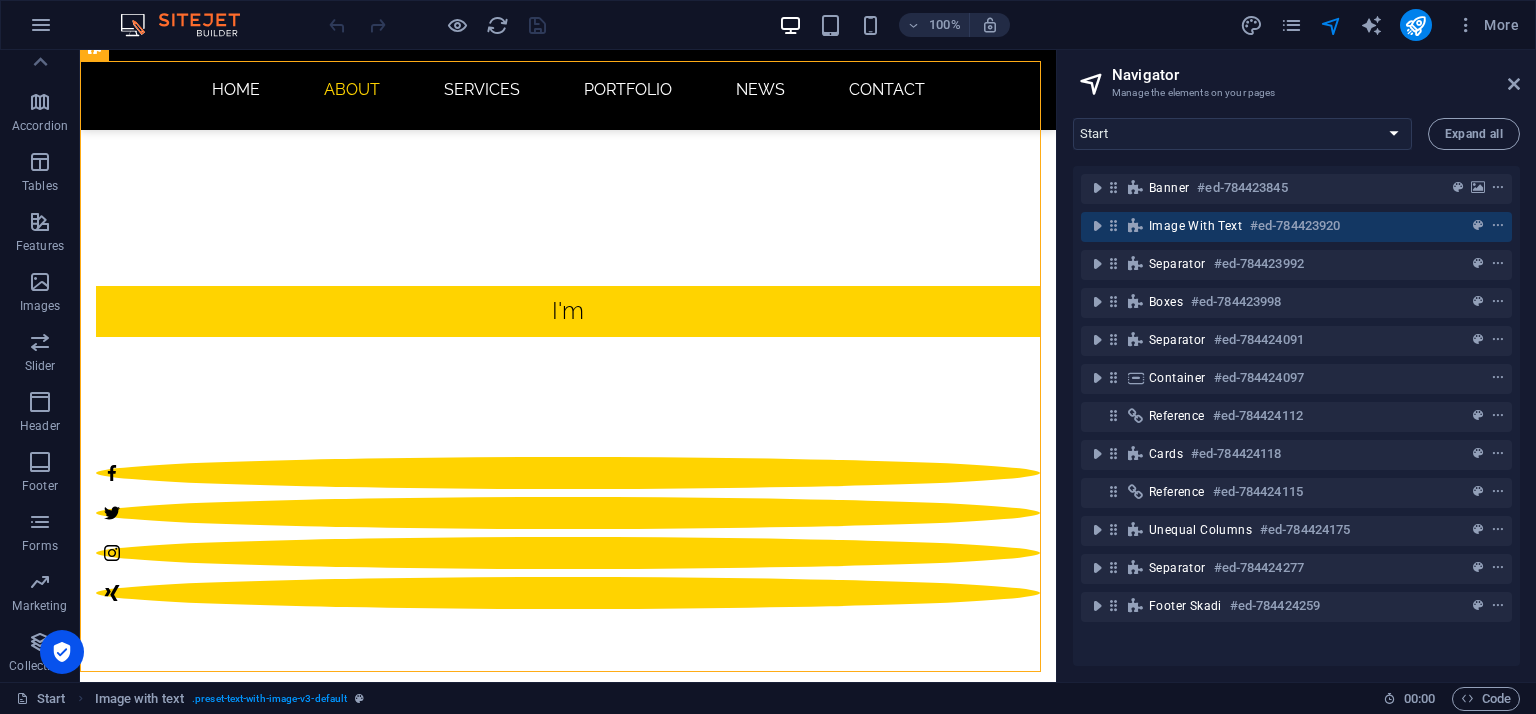 click on "Navigator Manage the elements on your pages" at bounding box center [1298, 76] 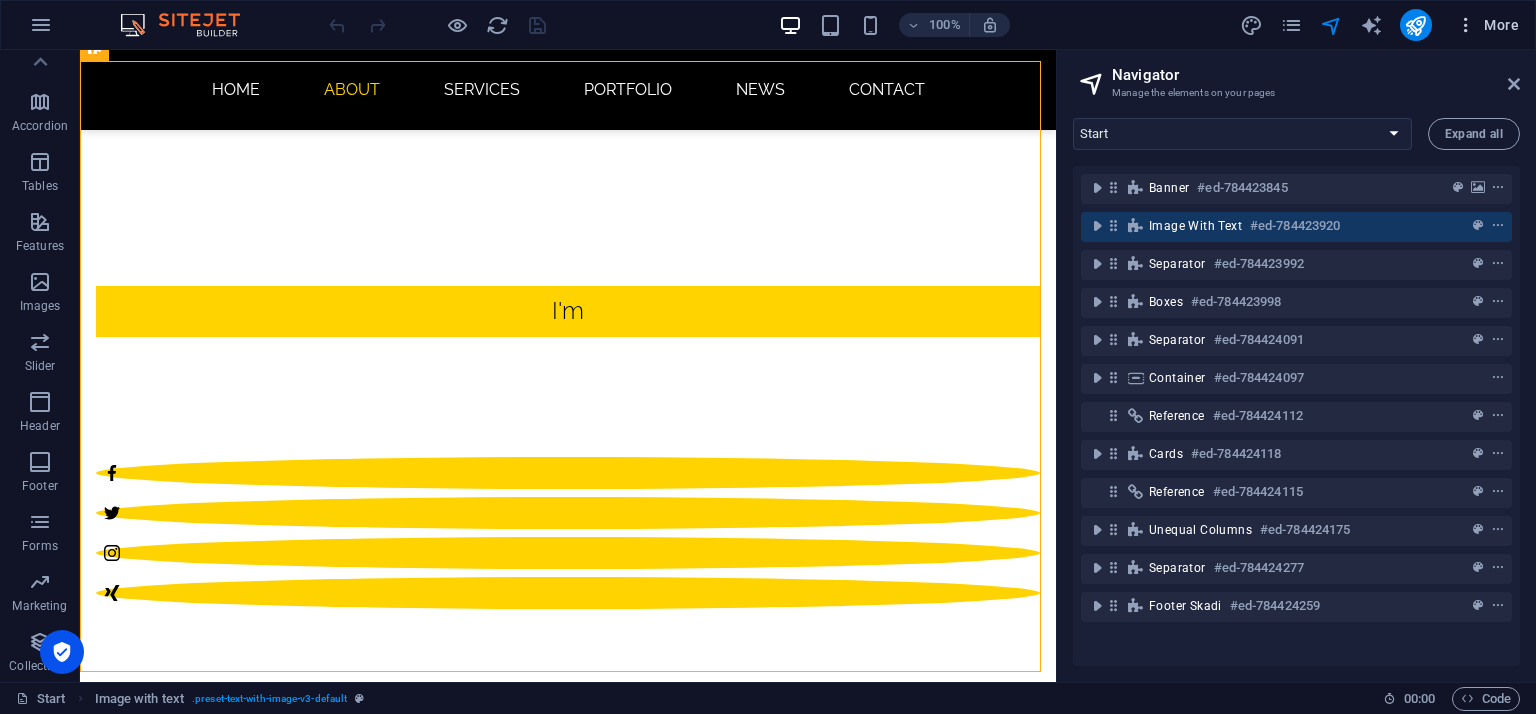 click at bounding box center (1466, 25) 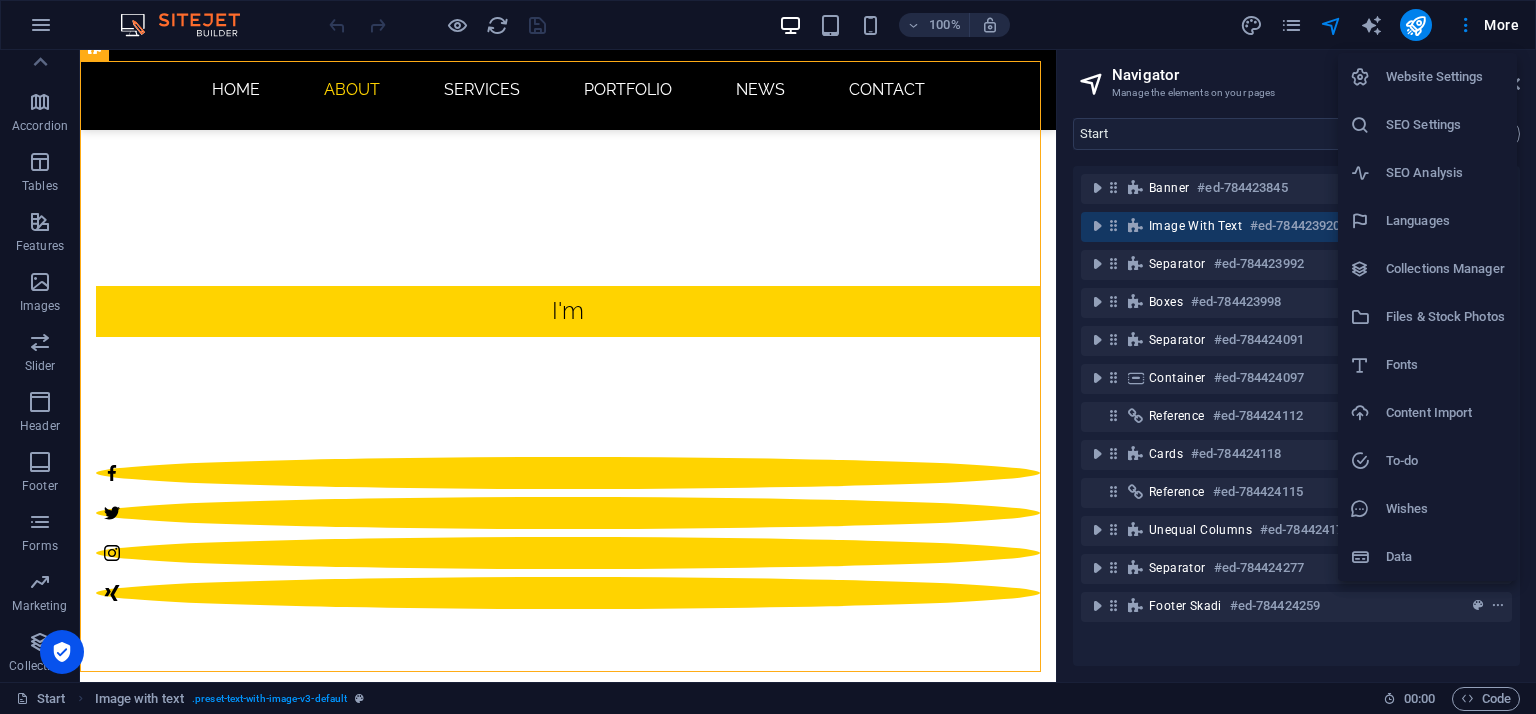 click on "Website Settings" at bounding box center (1445, 77) 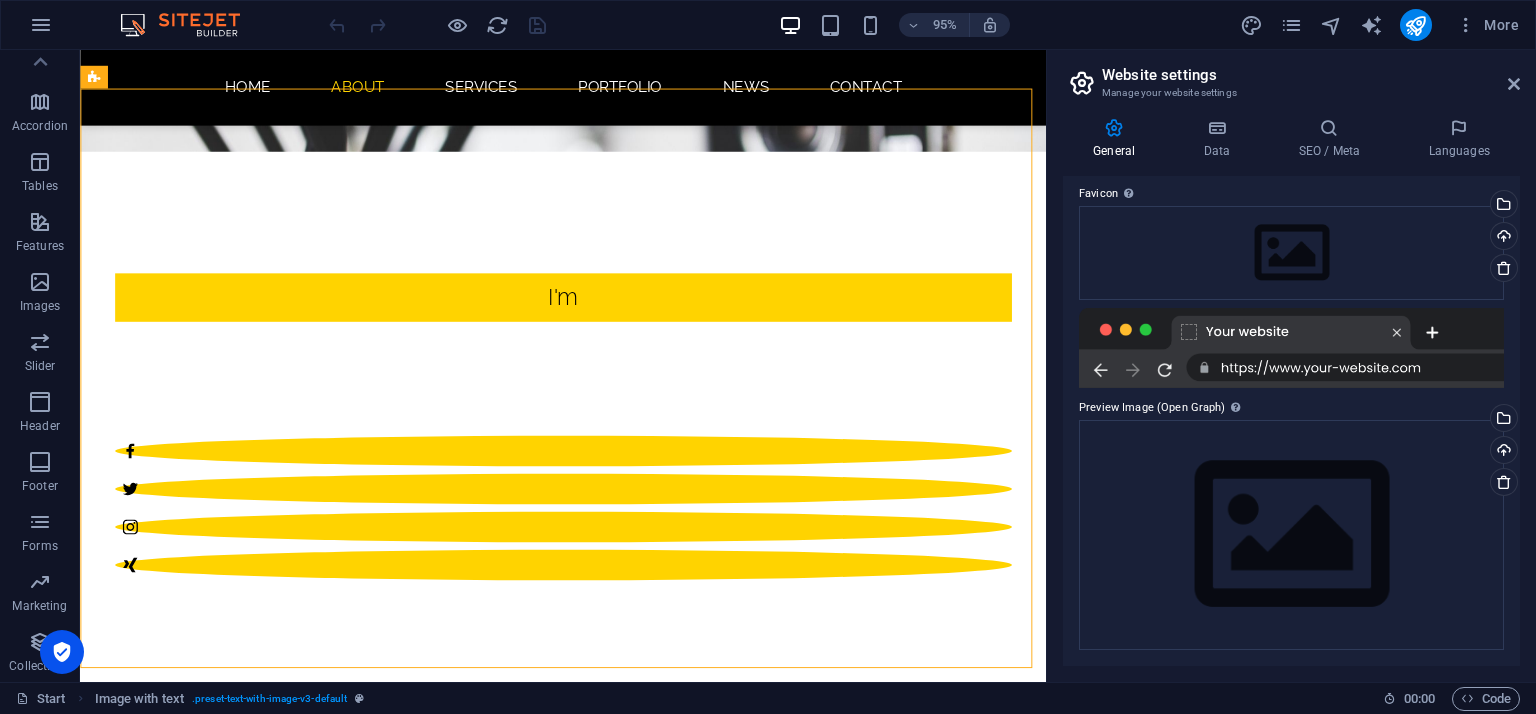 scroll, scrollTop: 0, scrollLeft: 0, axis: both 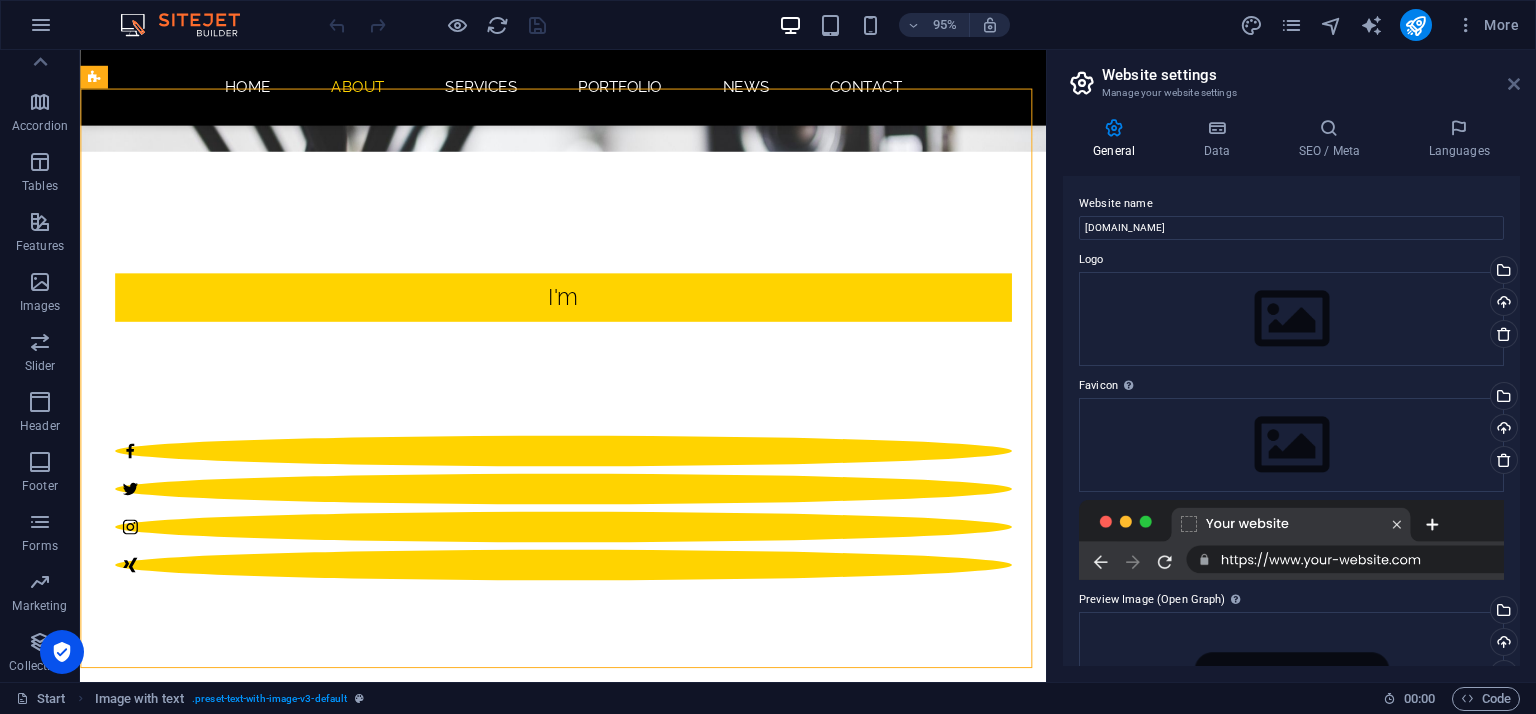 drag, startPoint x: 1516, startPoint y: 83, endPoint x: 1437, endPoint y: 26, distance: 97.41663 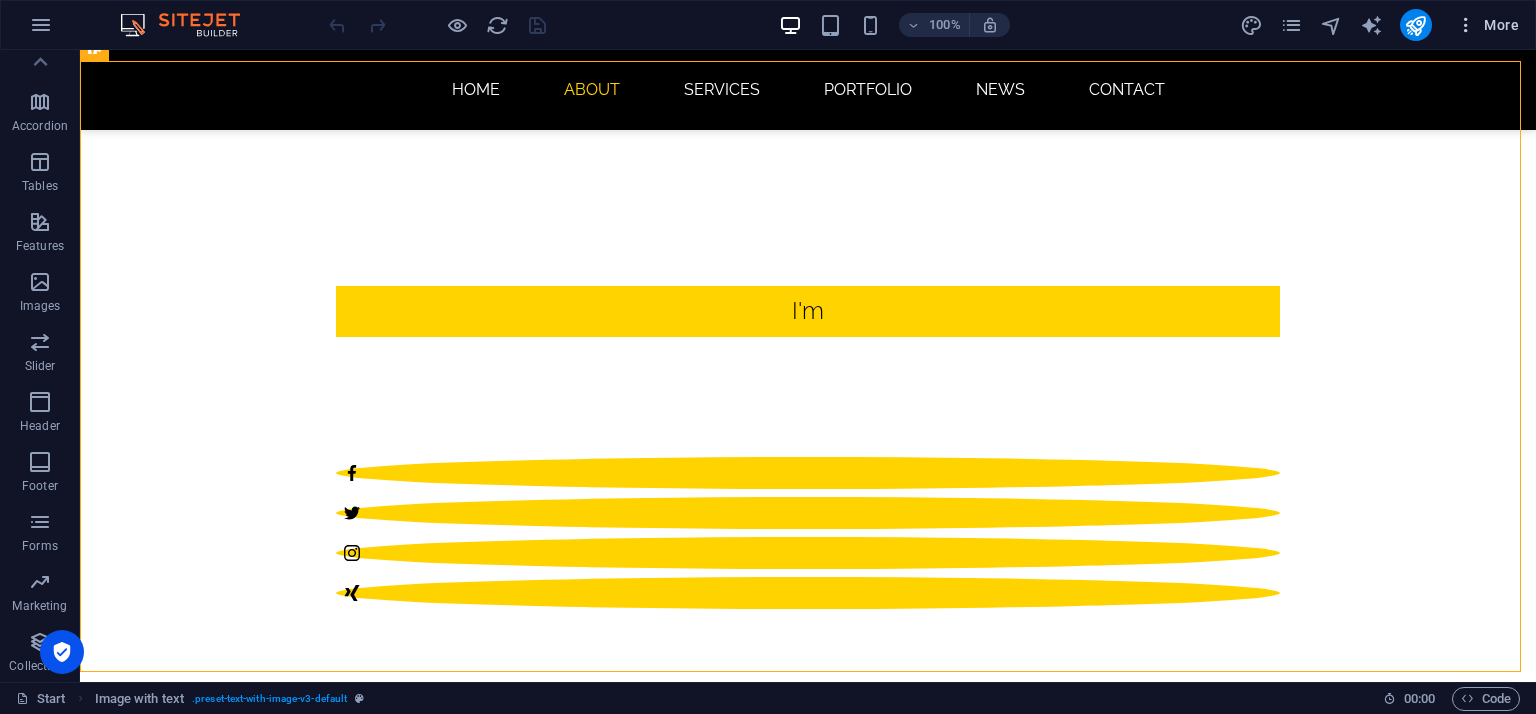 click on "More" at bounding box center [1487, 25] 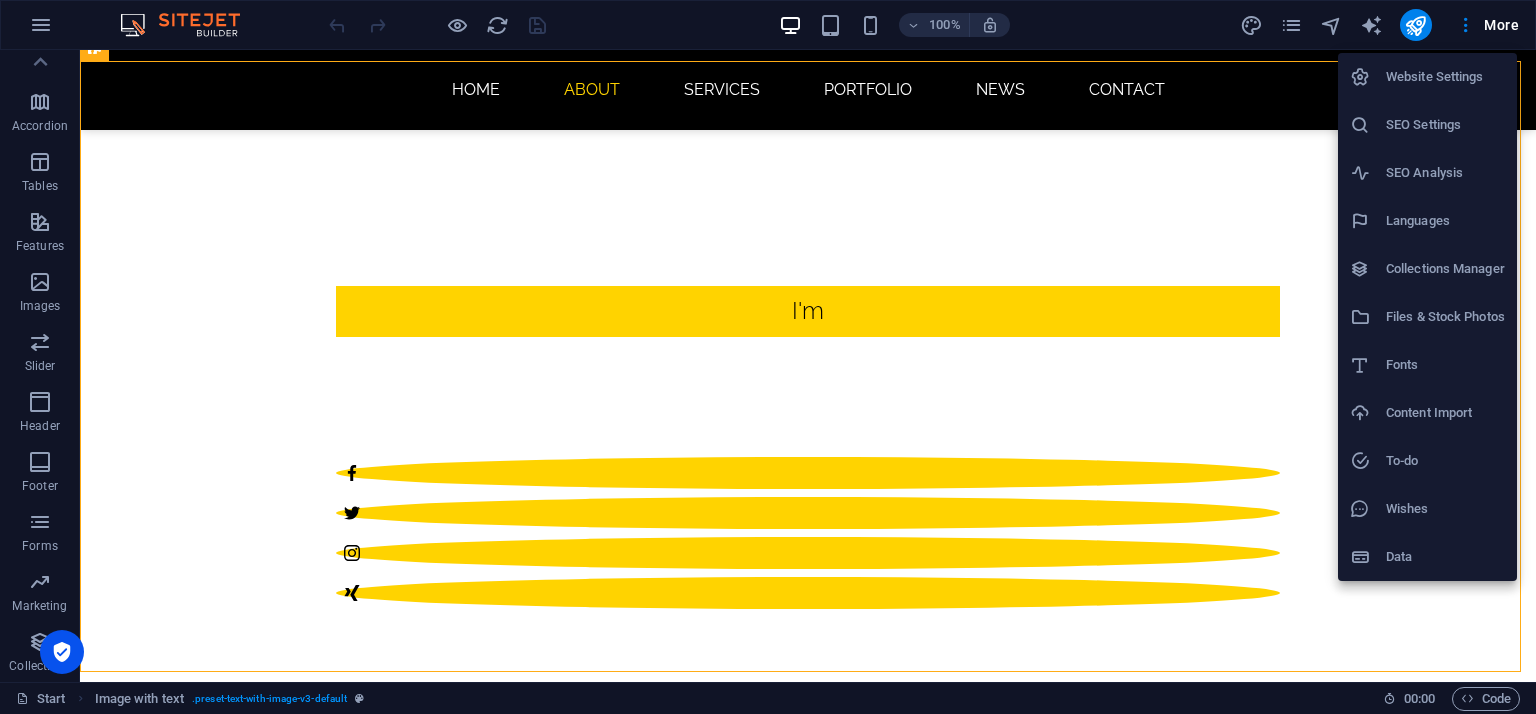 click on "Data" at bounding box center (1445, 557) 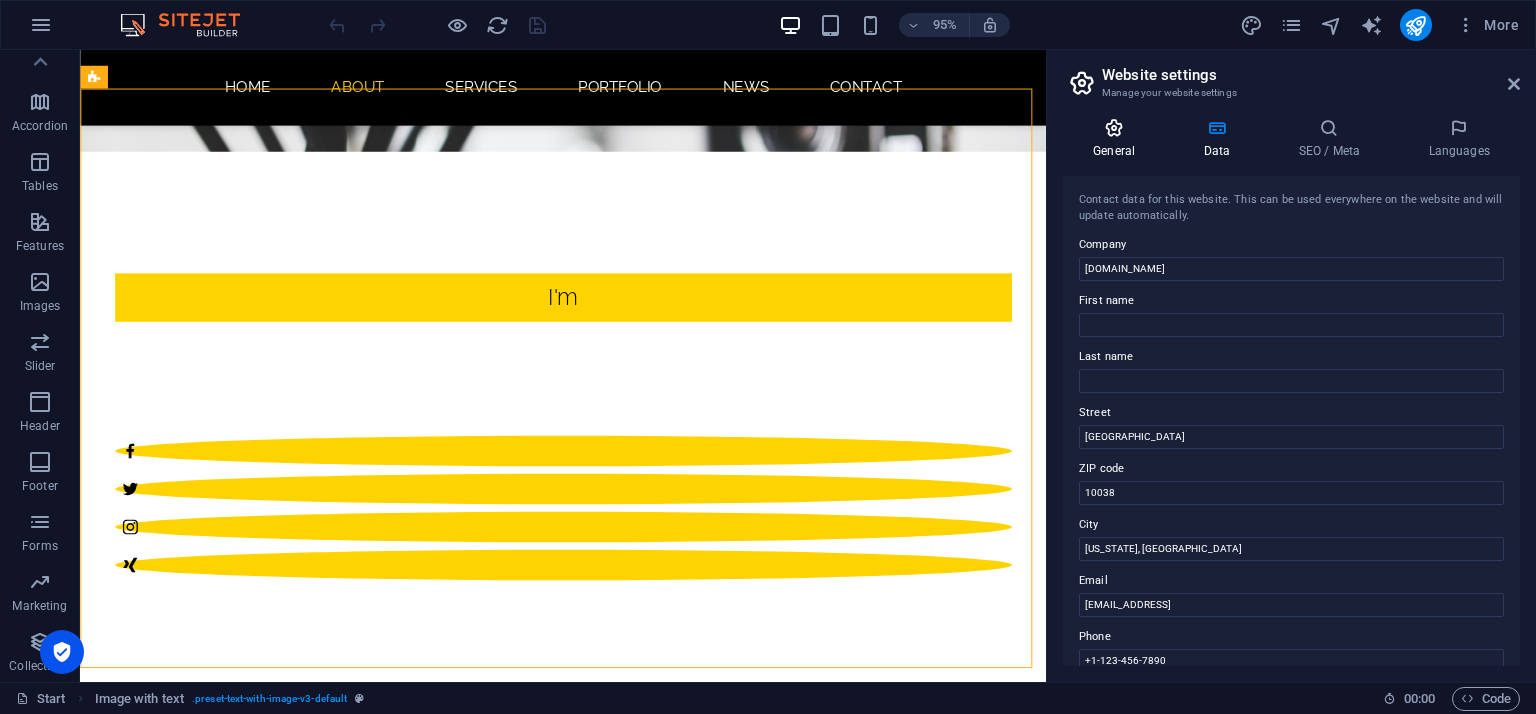 click on "General" at bounding box center [1118, 139] 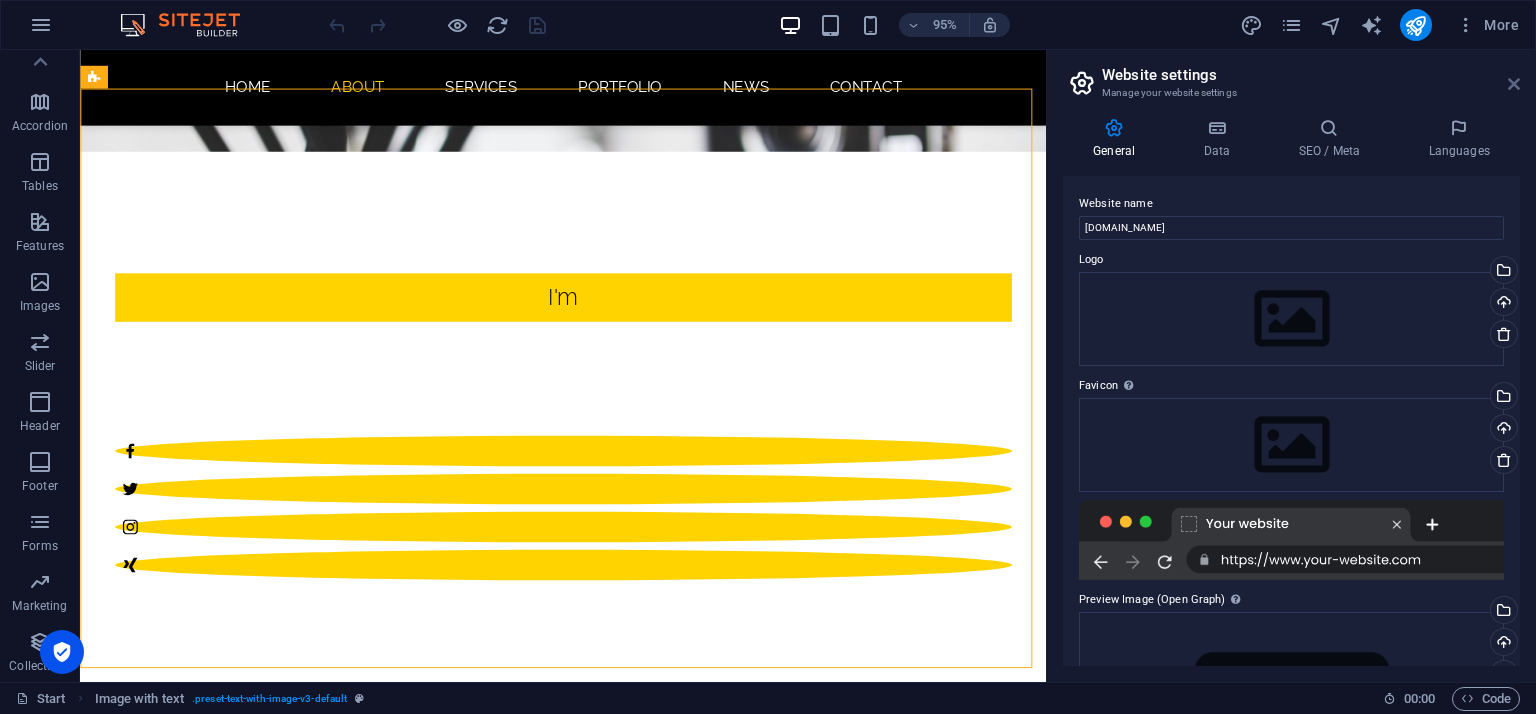 click at bounding box center (1514, 84) 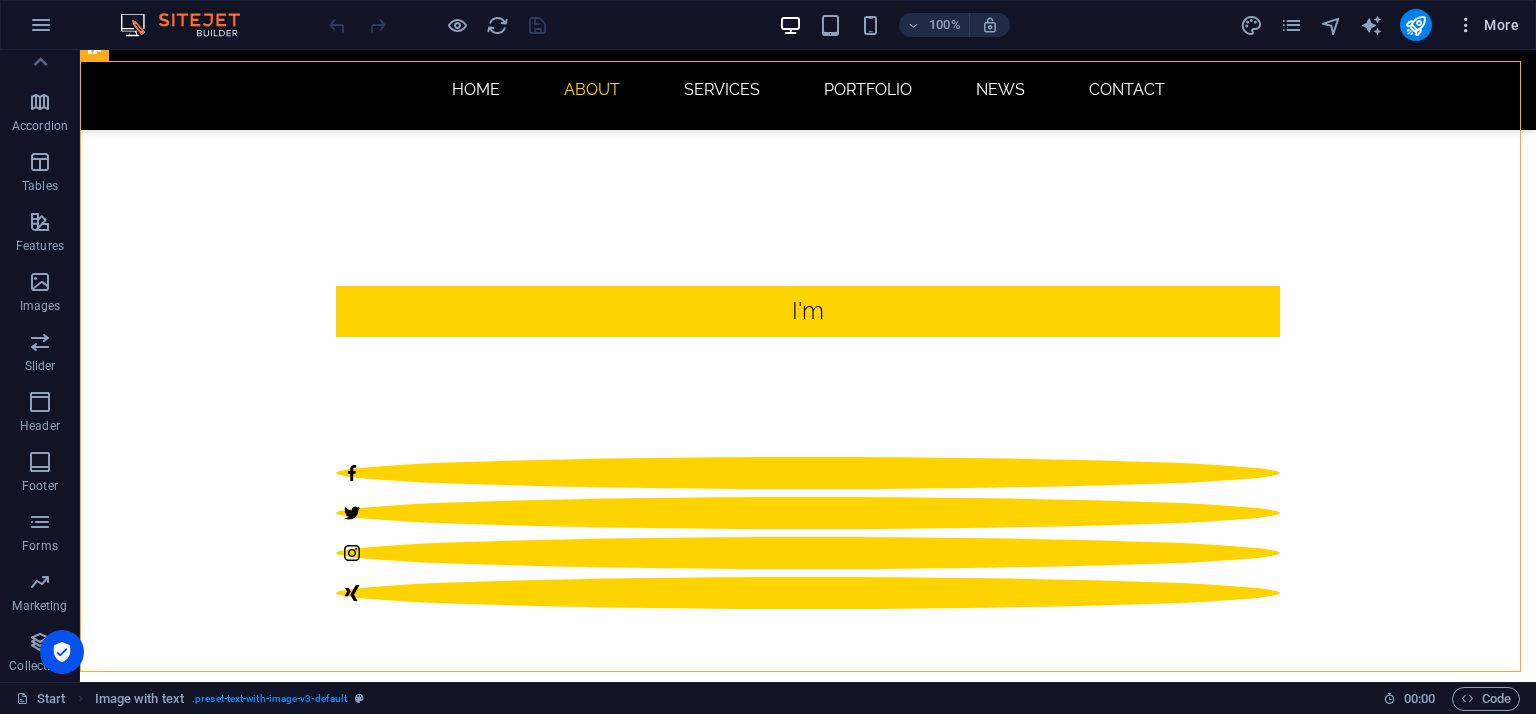 click on "More" at bounding box center [1487, 25] 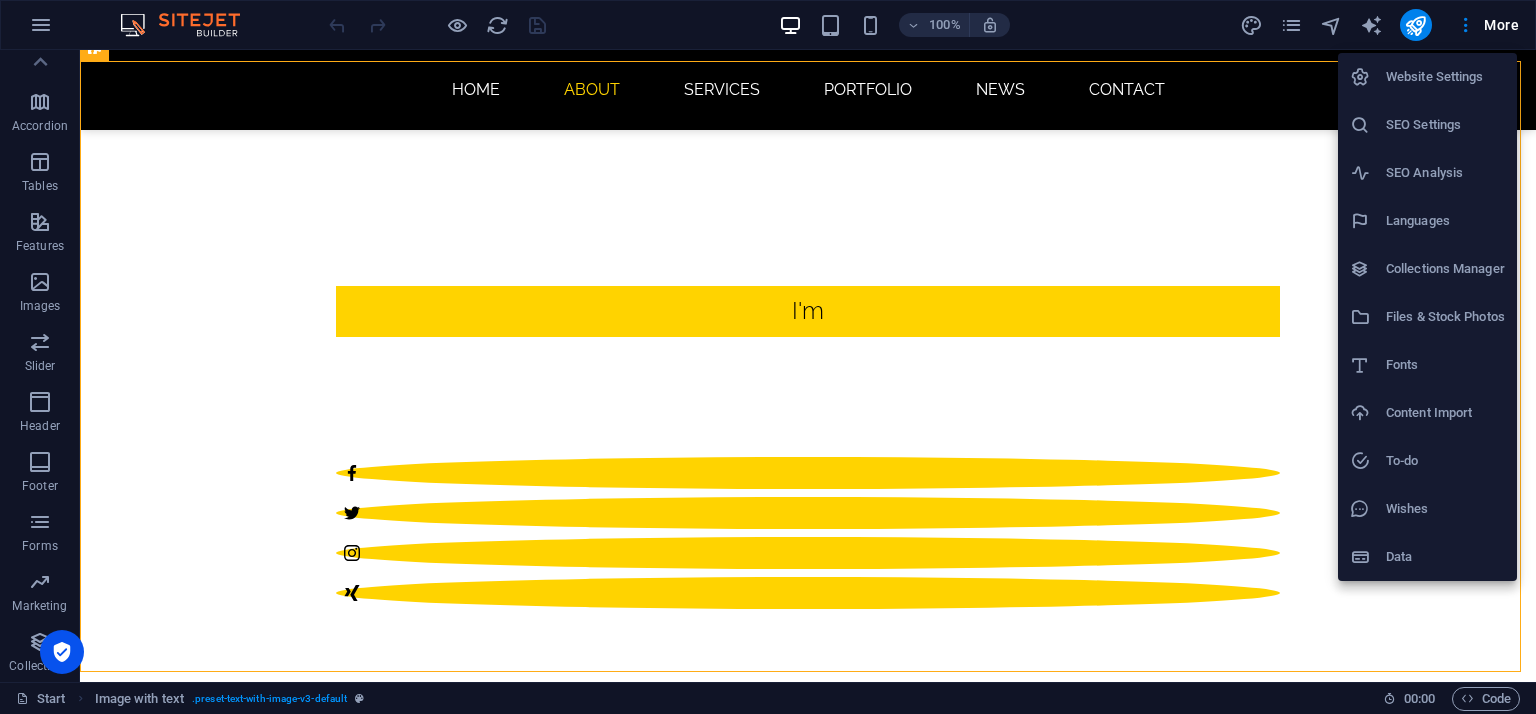 click on "Website Settings" at bounding box center (1427, 77) 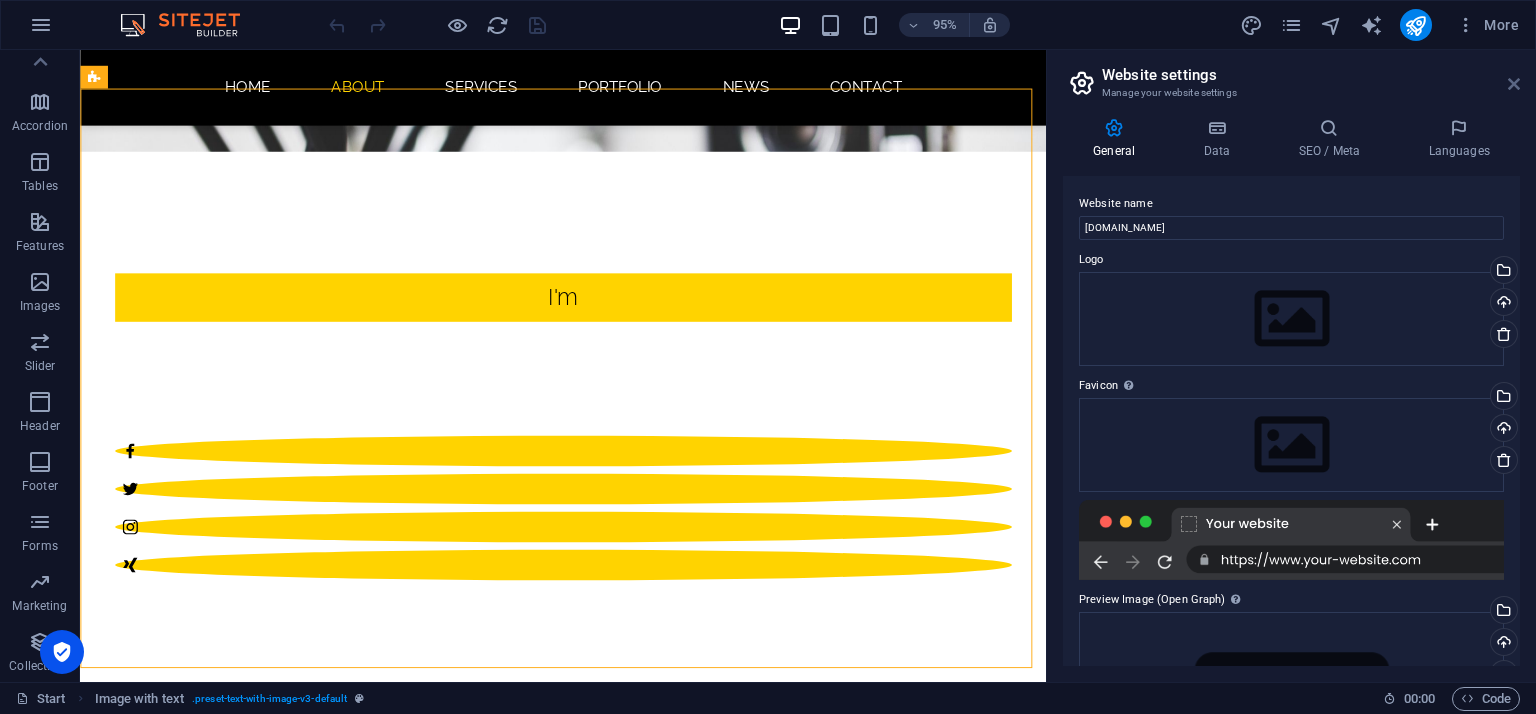 click at bounding box center [1514, 84] 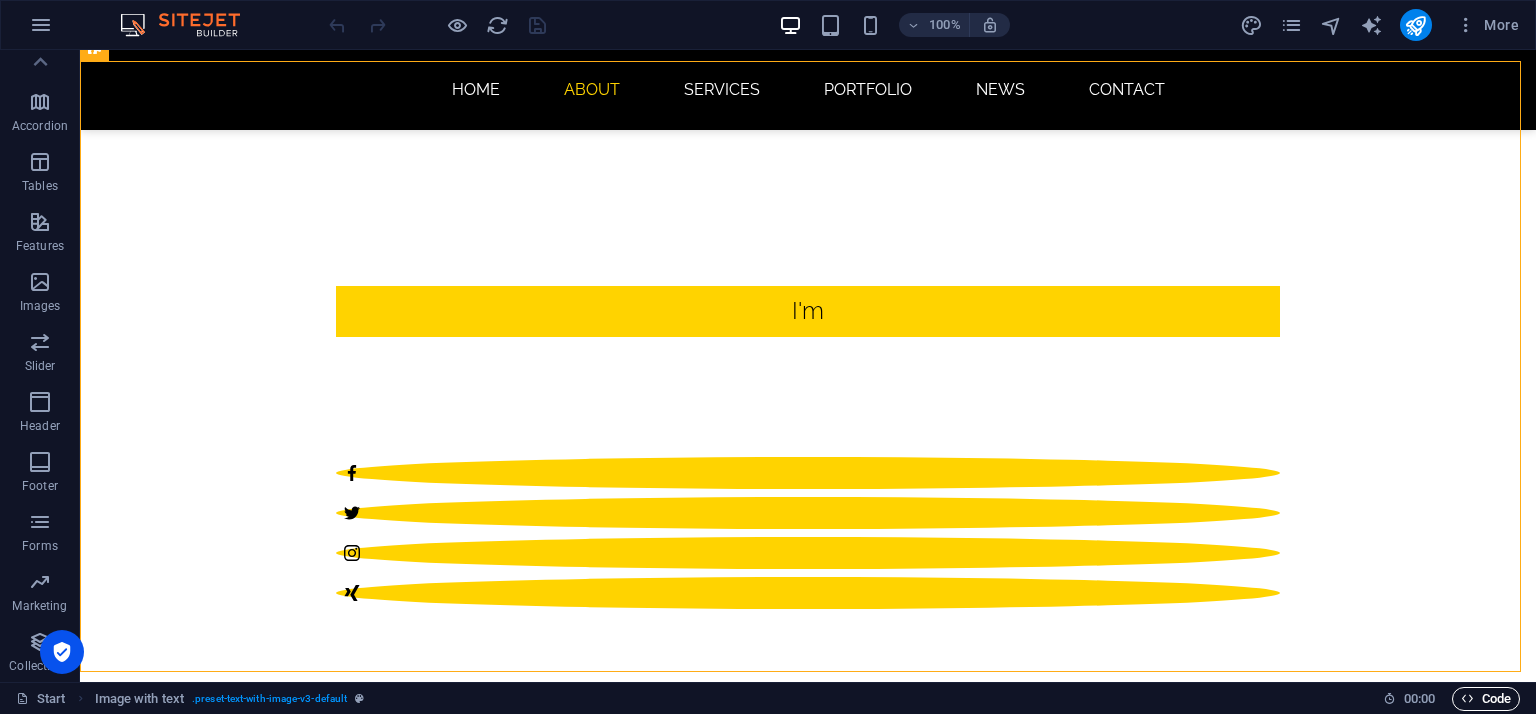 click on "Code" at bounding box center [1486, 699] 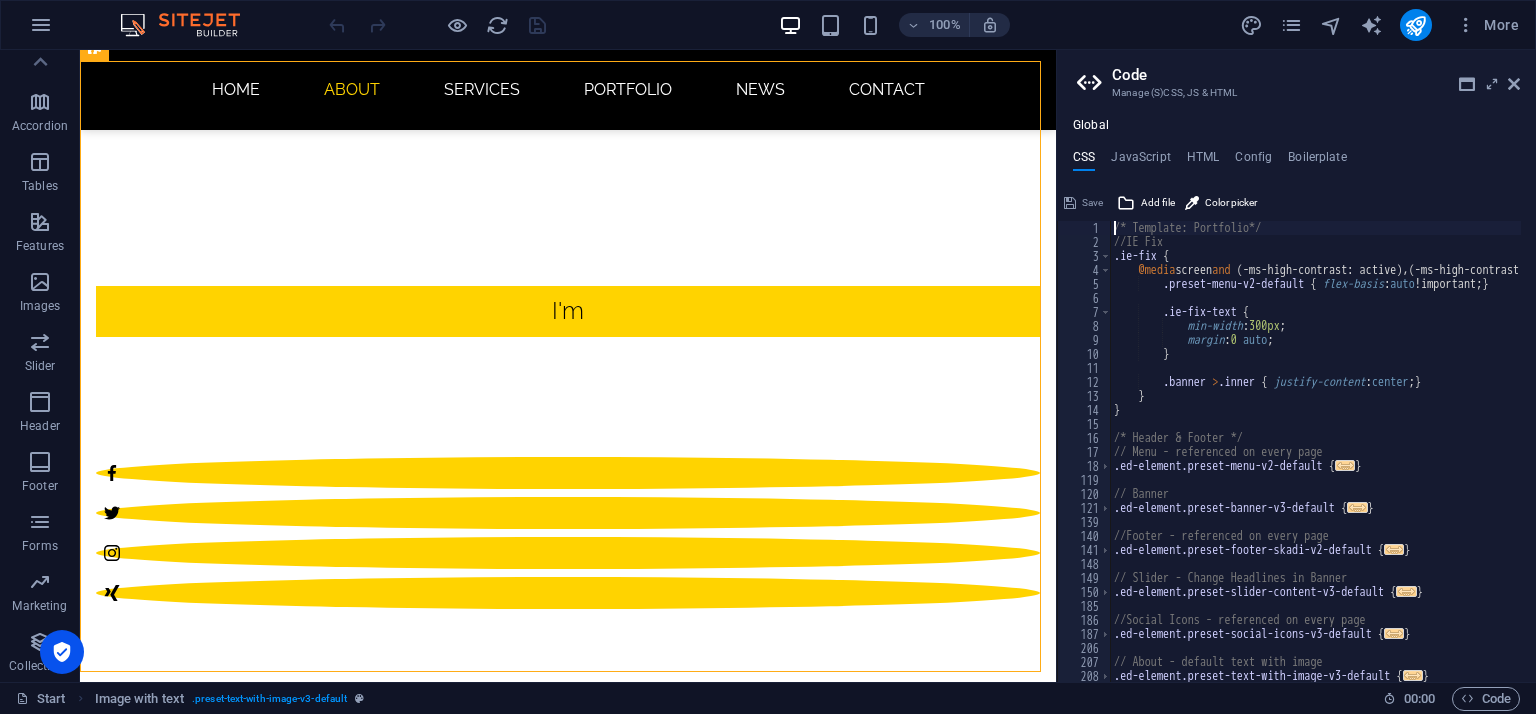 scroll, scrollTop: 0, scrollLeft: 0, axis: both 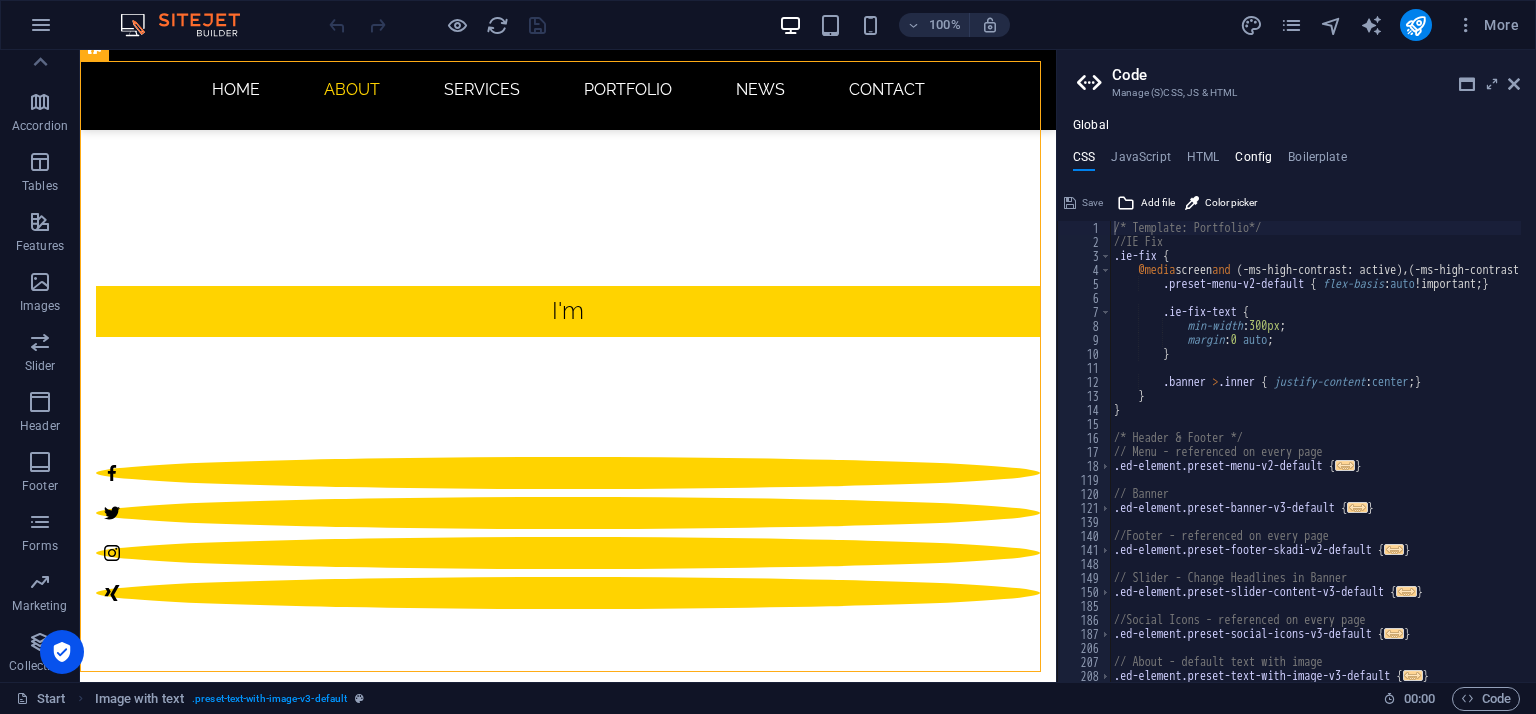 click on "Config" at bounding box center (1253, 161) 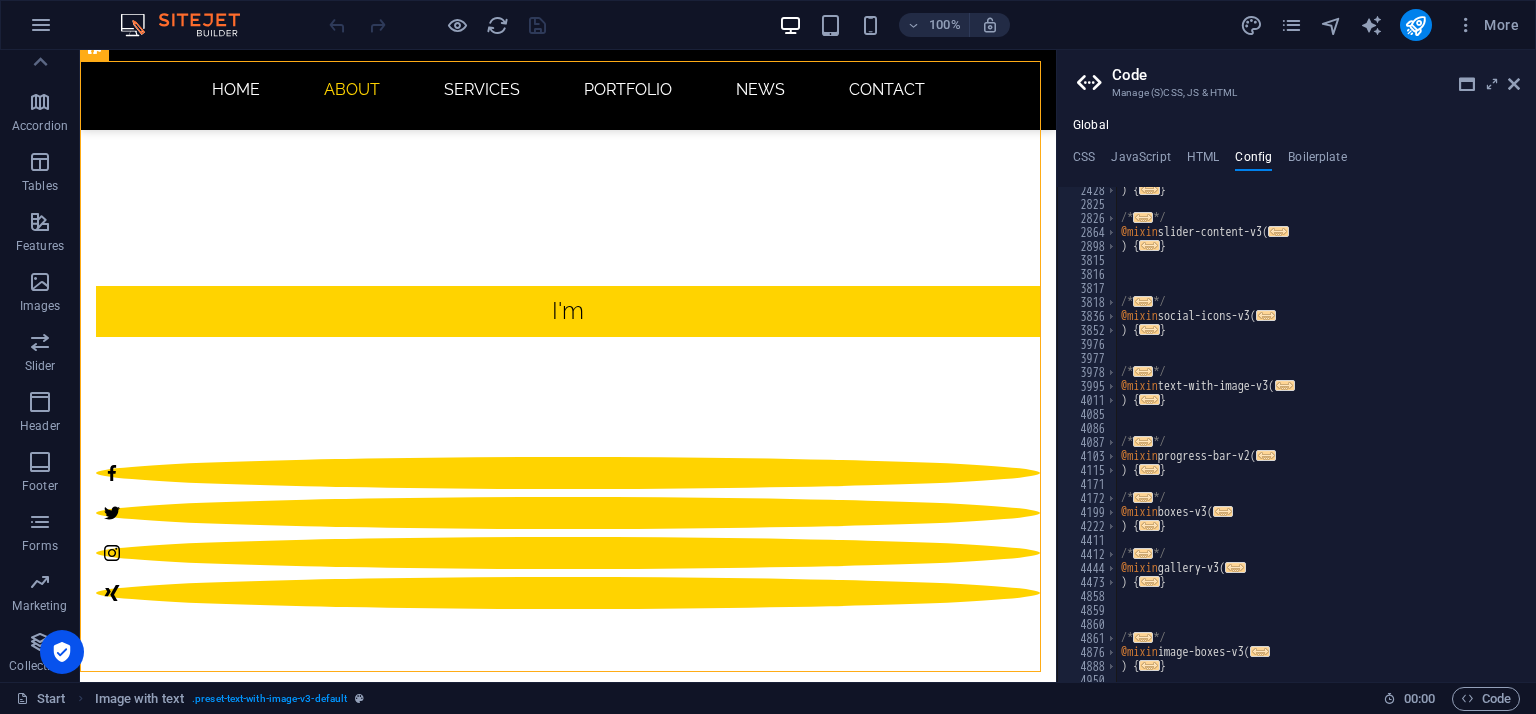 scroll, scrollTop: 714, scrollLeft: 0, axis: vertical 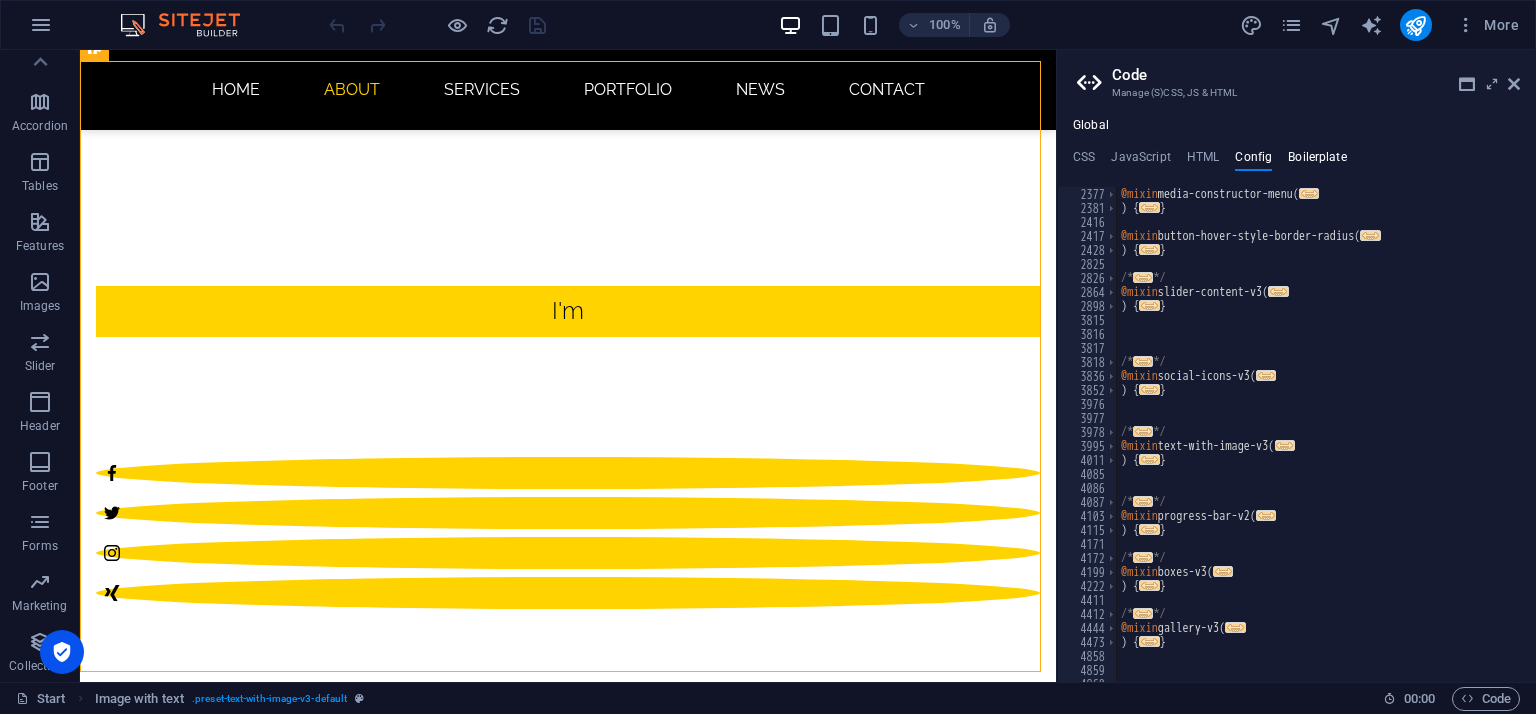 click on "Boilerplate" at bounding box center [1317, 161] 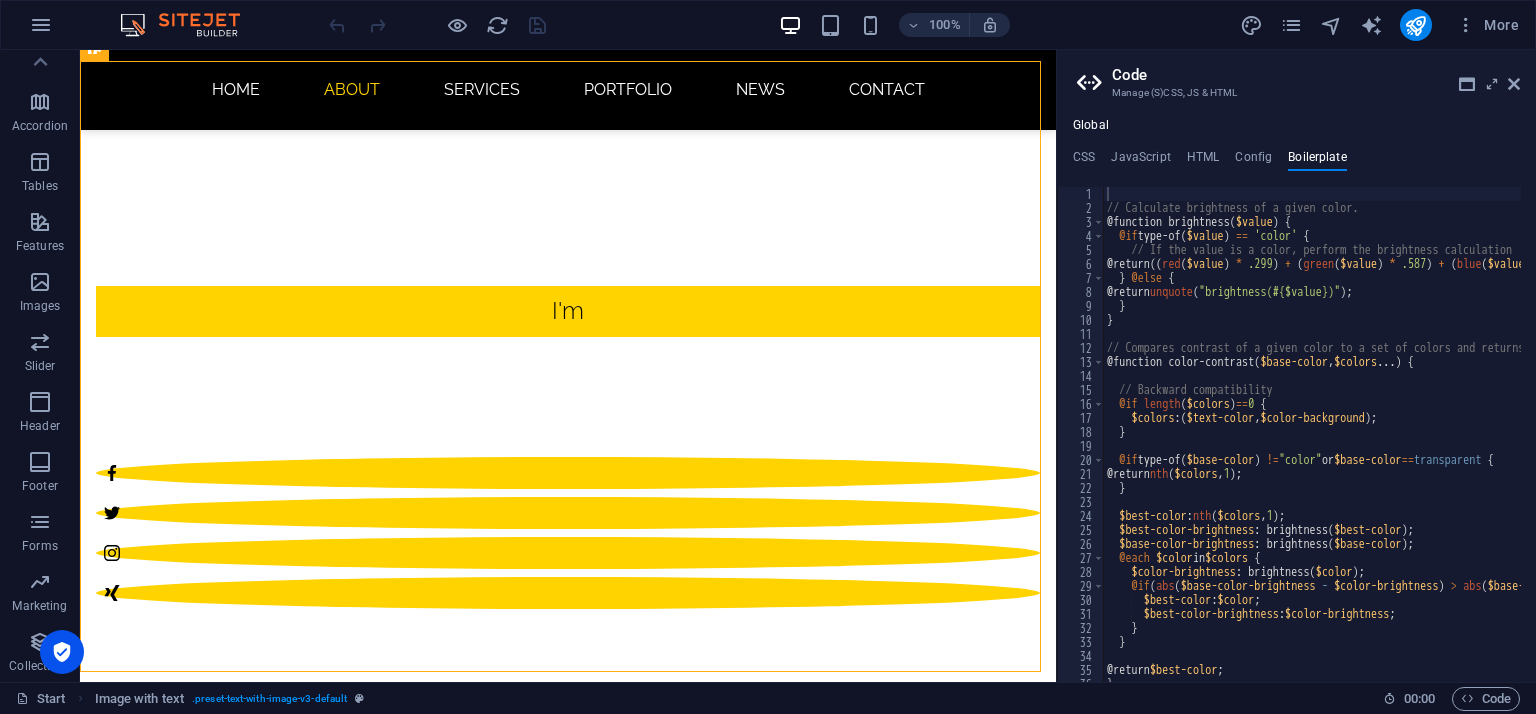 click on "Global CSS JavaScript HTML Config Boilerplate /* Template: Portfolio*/ 1 2 3 4 5 6 7 8 9 10 11 12 13 14 15 16 17 18 119 120 121 139 140 141 148 149 150 185 186 187 206 207 208 /* Template: Portfolio*/ //IE Fix  .ie-fix   {      @media  screen  and   ( -ms-high-contrast: active ) ,  ( -ms-high-contrast:  none )   {           .preset-menu-v2-default   {   flex-basis :  auto  !important;  }                .ie-fix-text   {                min-width :  300px ;                margin :  0   auto ;           }                .banner   > .inner   {   justify-content :  center ;  }      } } /* Header & Footer */ // Menu - referenced on every page .ed-element.preset-menu-v2-default   { ... } // Banner .ed-element.preset-banner-v3-default   { ... } //Footer - referenced on every page .ed-element.preset-footer-skadi-v2-default   { ... } // Slider - Change Headlines in Banner .ed-element.preset-slider-content-v3-default   { ... } //Social Icons - referenced on every page .ed-element.preset-social-icons-v3-default   { ... }" at bounding box center [1296, 400] 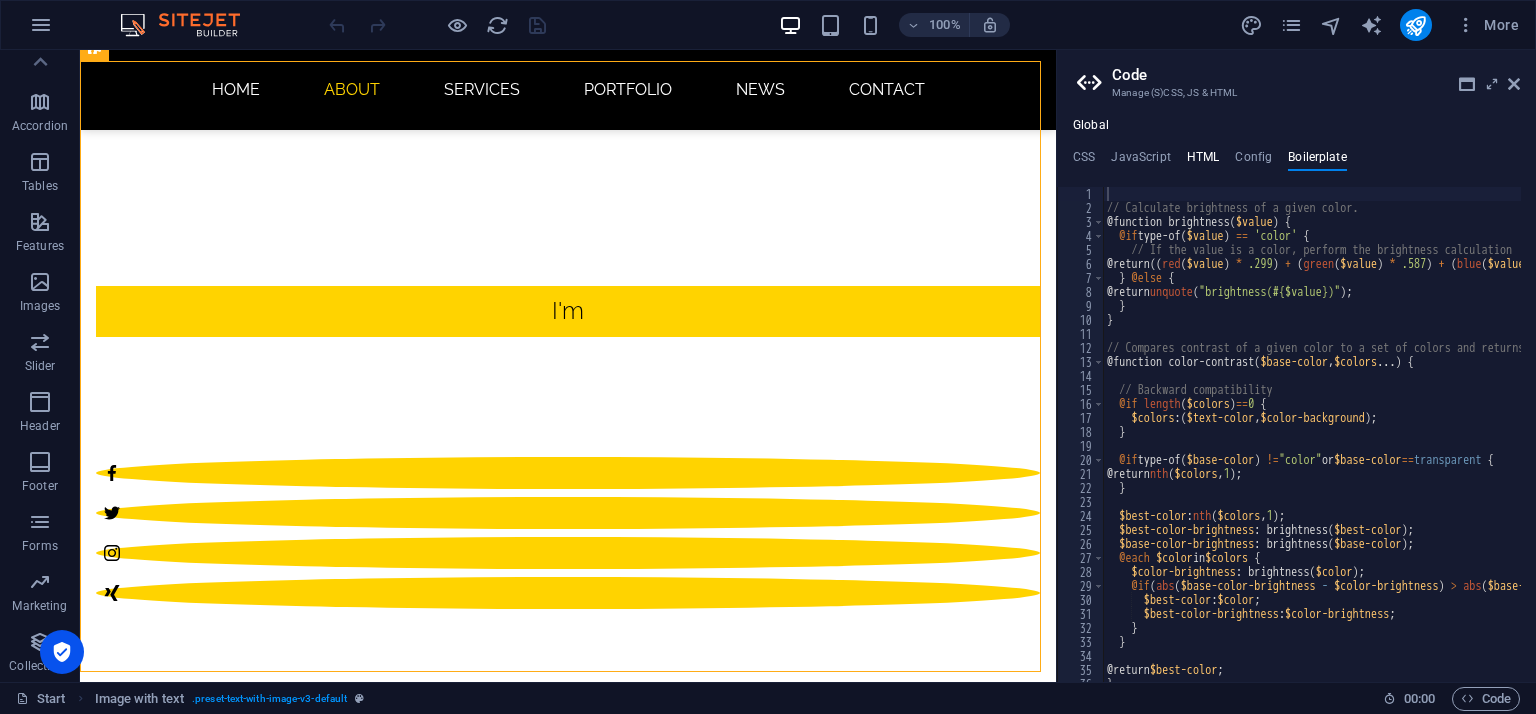click on "HTML" at bounding box center (1203, 161) 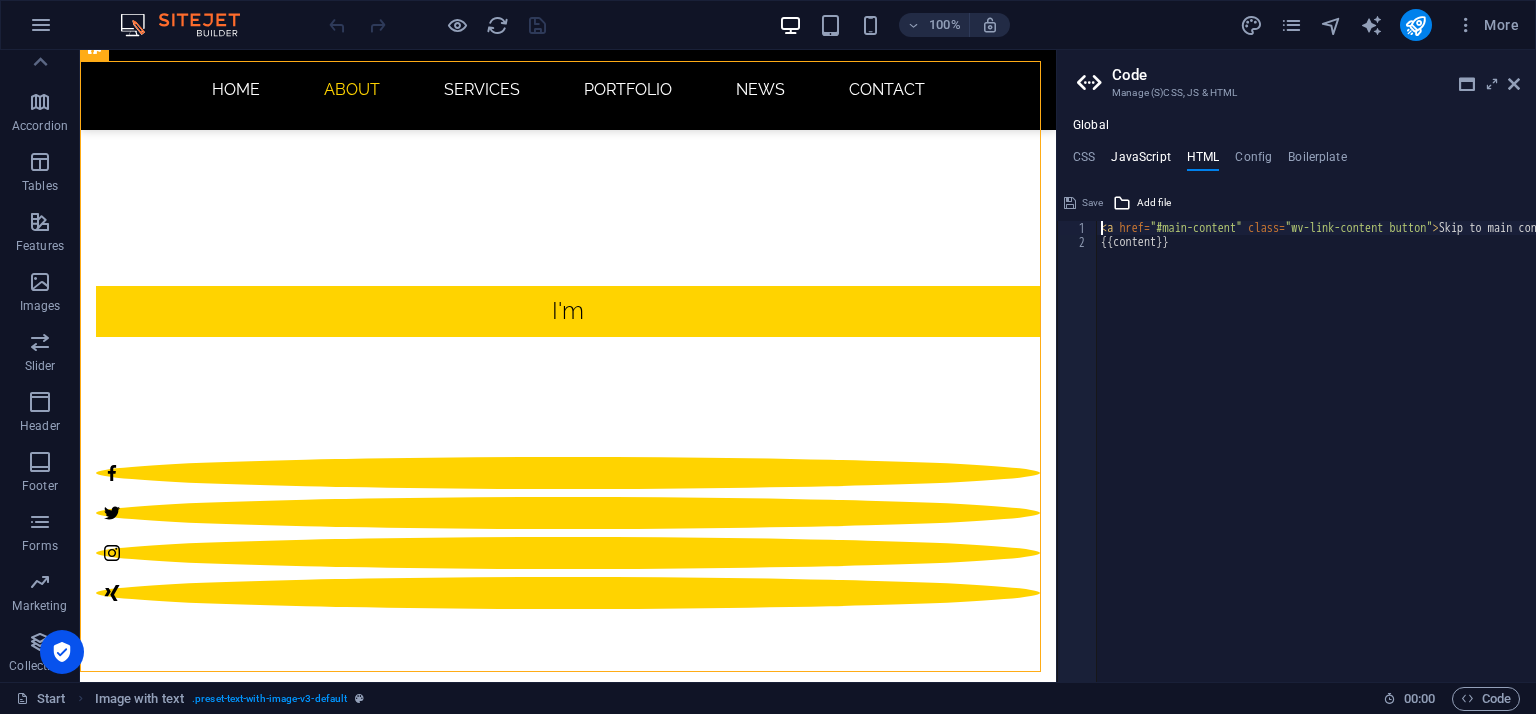 click on "JavaScript" at bounding box center [1140, 161] 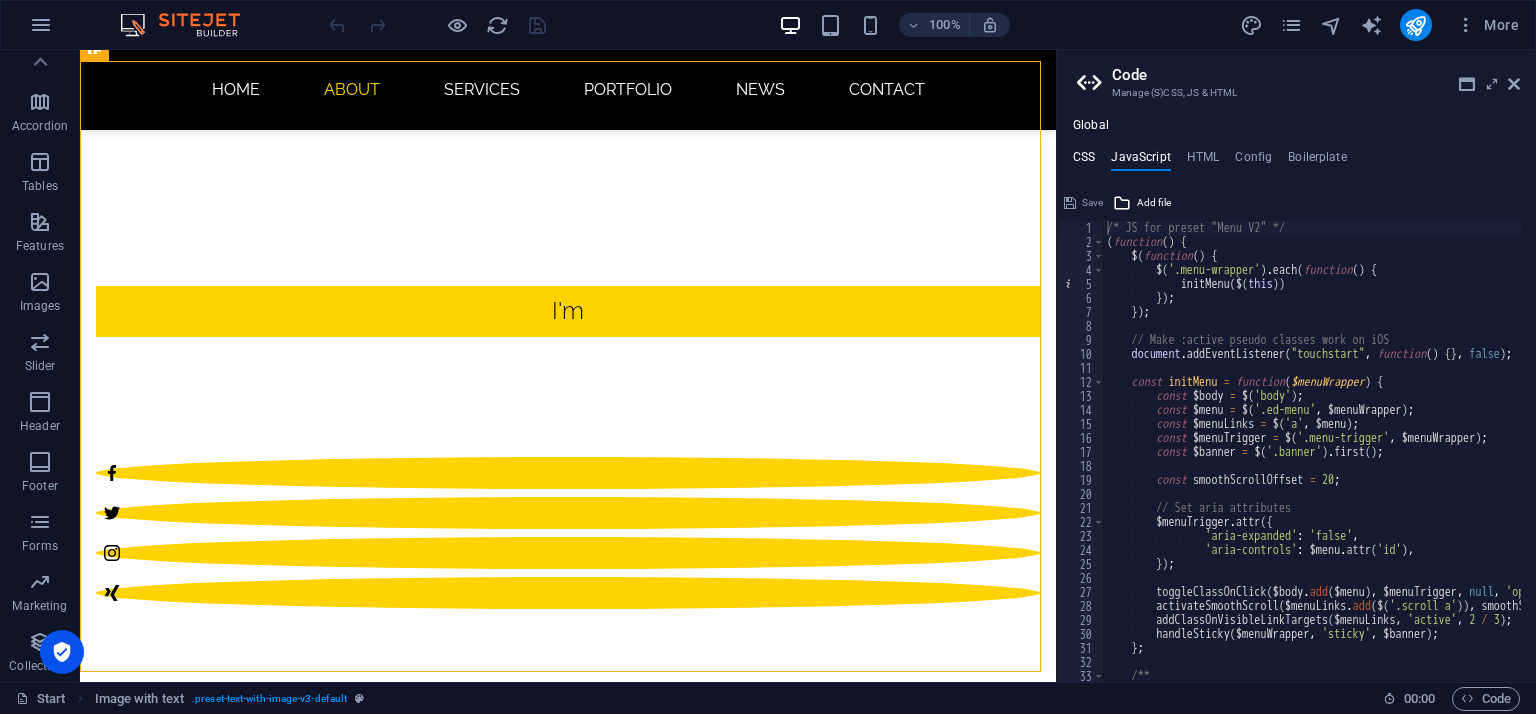 click on "CSS" at bounding box center (1084, 161) 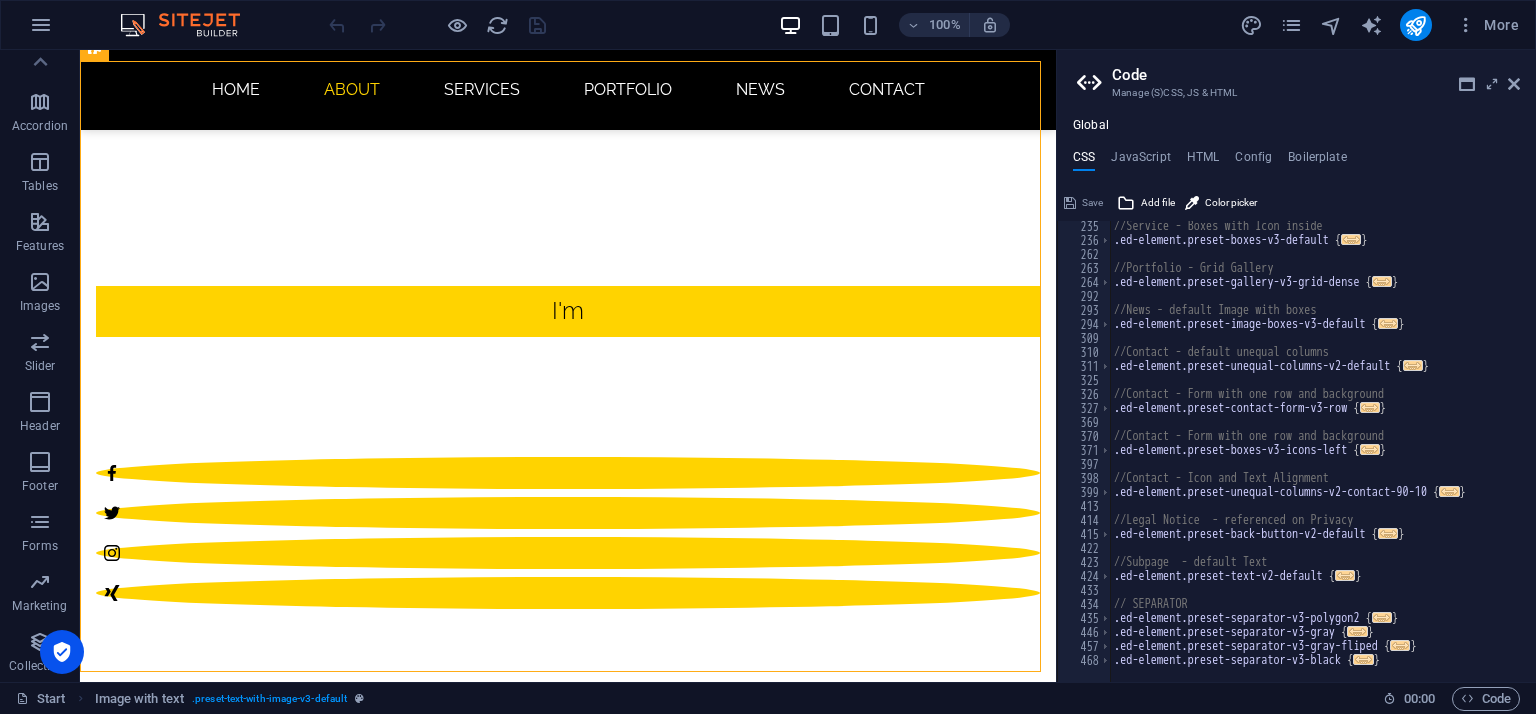 scroll, scrollTop: 520, scrollLeft: 0, axis: vertical 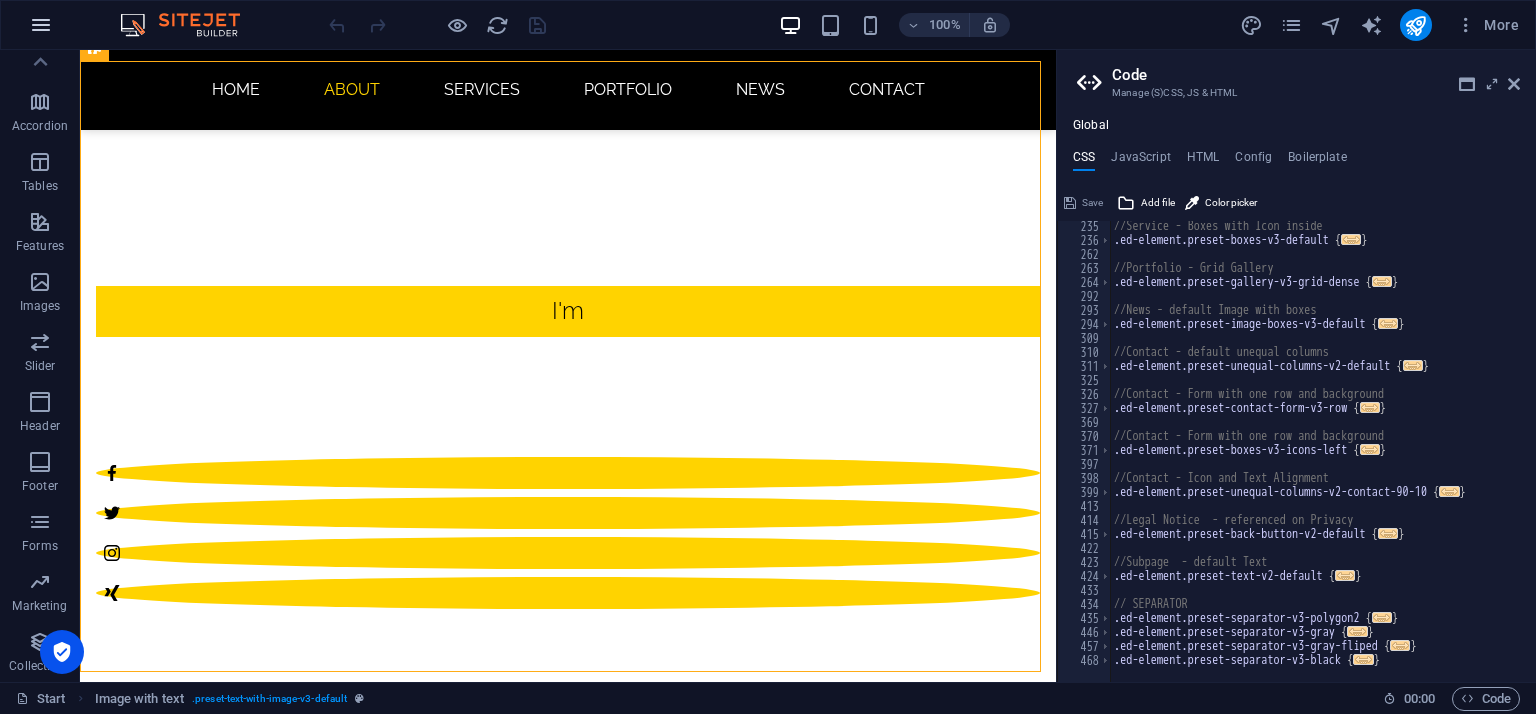 click at bounding box center (41, 25) 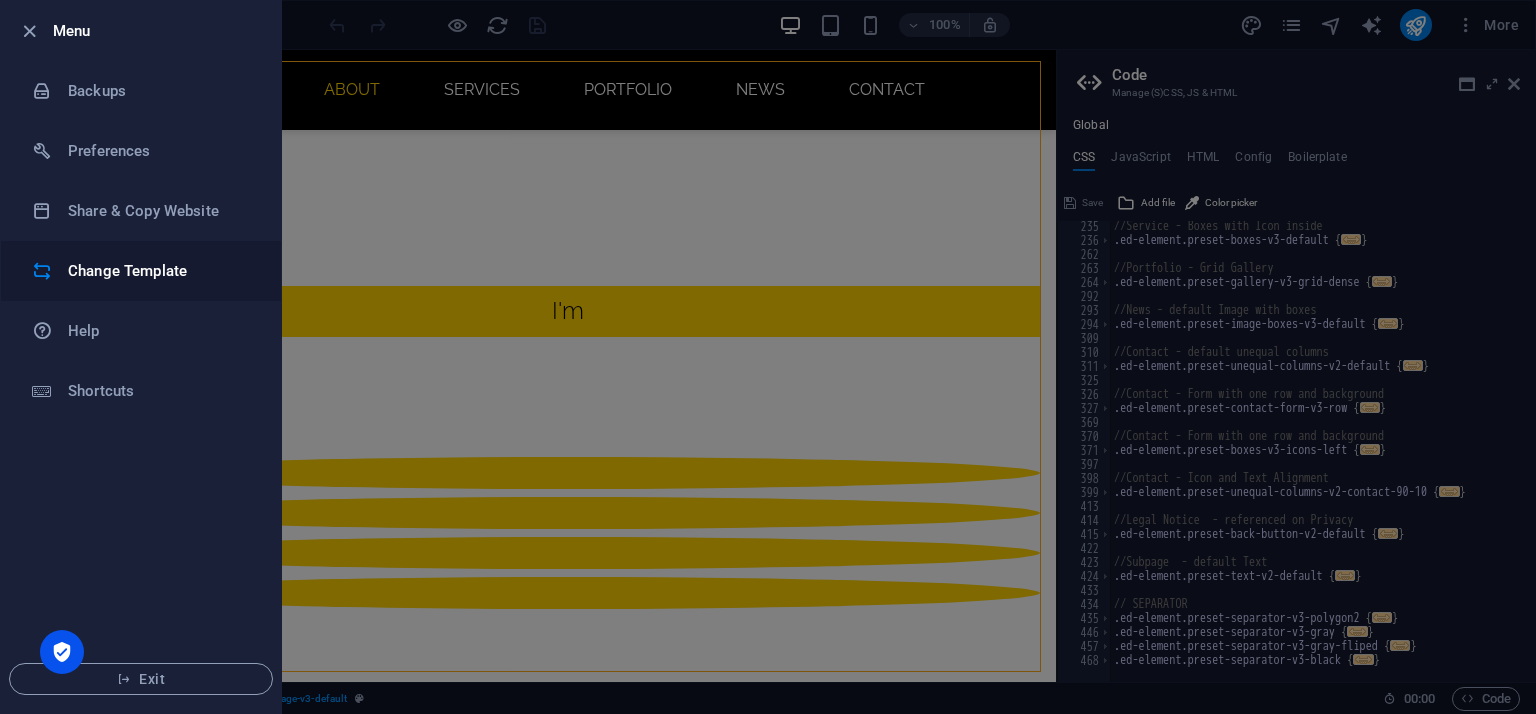 click on "Change Template" at bounding box center [160, 271] 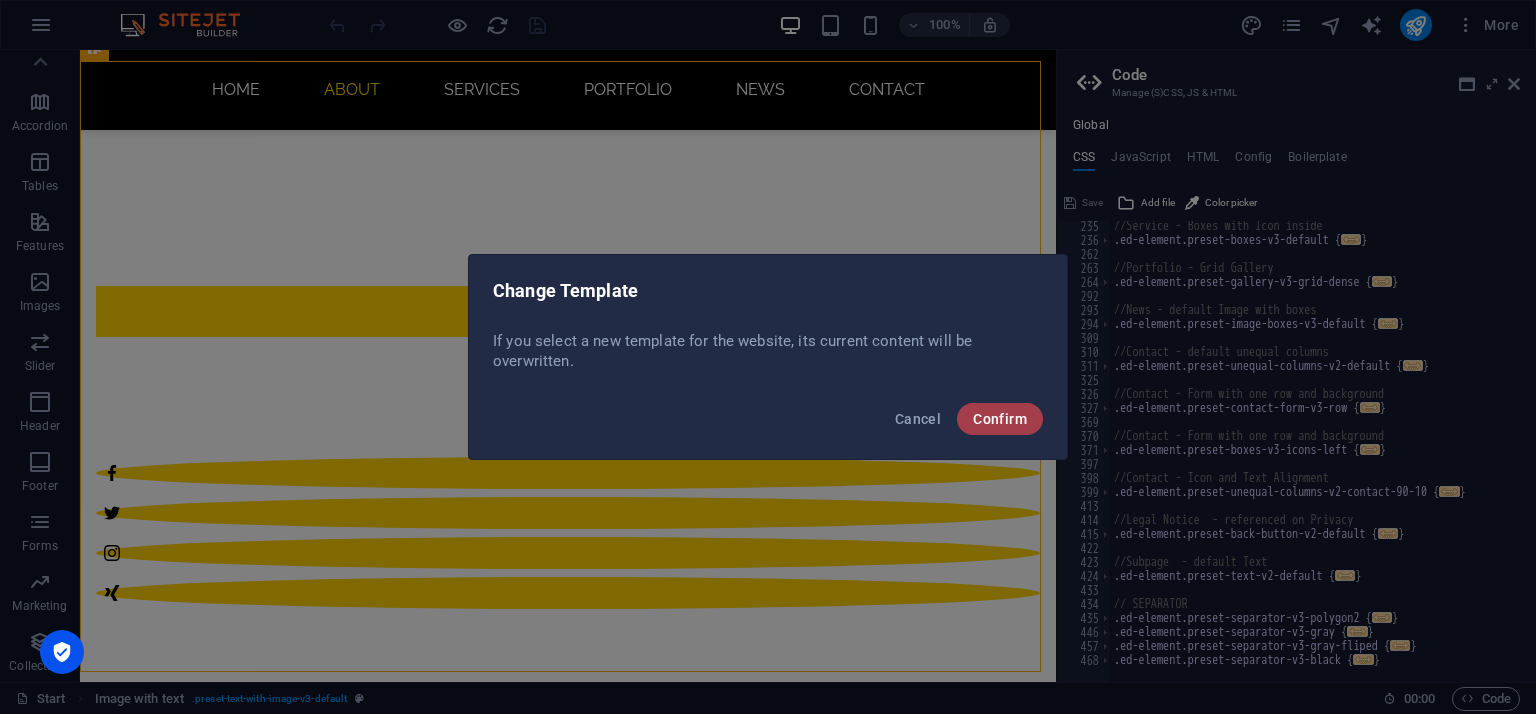 click on "Confirm" at bounding box center [1000, 419] 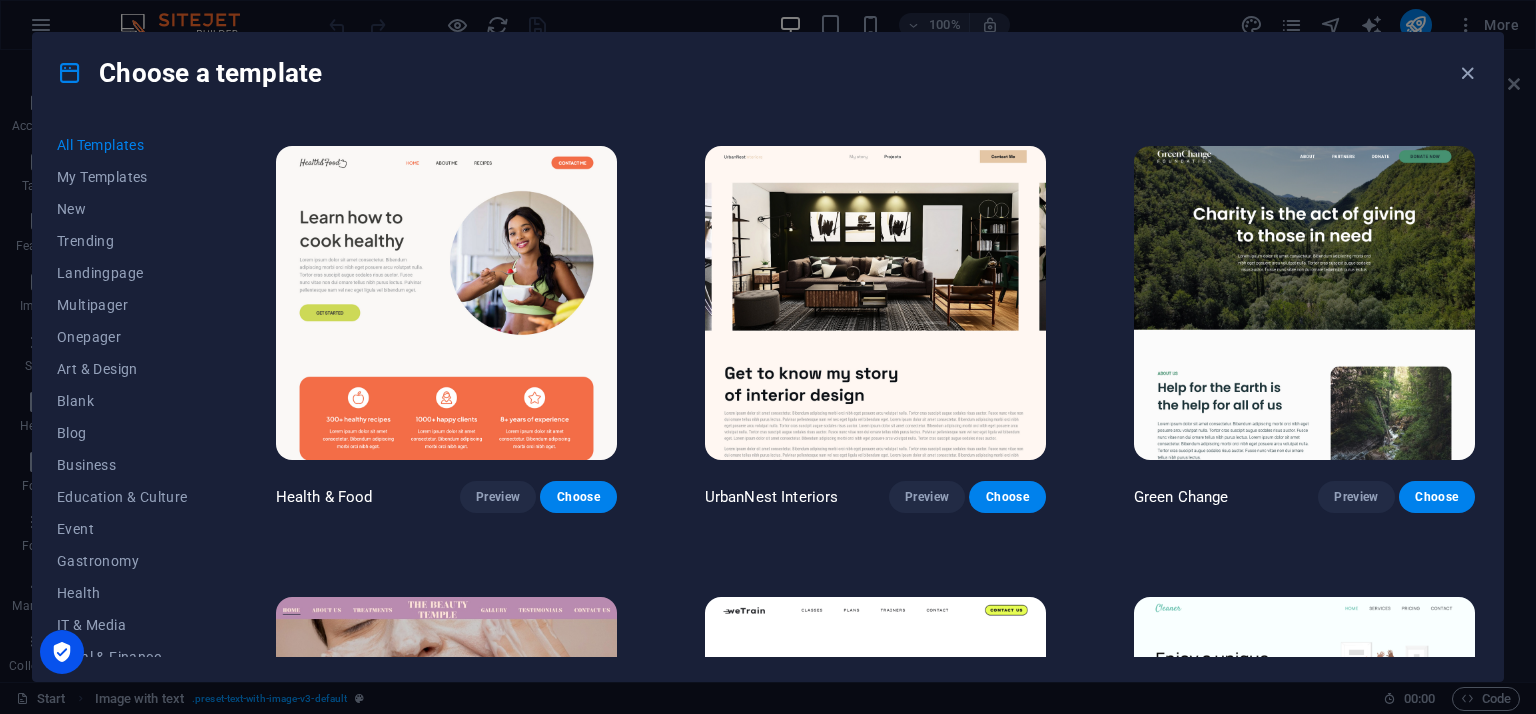 scroll, scrollTop: 1800, scrollLeft: 0, axis: vertical 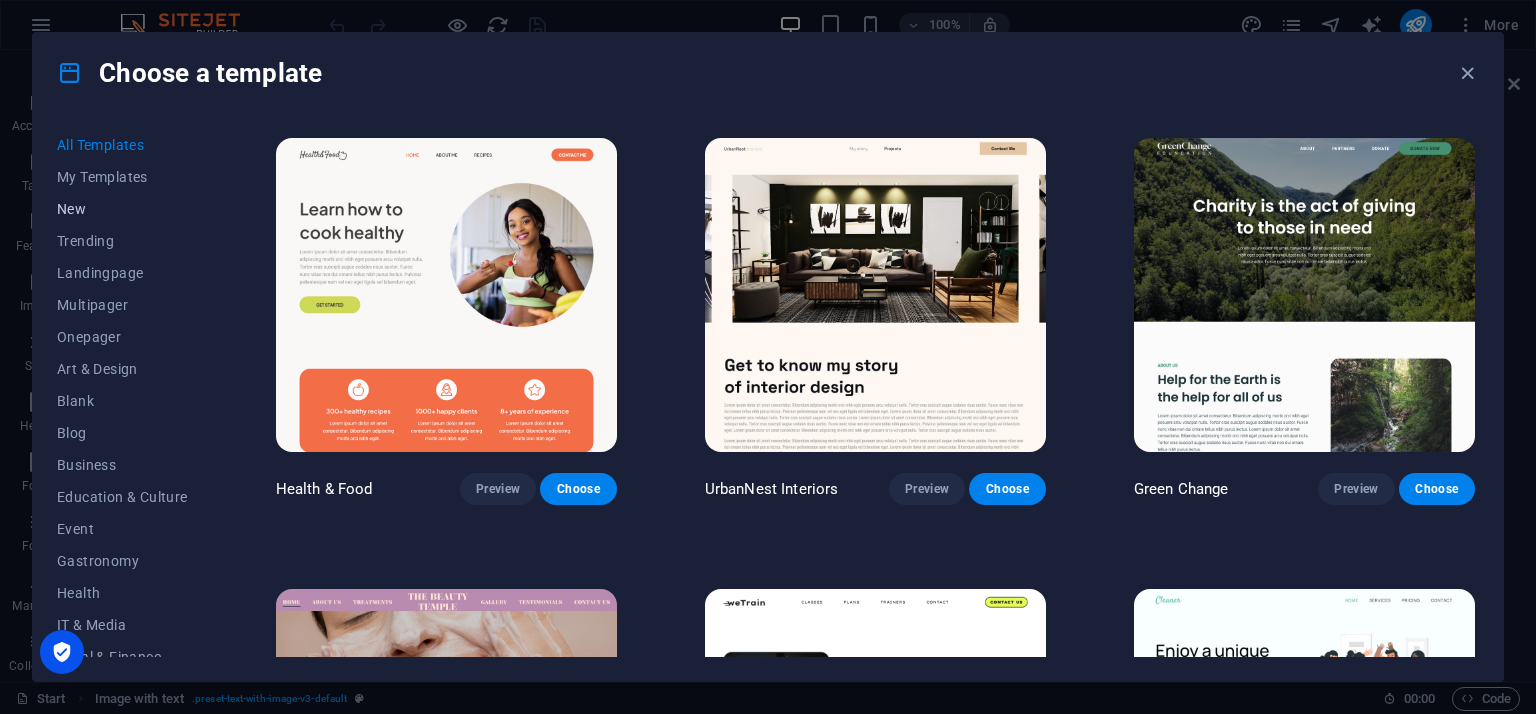click on "New" at bounding box center (122, 209) 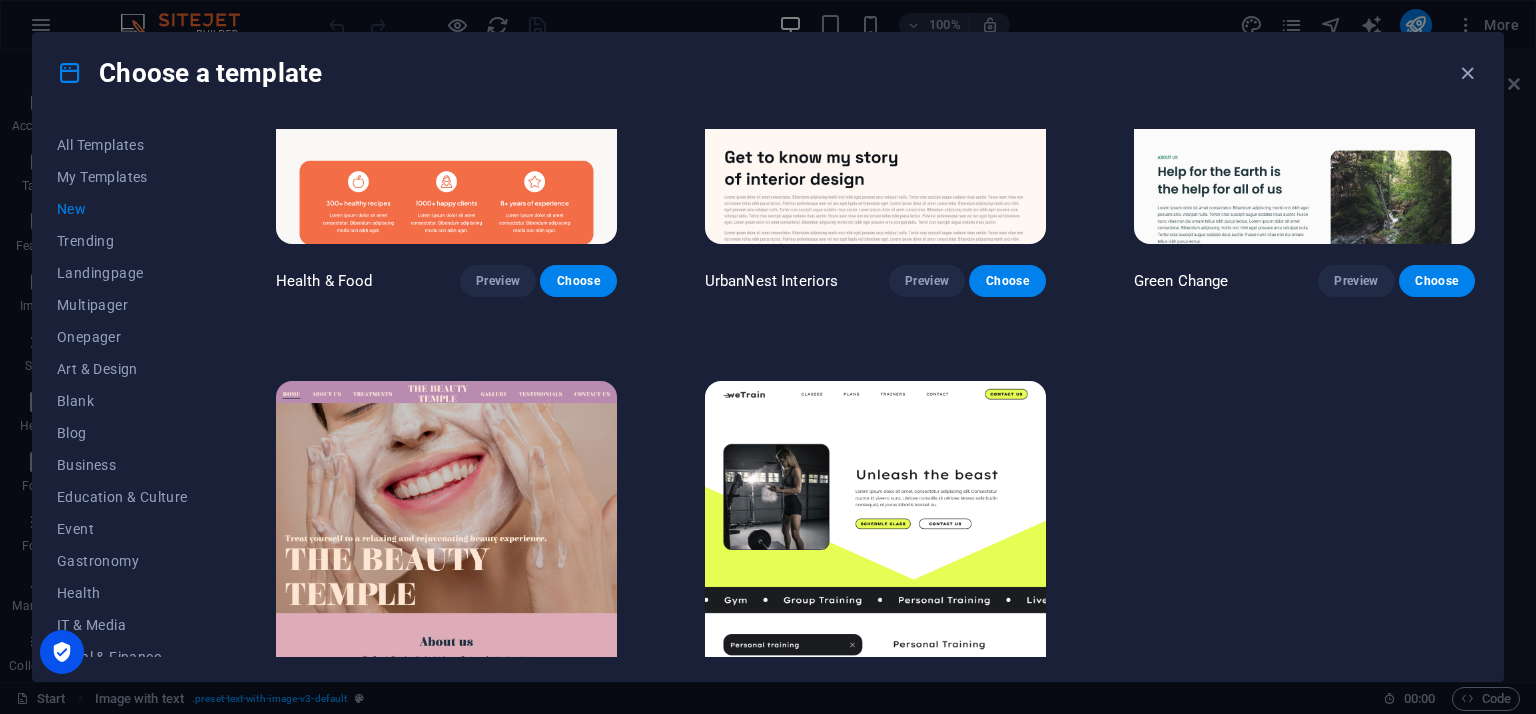 scroll, scrollTop: 2088, scrollLeft: 0, axis: vertical 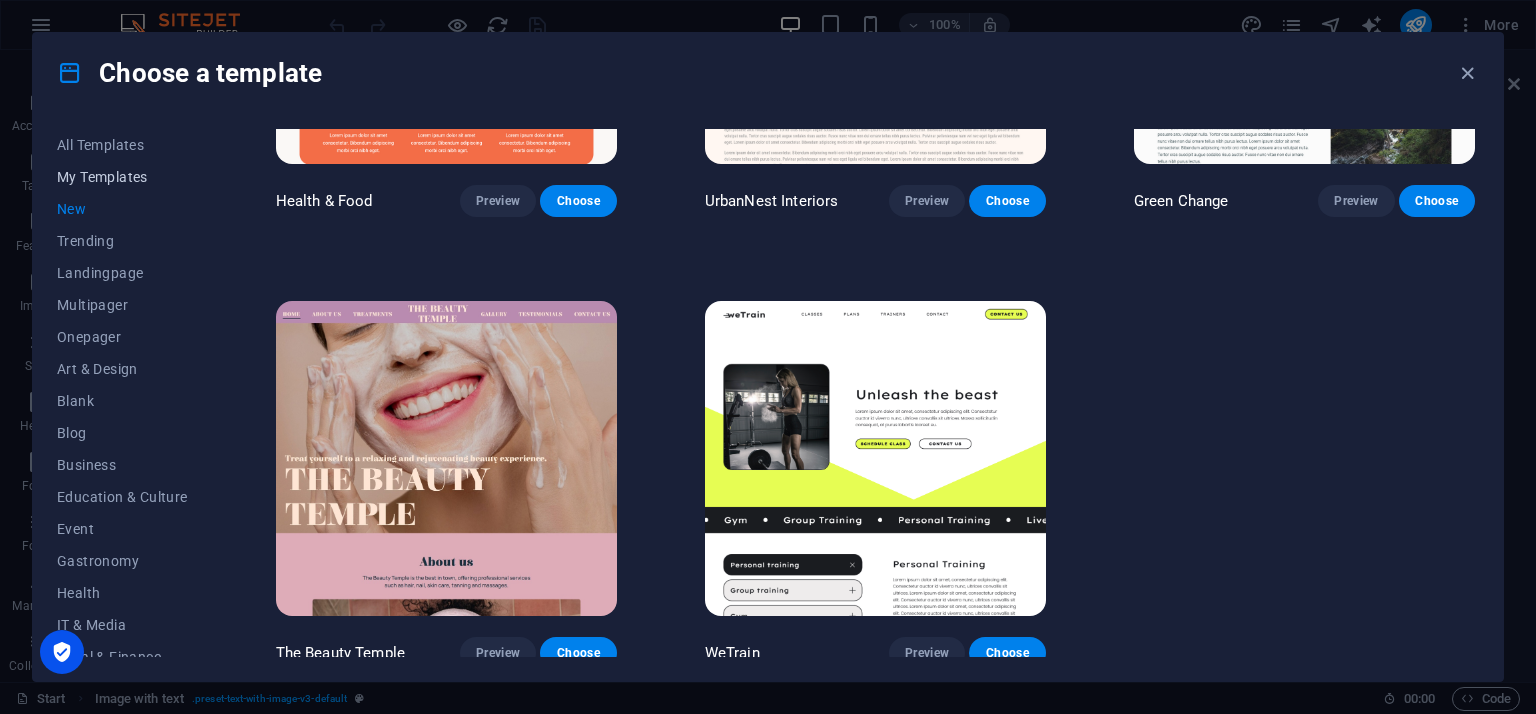 click on "My Templates" at bounding box center (122, 177) 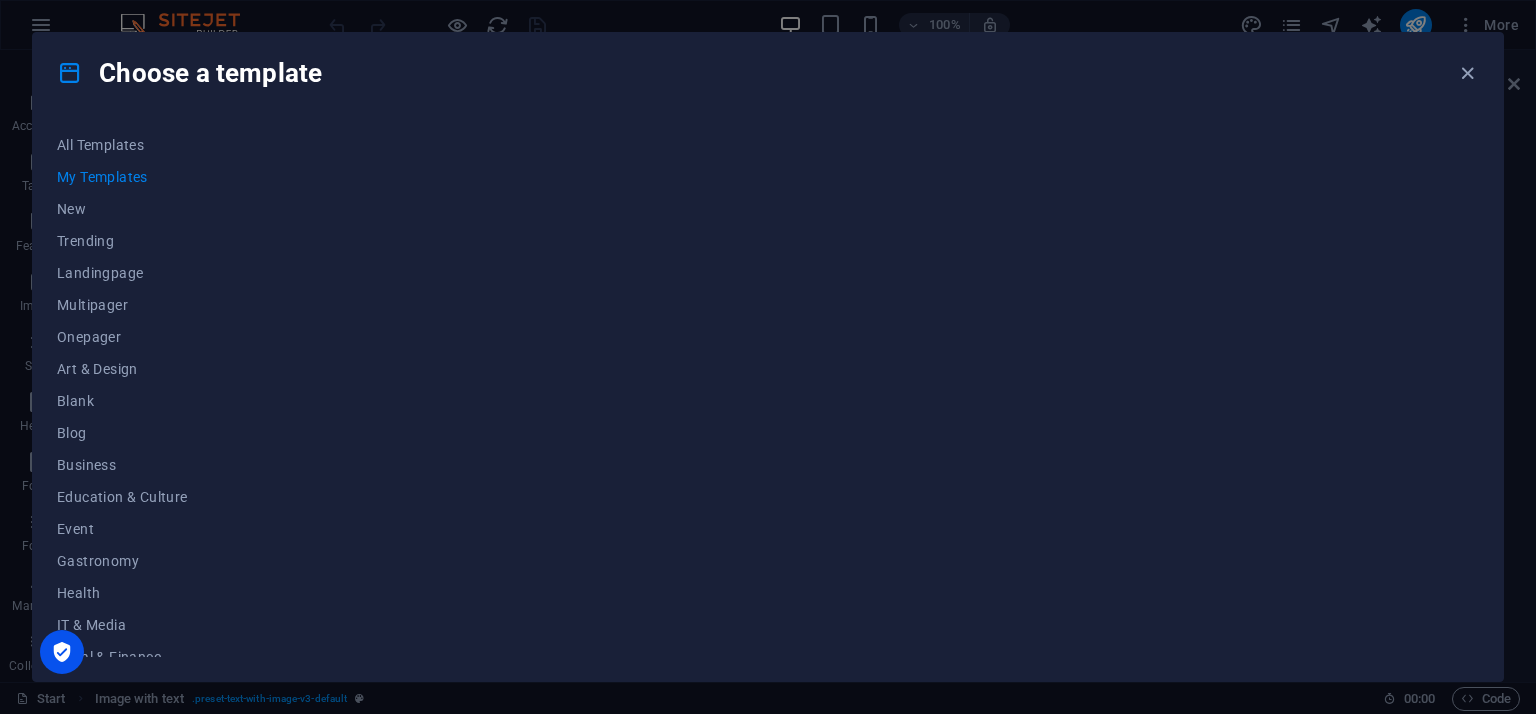 scroll, scrollTop: 0, scrollLeft: 0, axis: both 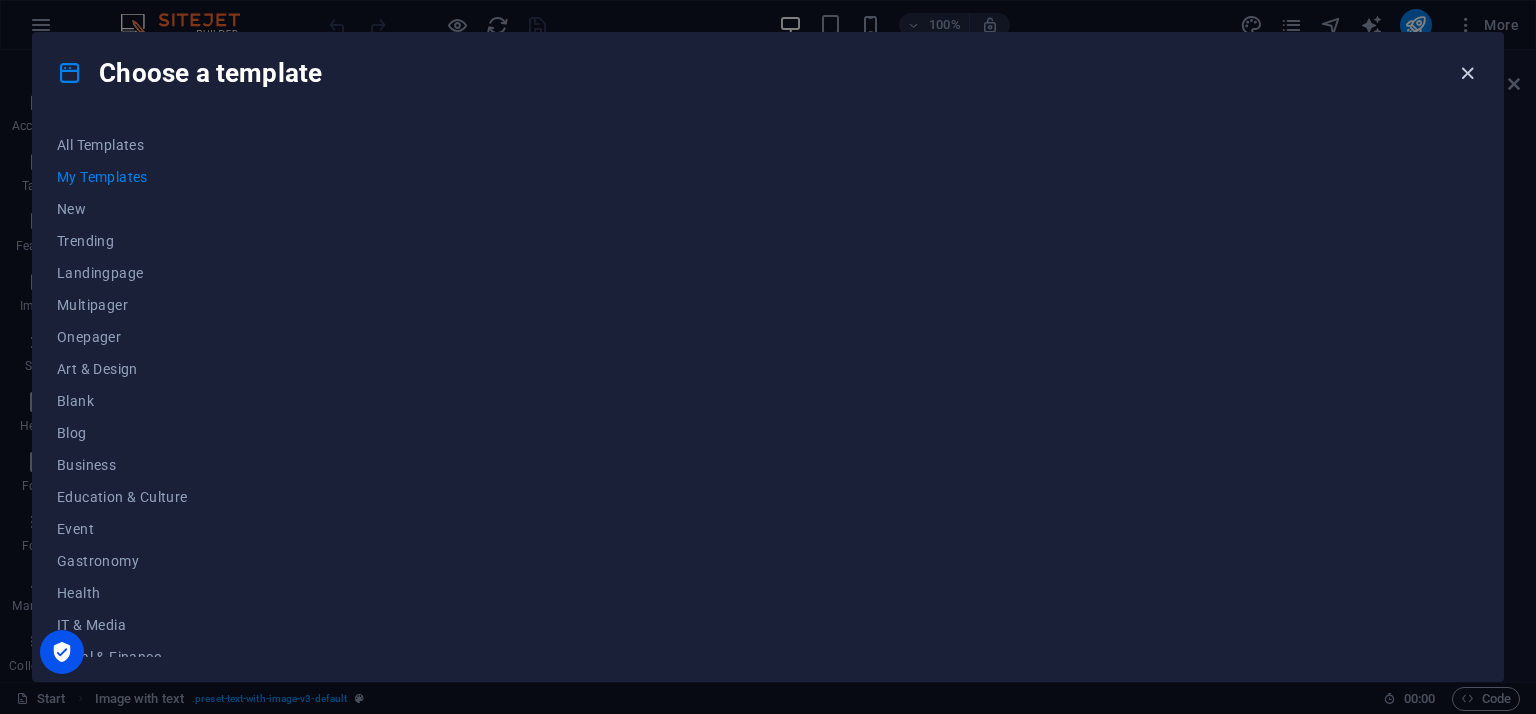 click at bounding box center [1467, 73] 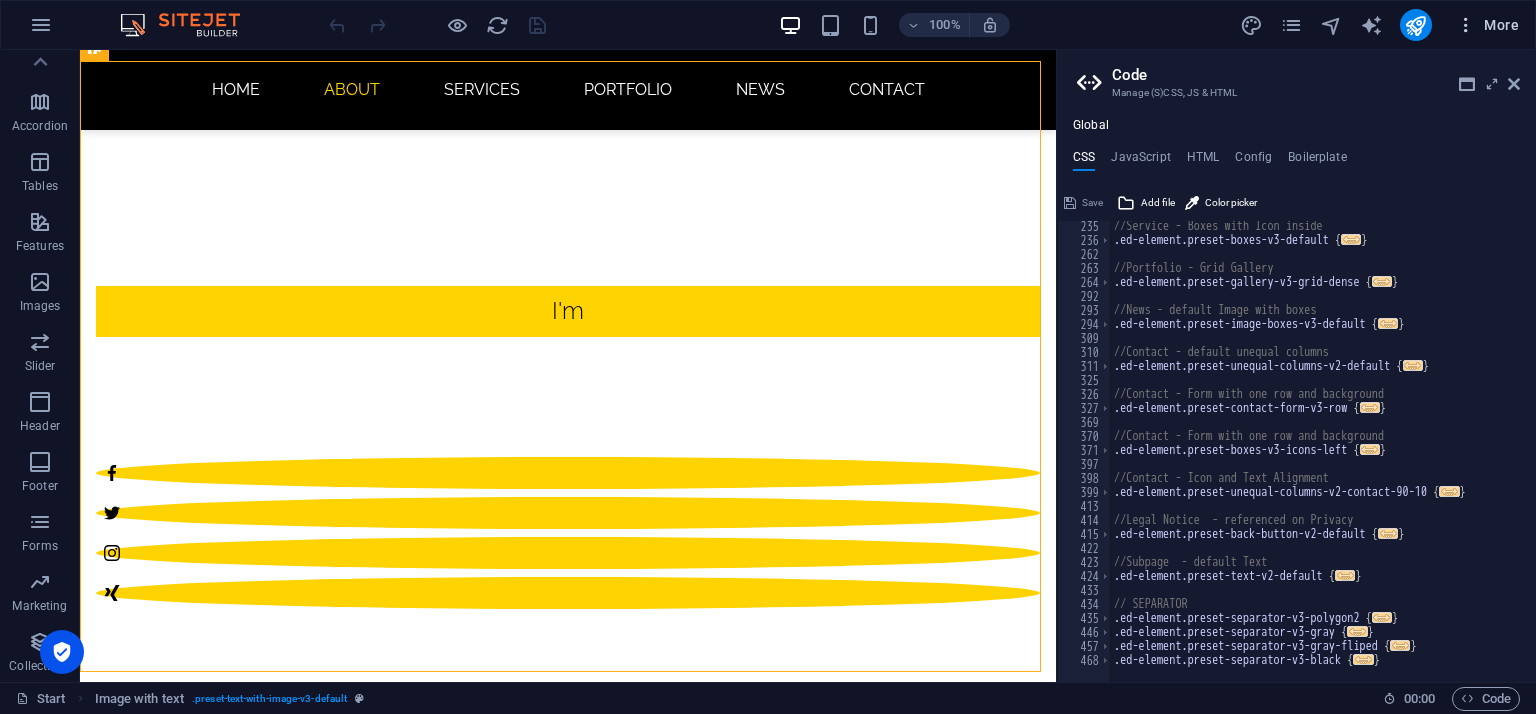 click on "More" at bounding box center [1487, 25] 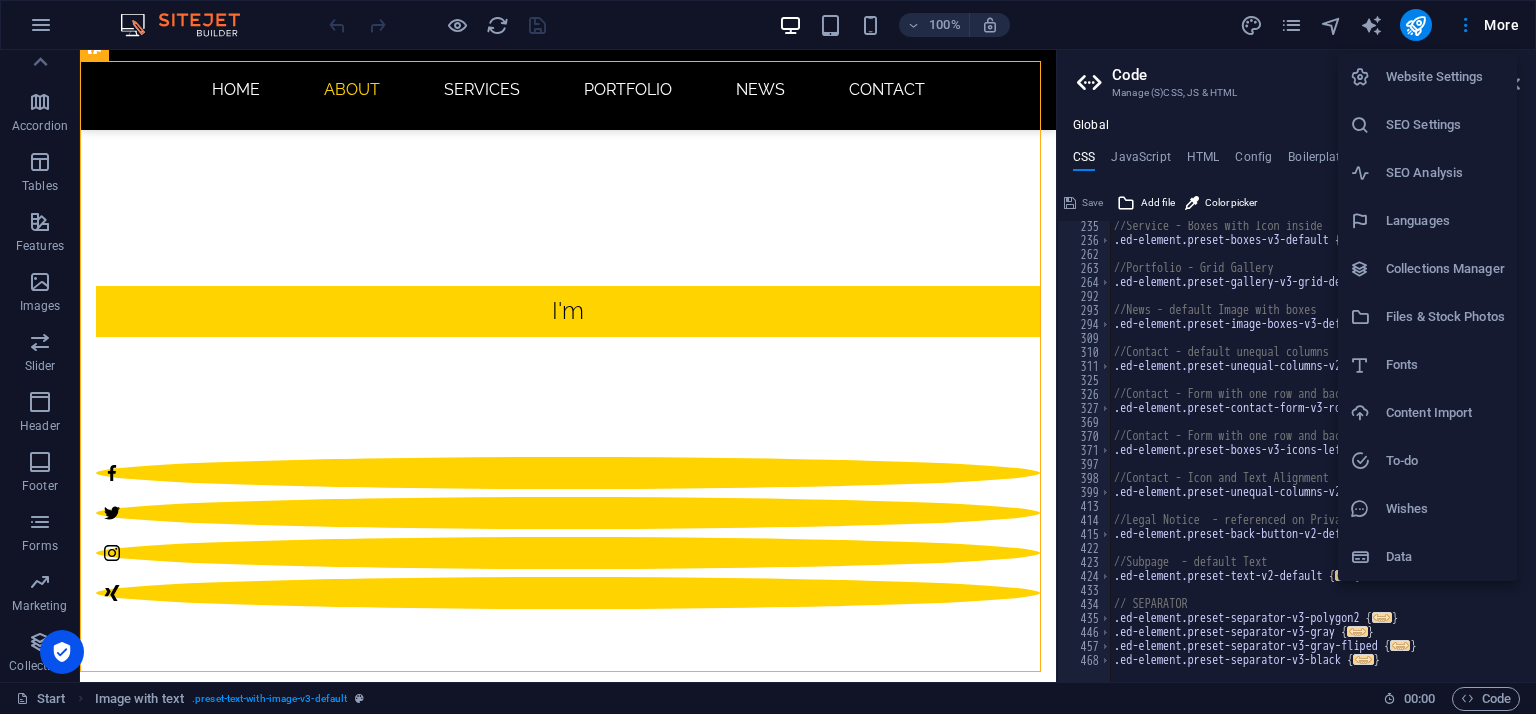 click at bounding box center (768, 357) 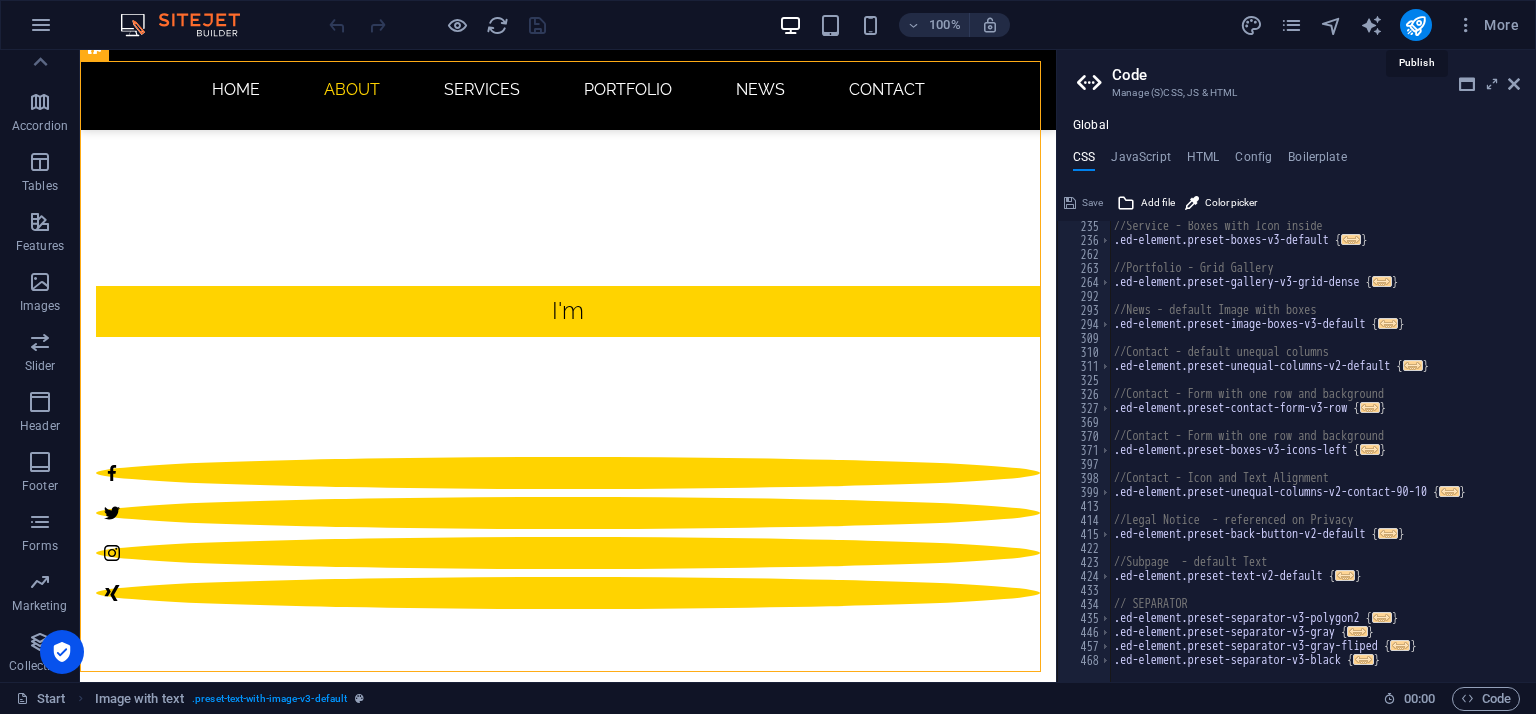 click at bounding box center [1415, 25] 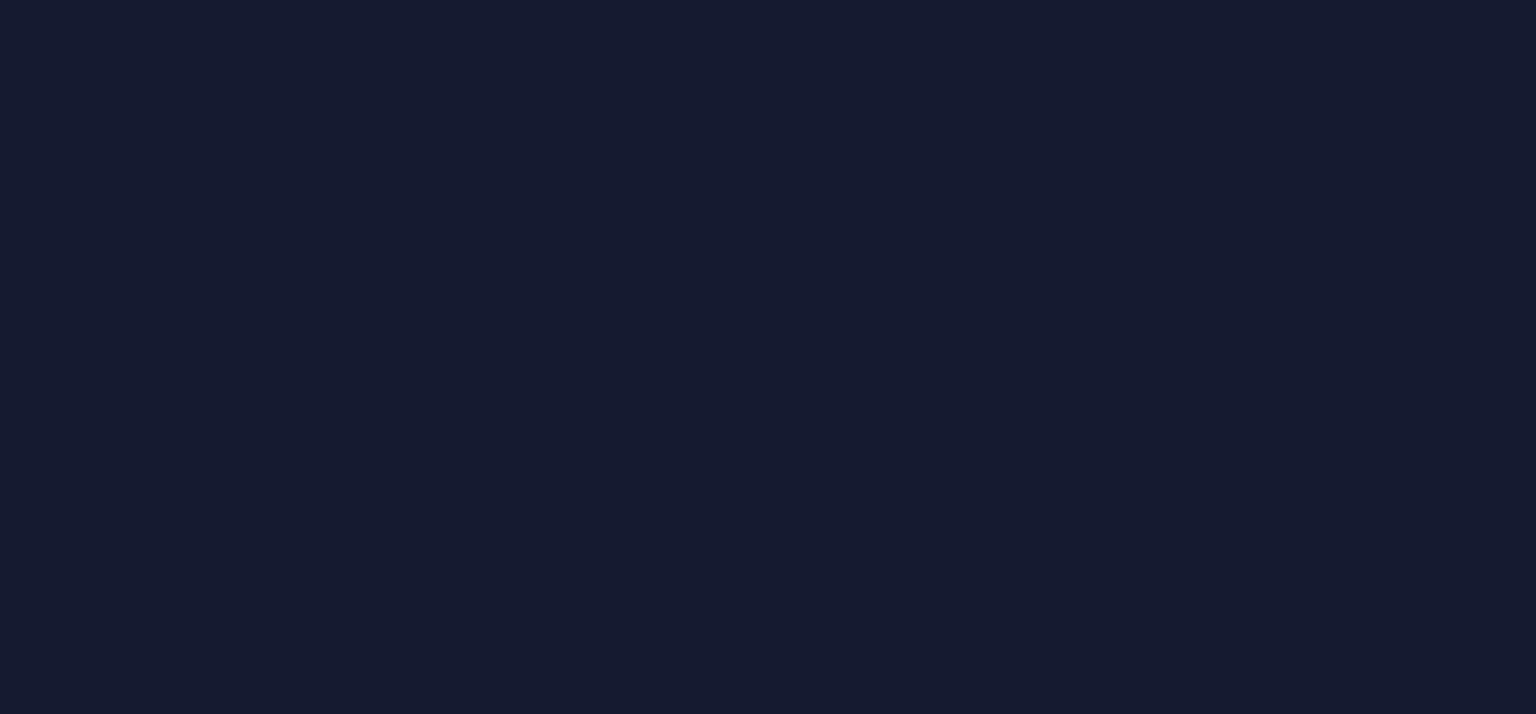 scroll, scrollTop: 0, scrollLeft: 0, axis: both 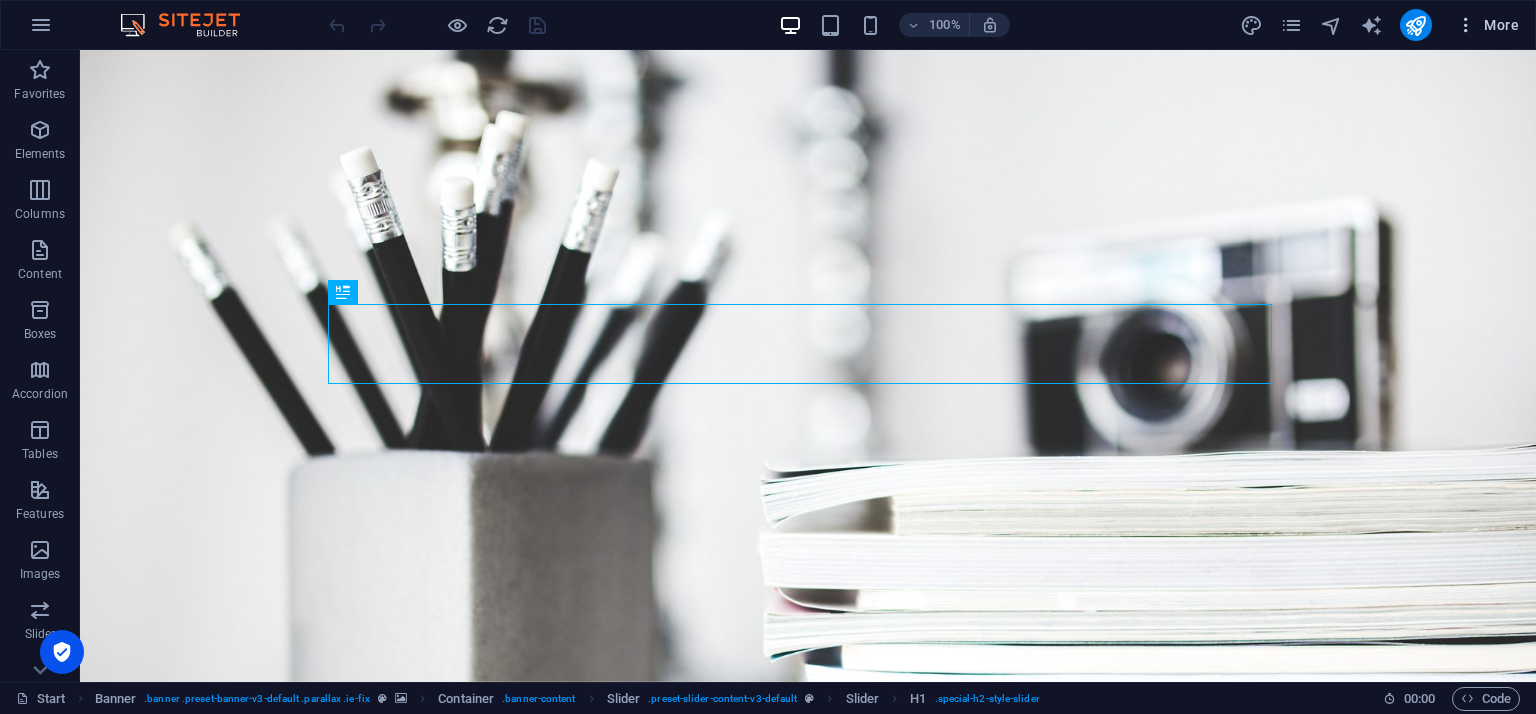 click at bounding box center [1466, 25] 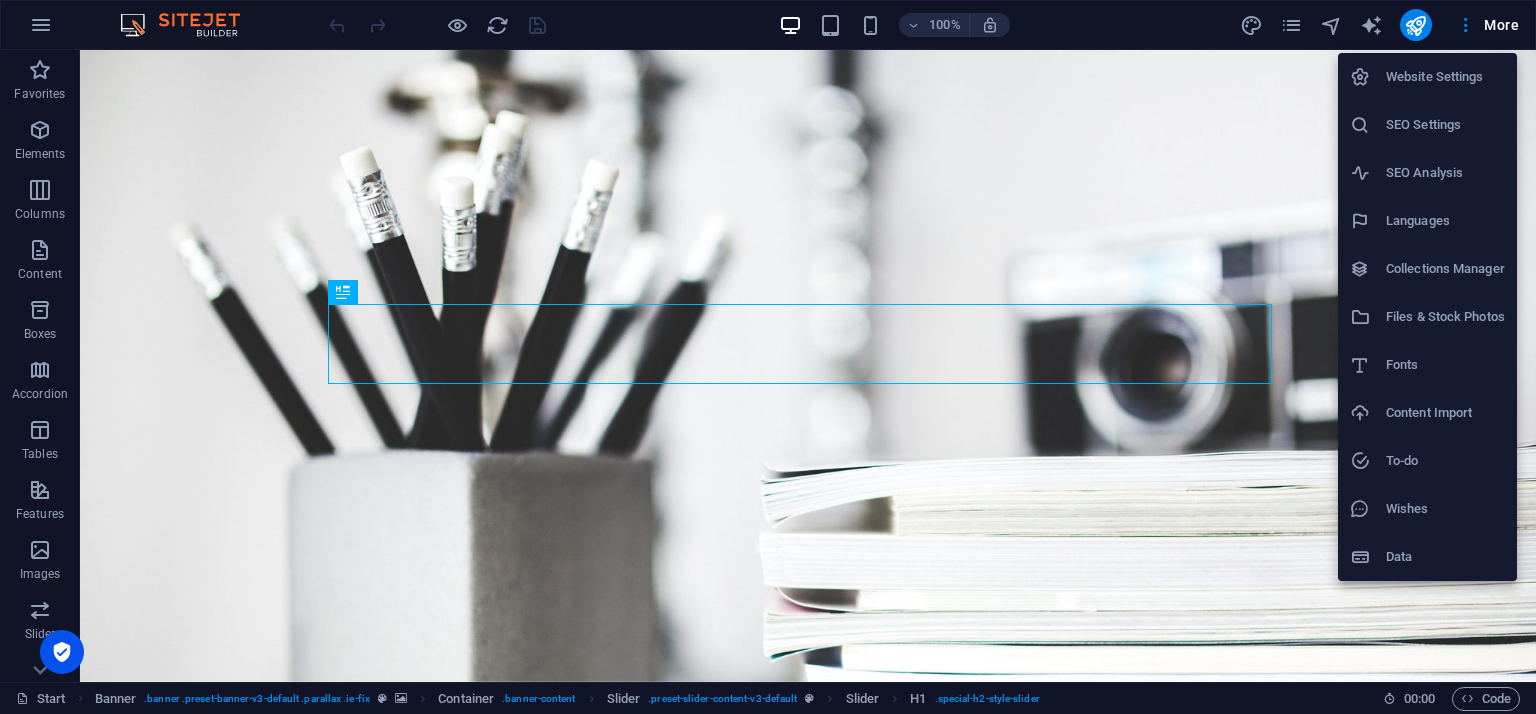 click at bounding box center (768, 357) 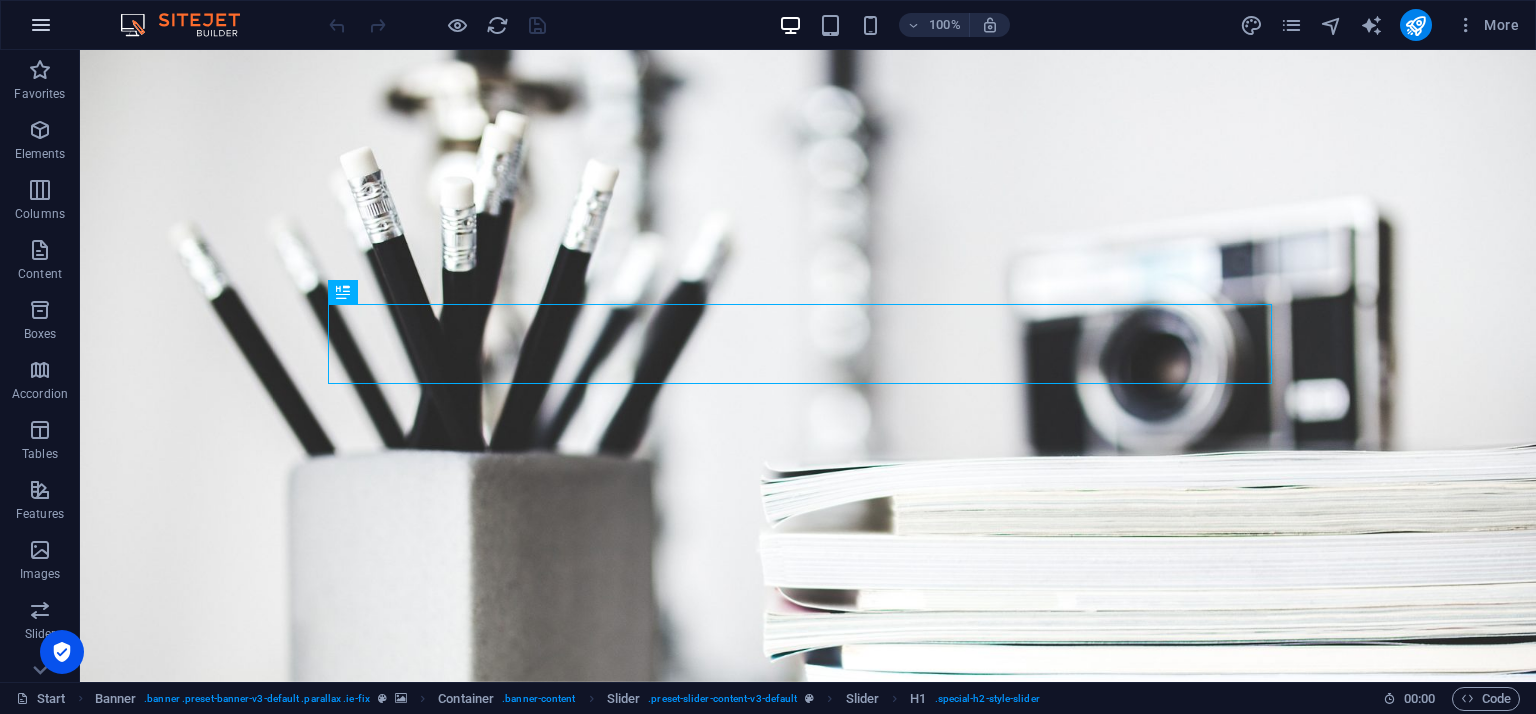 click at bounding box center [41, 25] 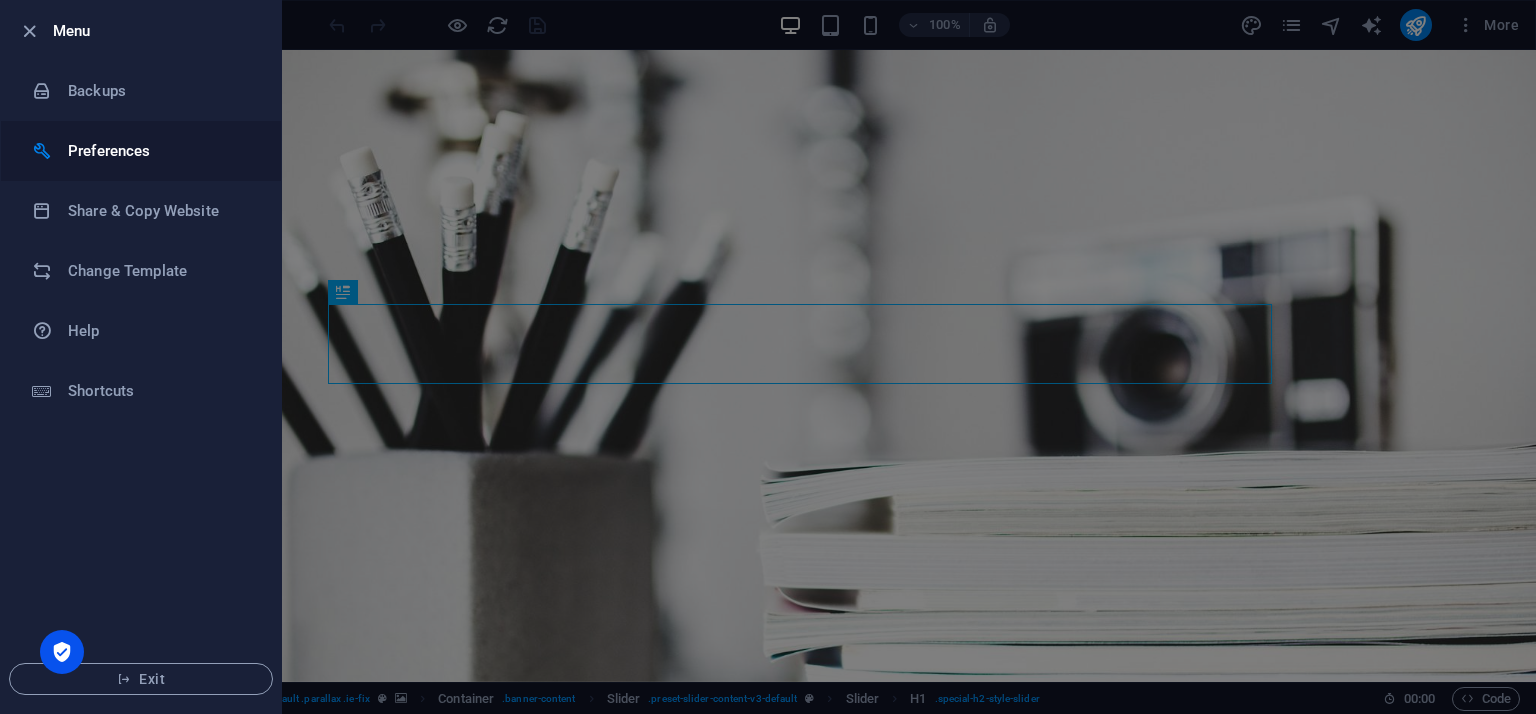 click on "Preferences" at bounding box center (141, 151) 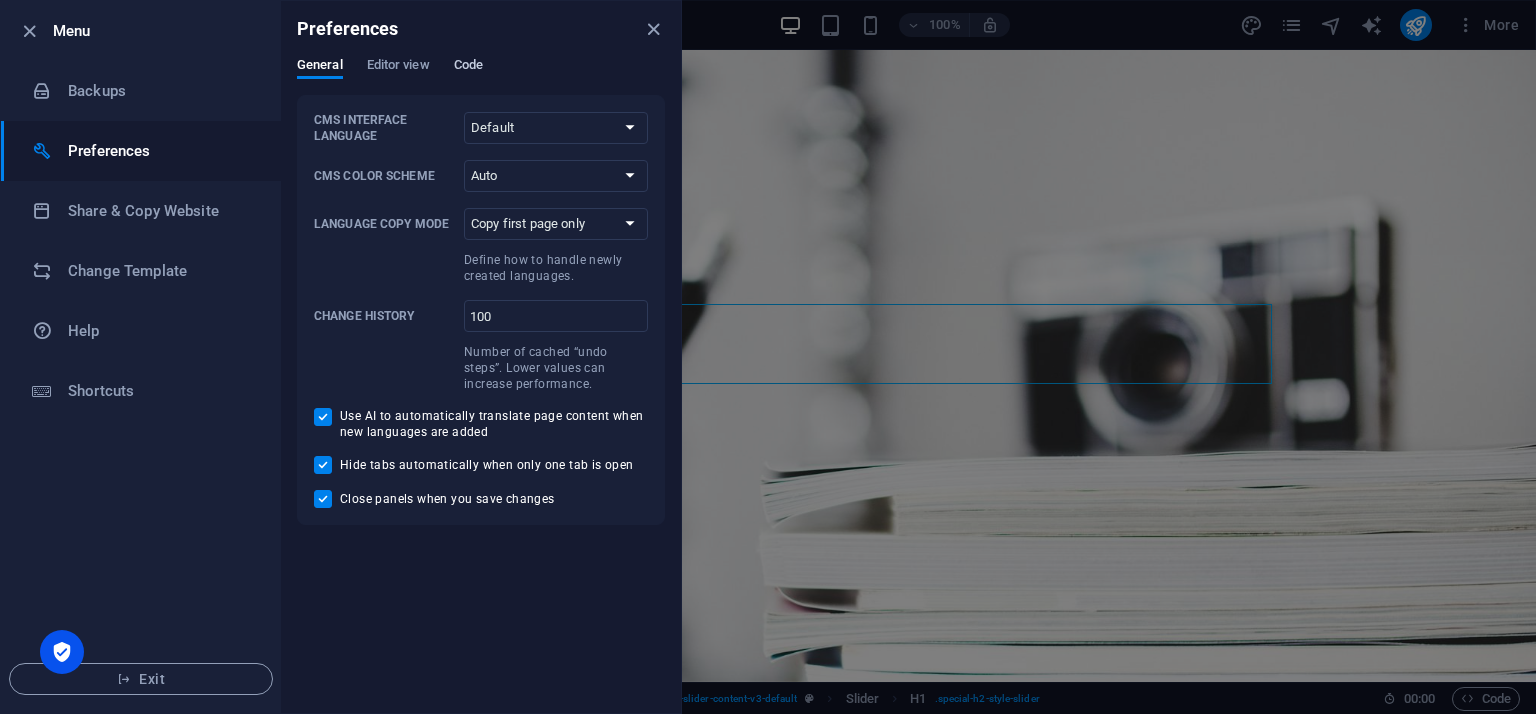click on "Code" at bounding box center (468, 67) 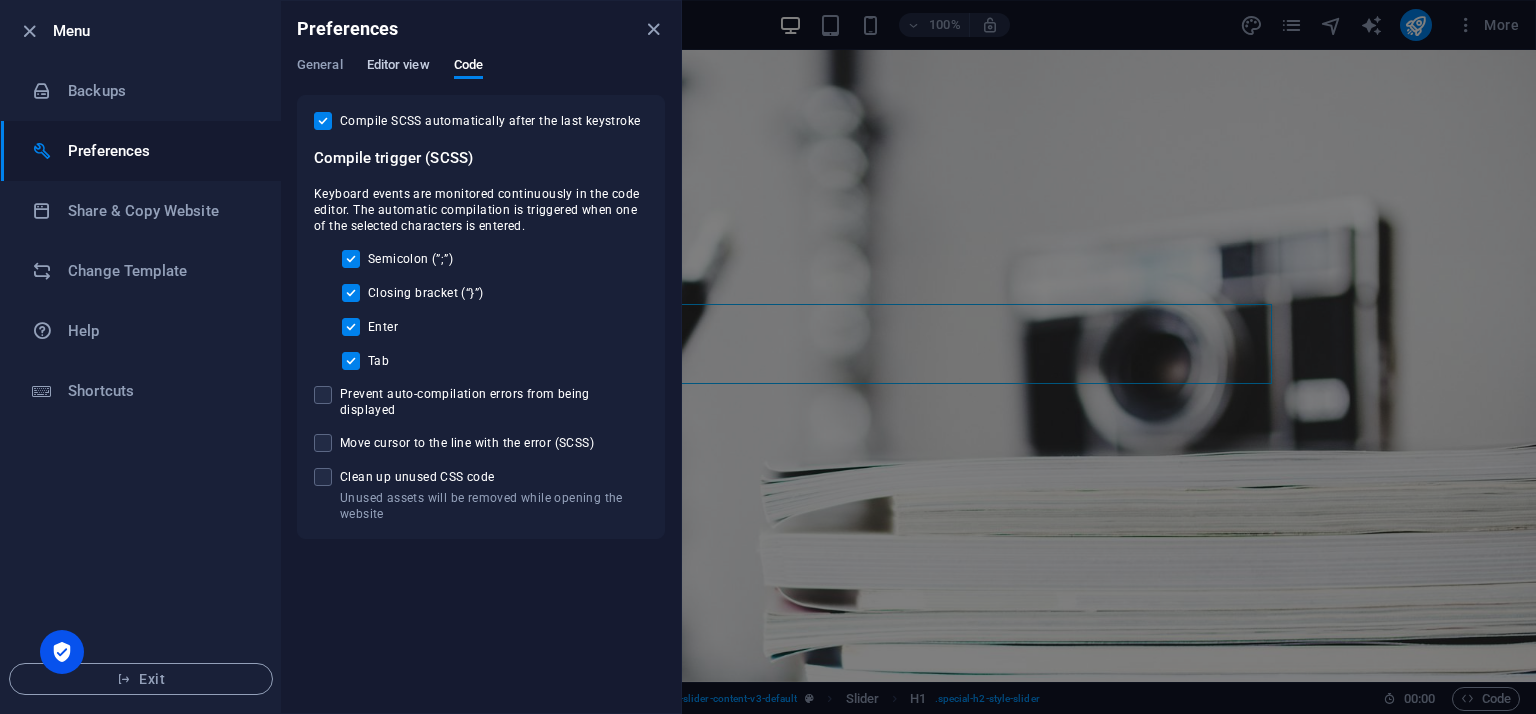 click on "Editor view" at bounding box center [398, 67] 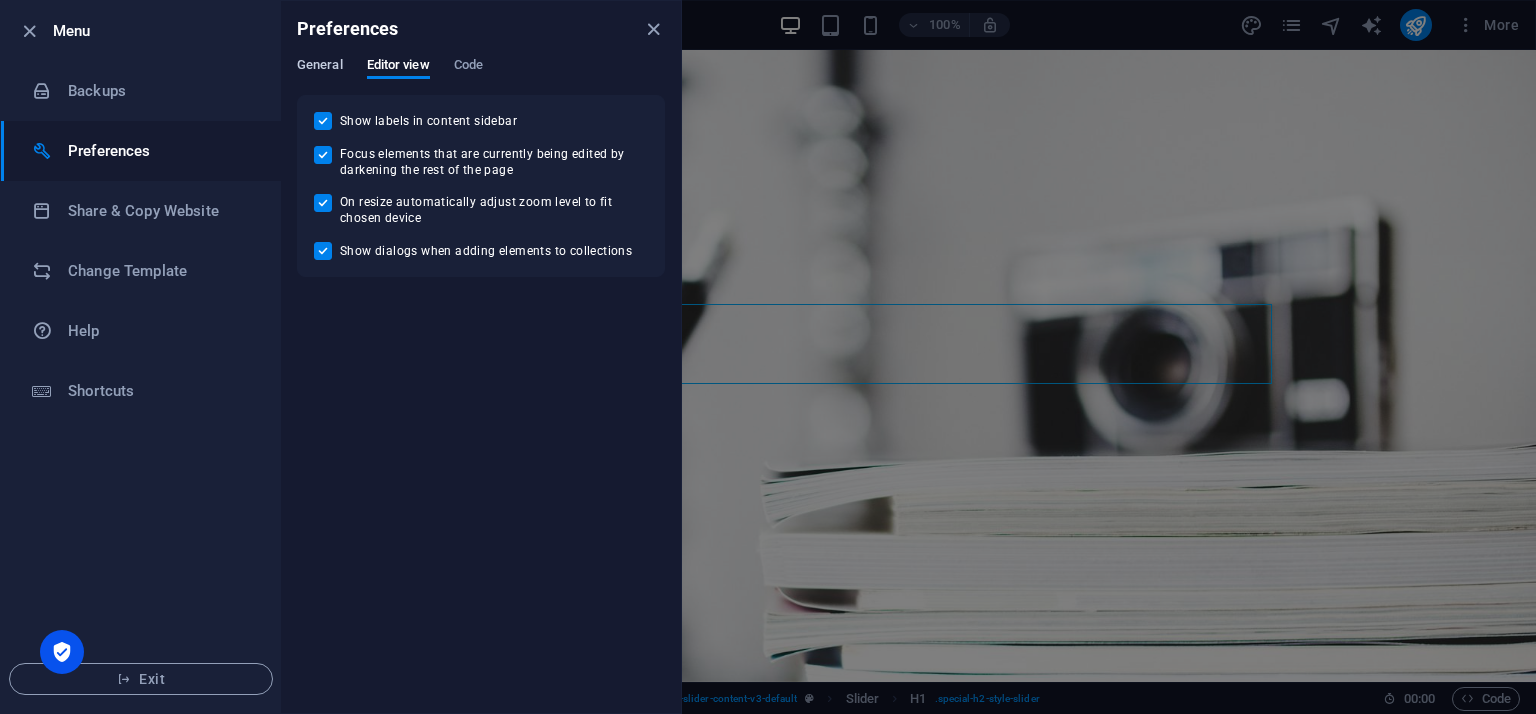 click on "General" at bounding box center [320, 67] 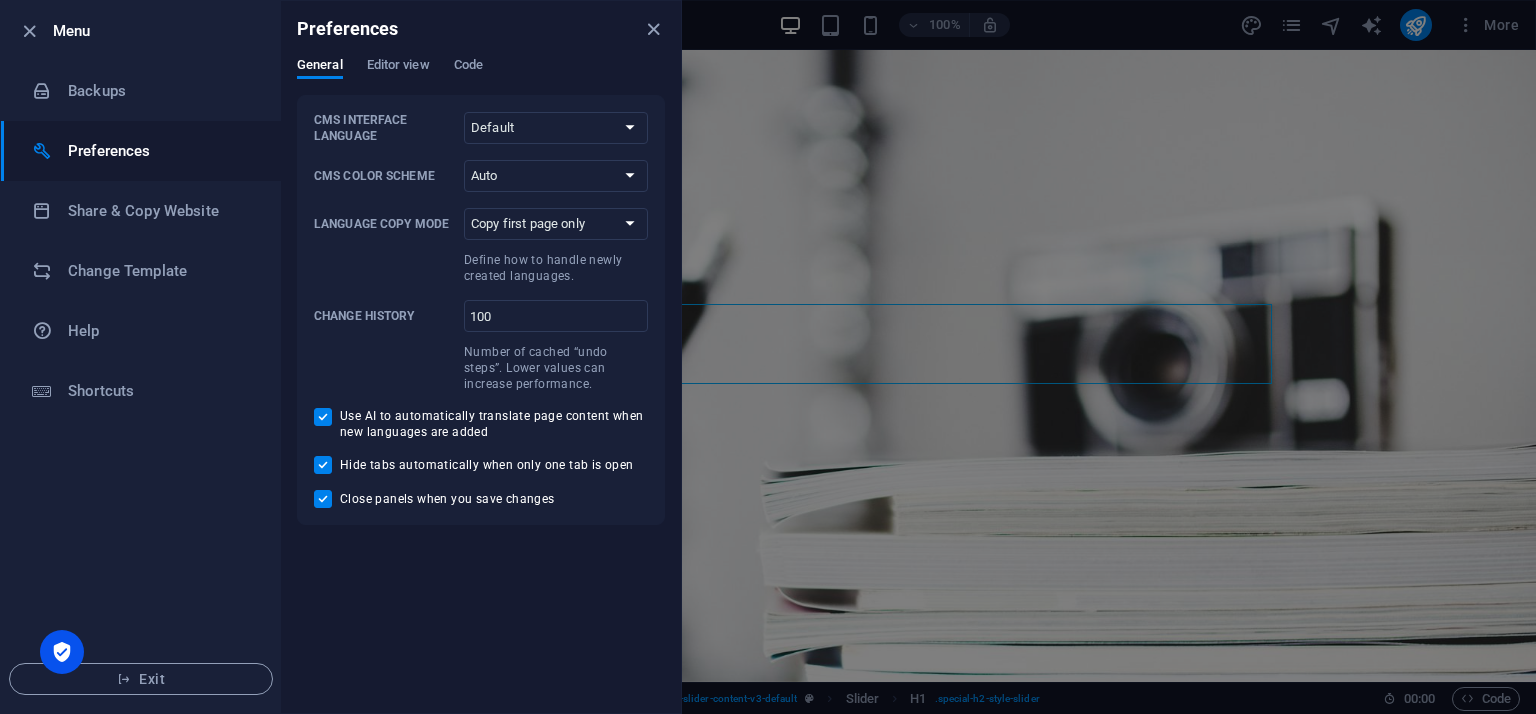 click on "Preferences" at bounding box center (481, 29) 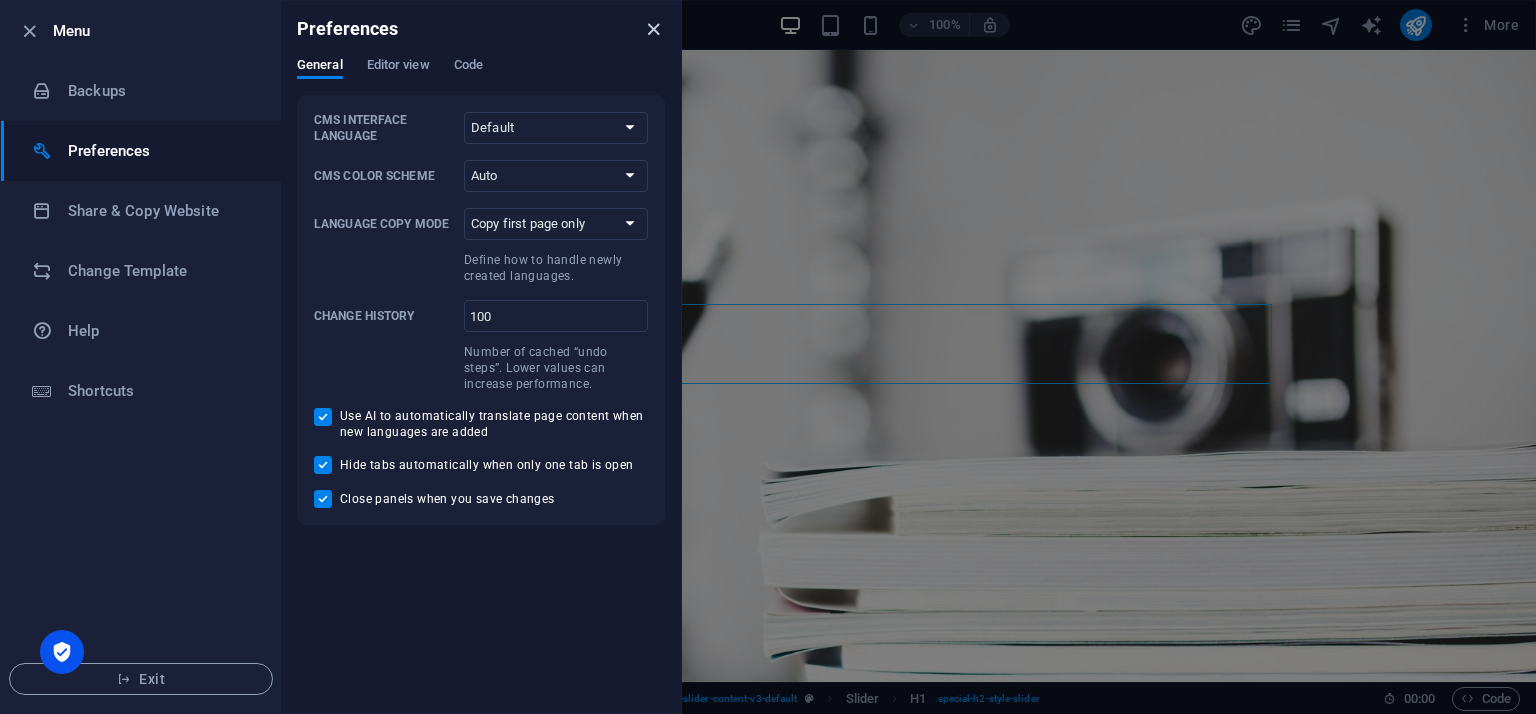 click at bounding box center (653, 29) 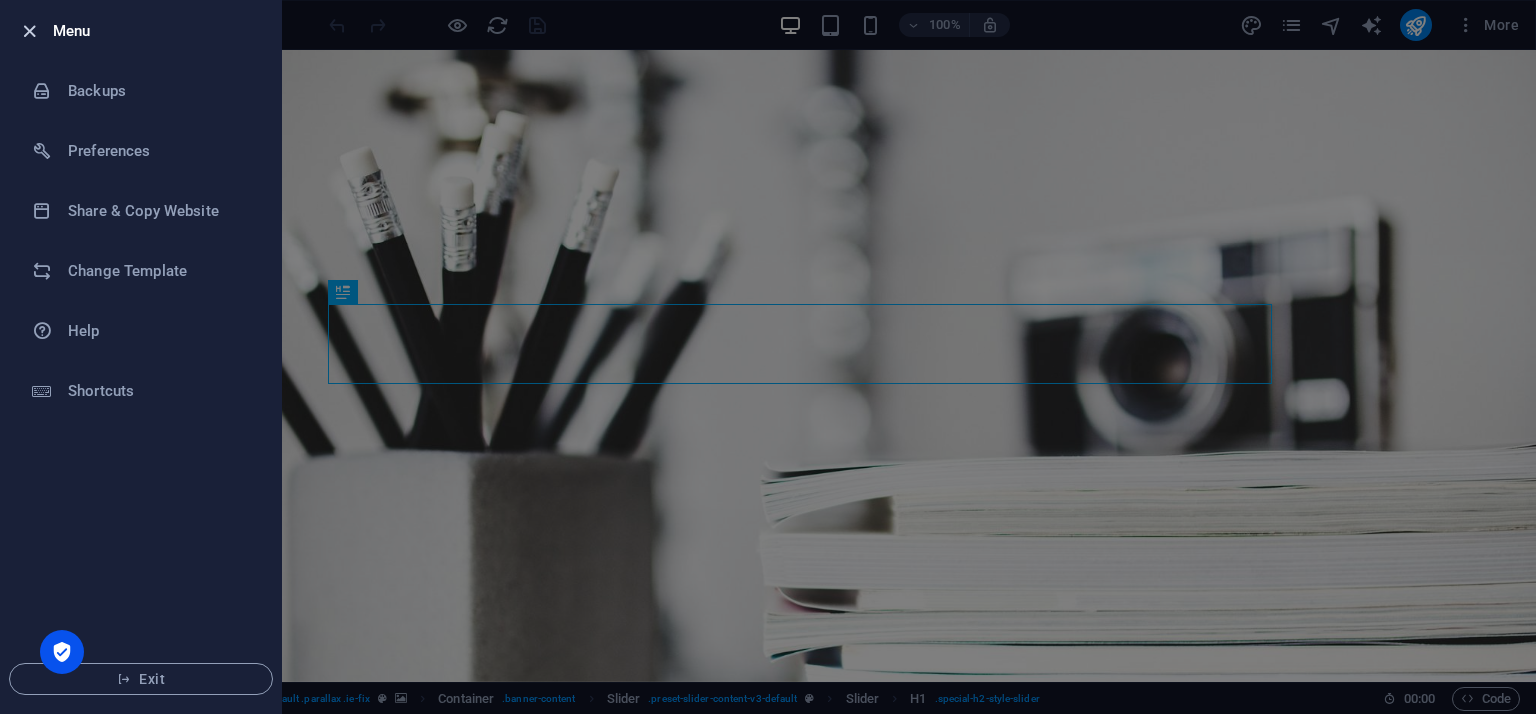 click at bounding box center [29, 31] 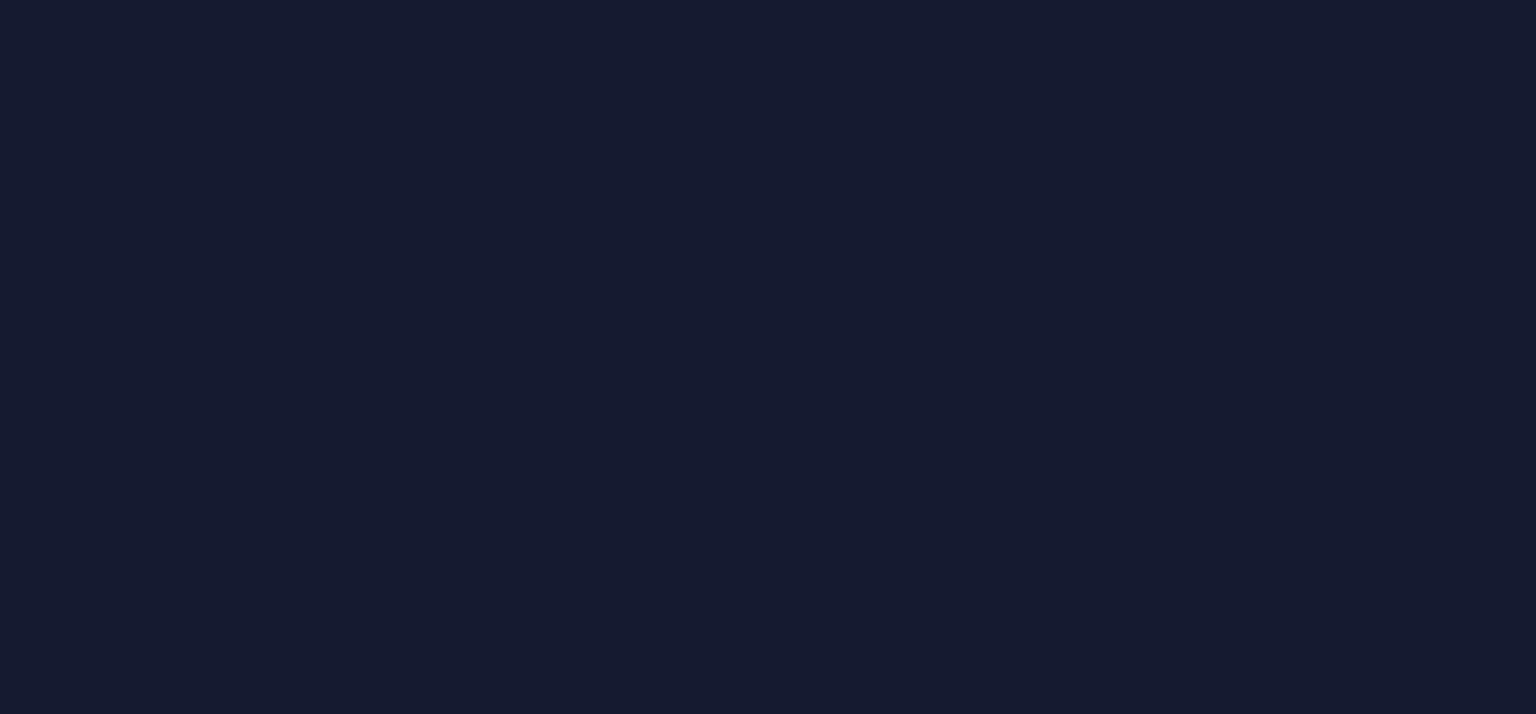 scroll, scrollTop: 0, scrollLeft: 0, axis: both 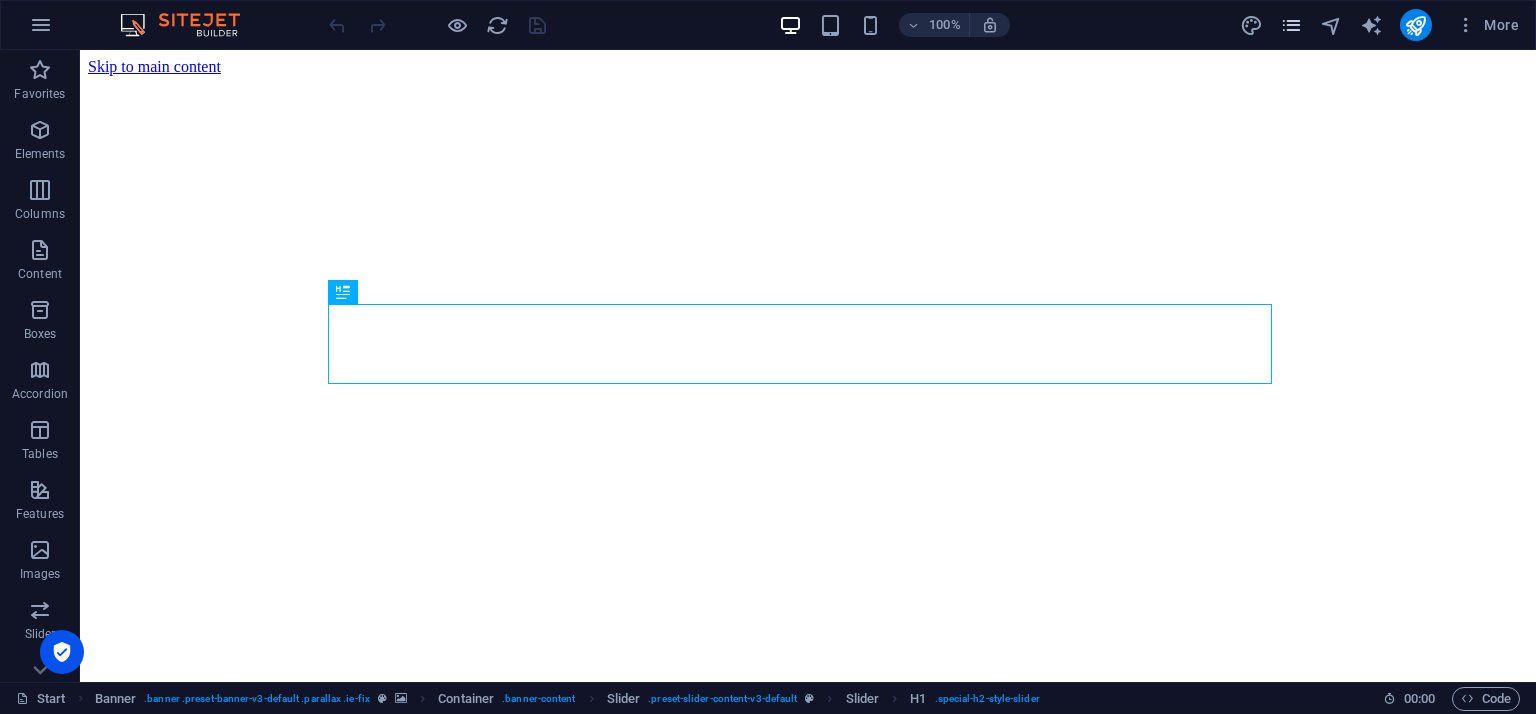 click at bounding box center (1291, 25) 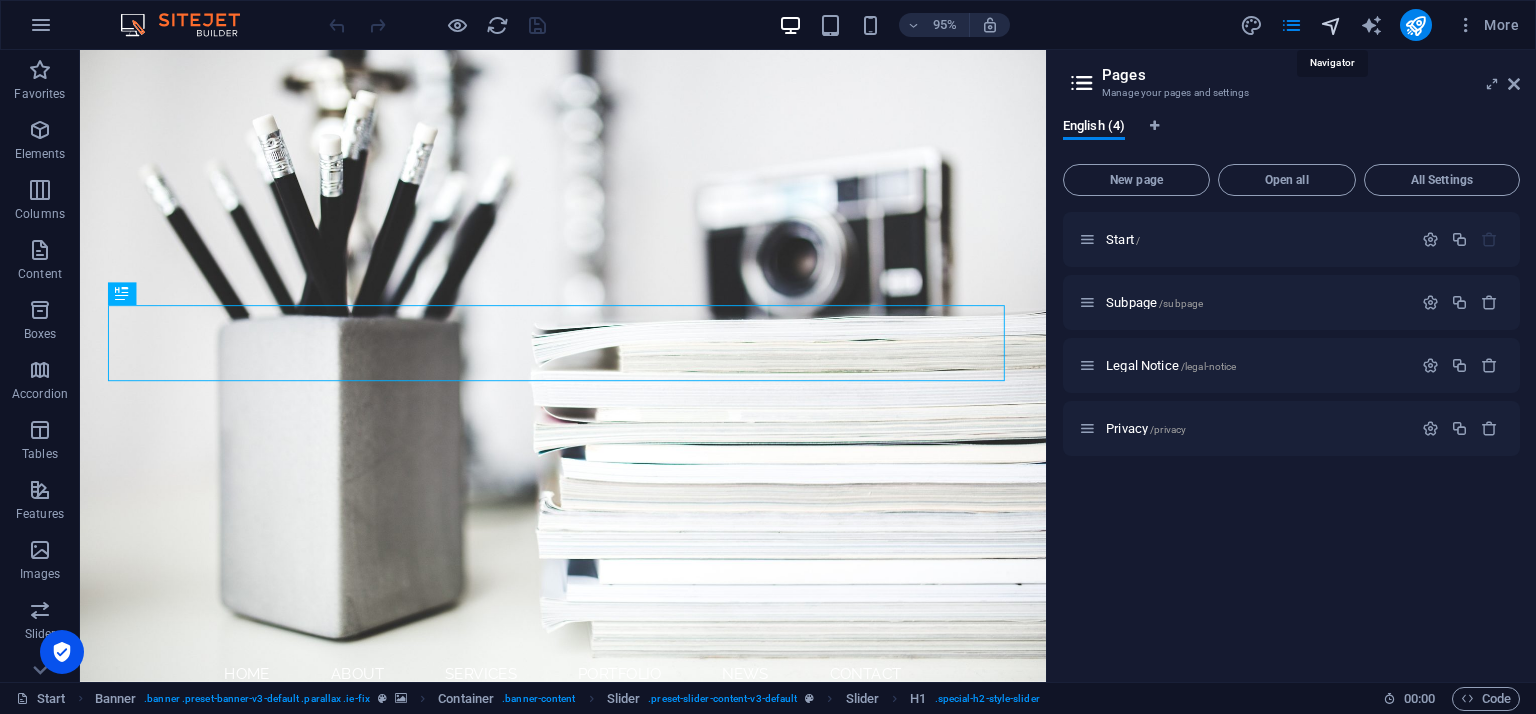 click at bounding box center [1331, 25] 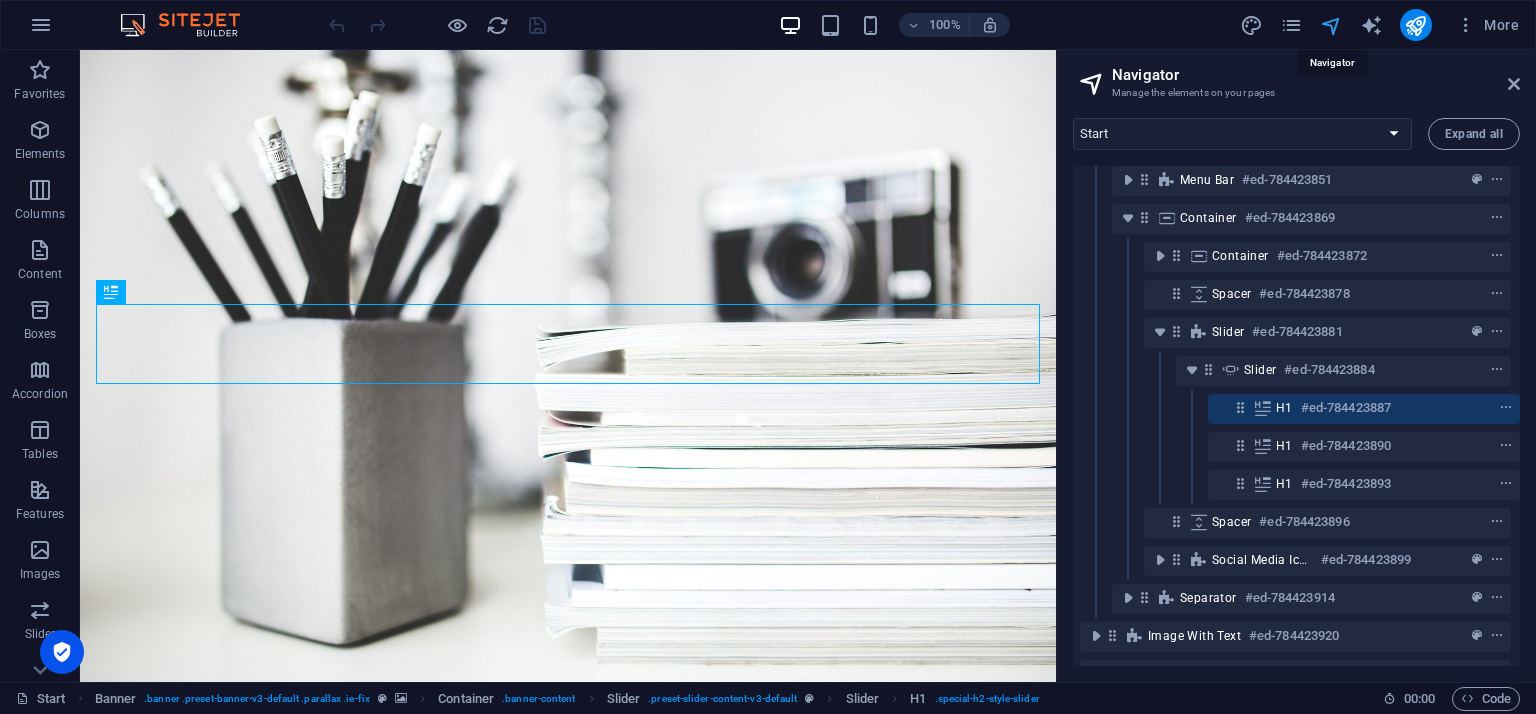 scroll, scrollTop: 47, scrollLeft: 4, axis: both 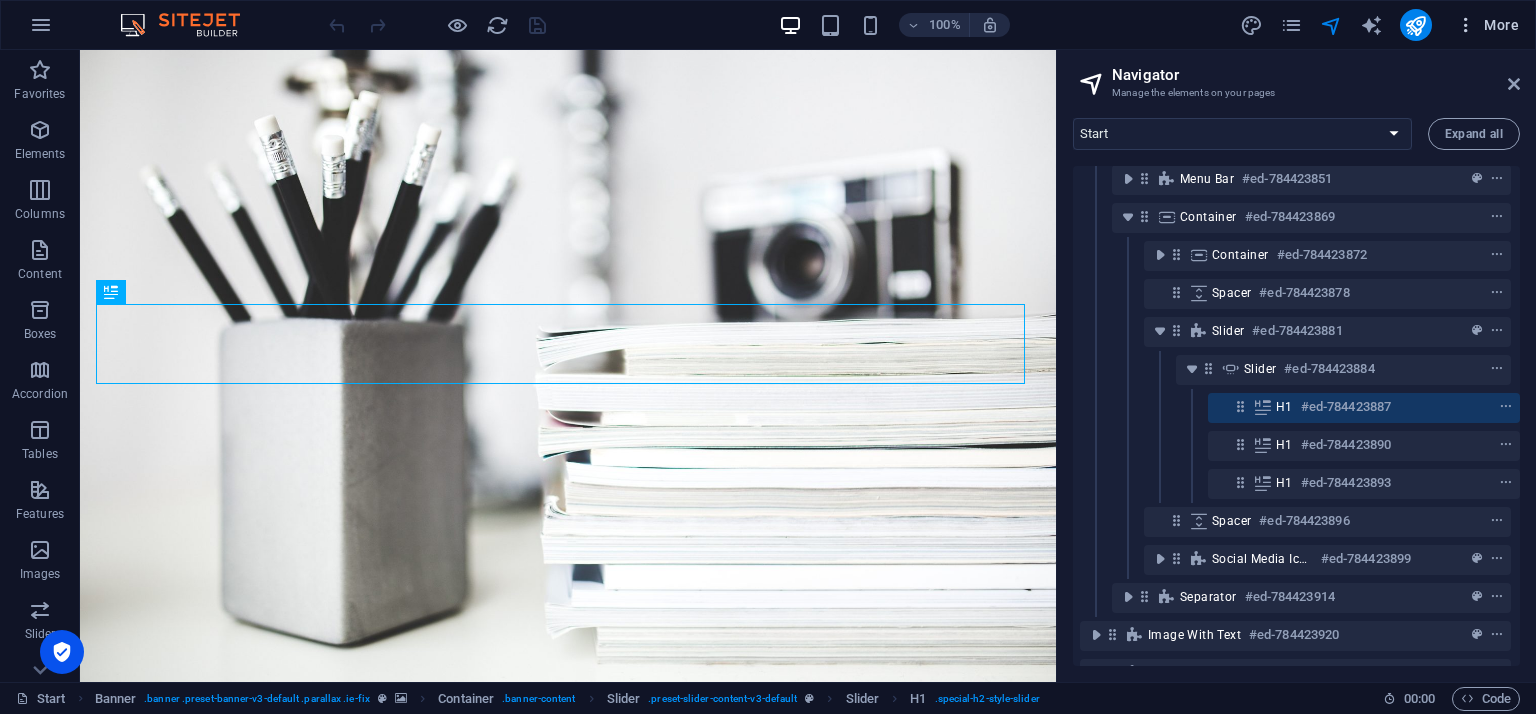 click at bounding box center (1466, 25) 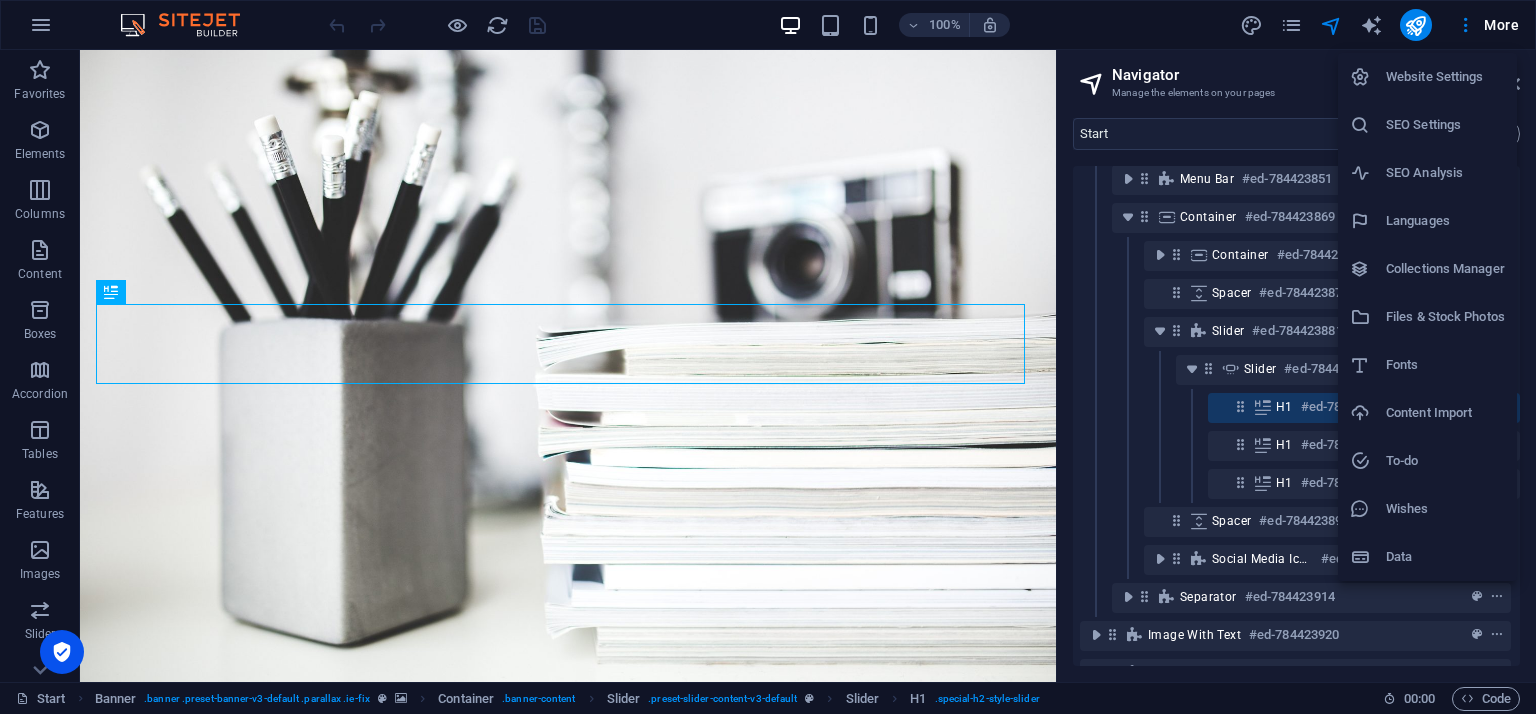 click on "Website Settings" at bounding box center [1445, 77] 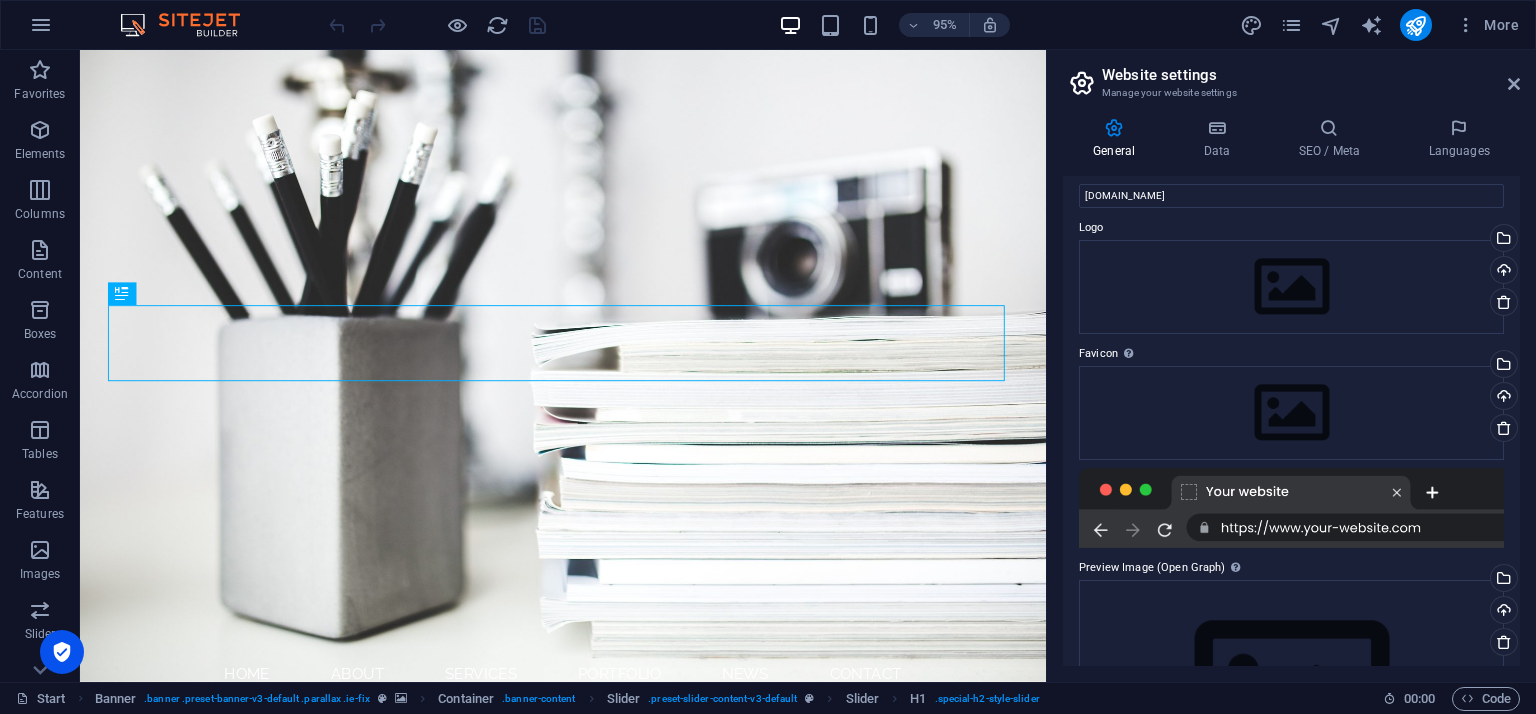scroll, scrollTop: 0, scrollLeft: 0, axis: both 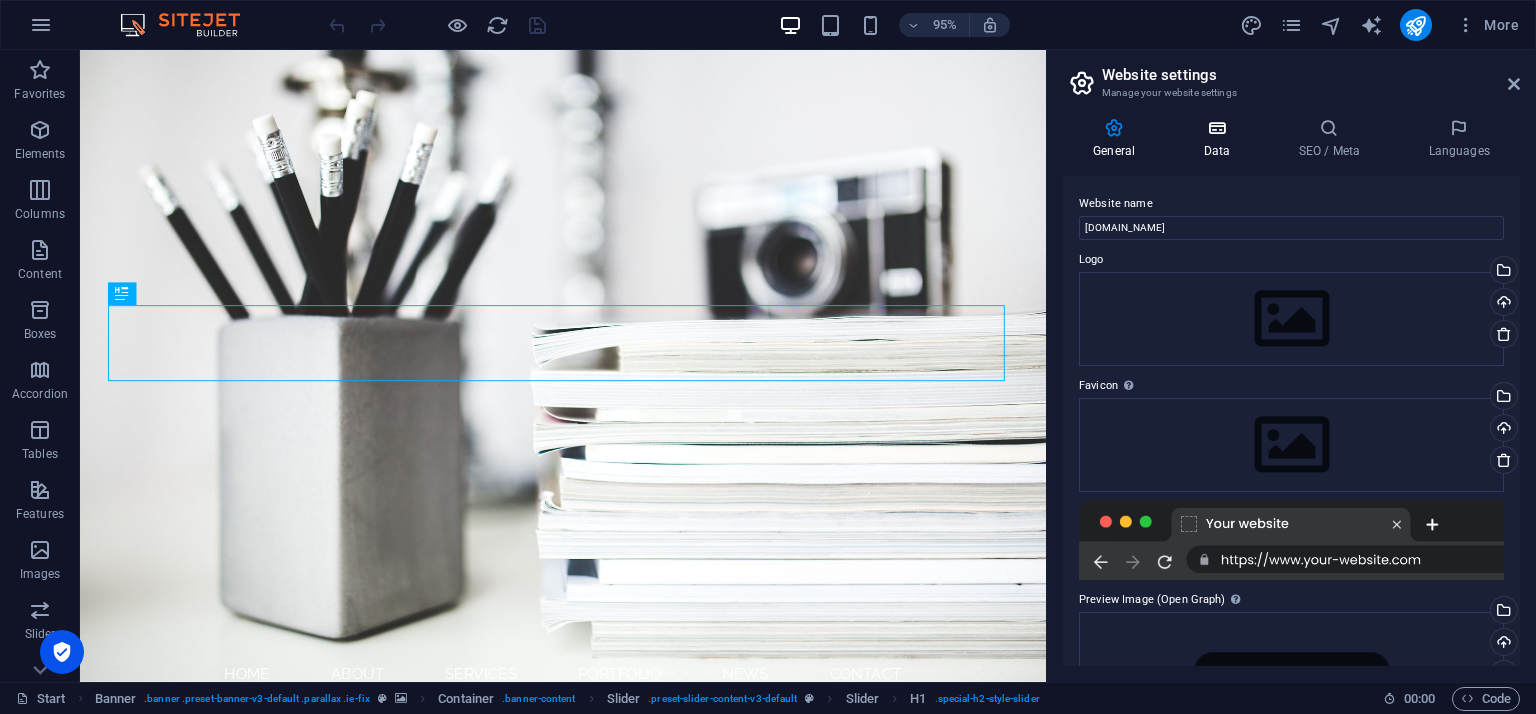 click on "Data" at bounding box center [1220, 139] 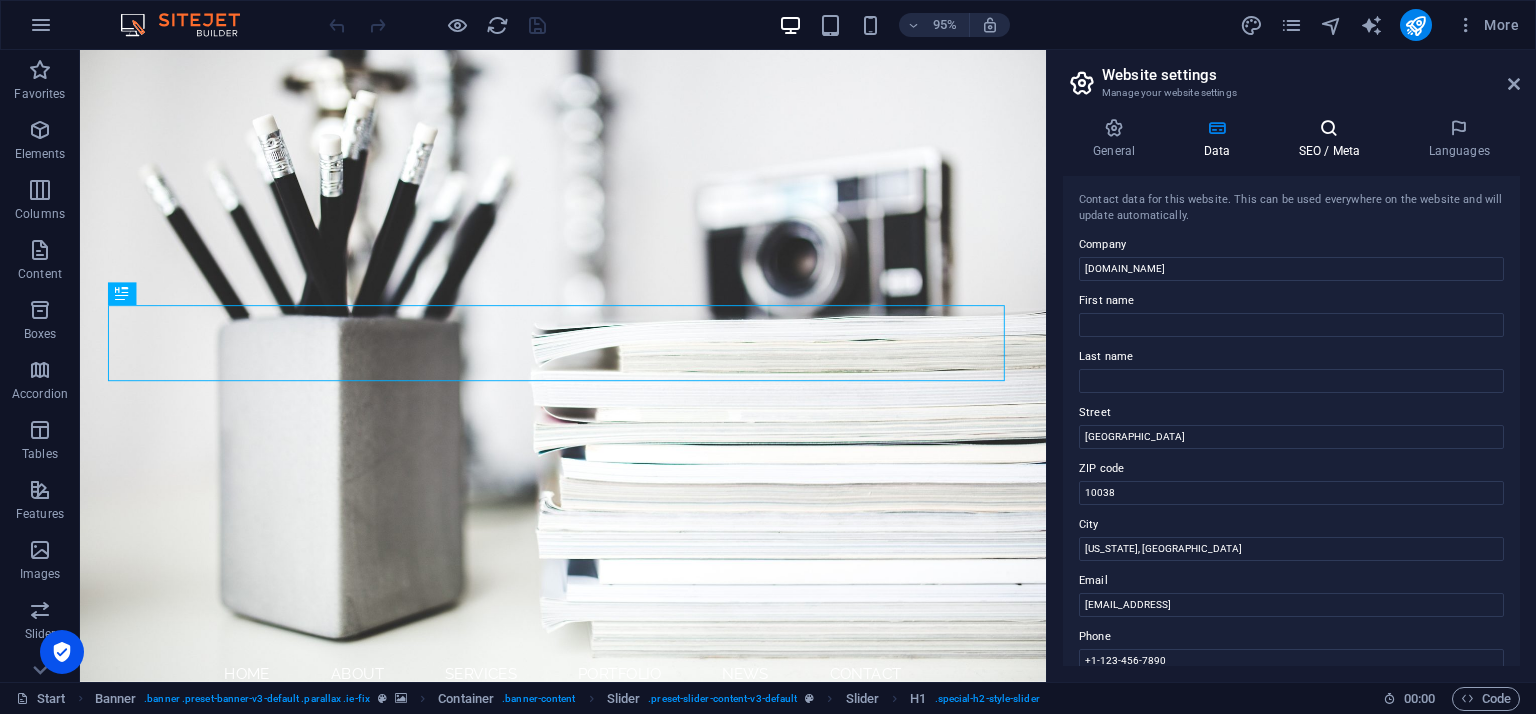 click at bounding box center (1329, 128) 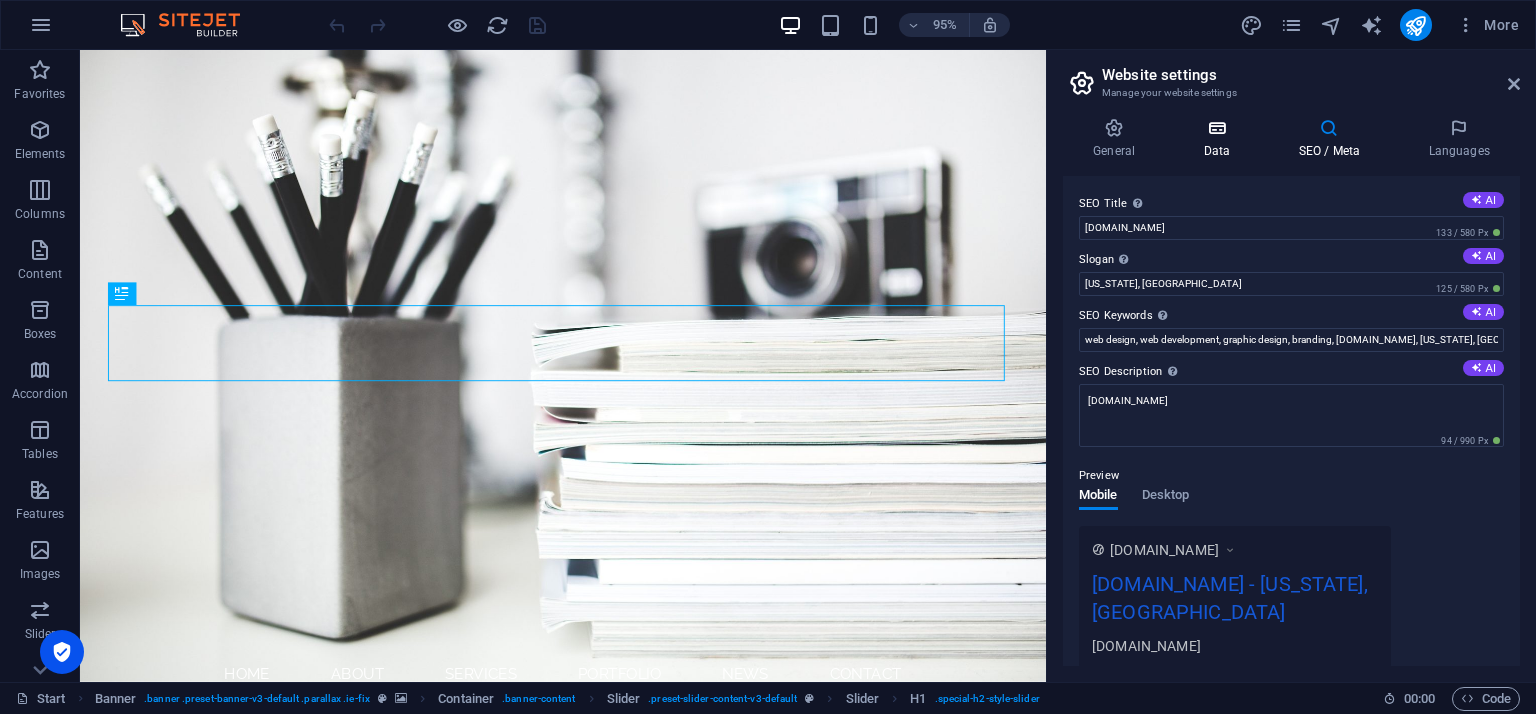 click on "Data" at bounding box center (1220, 139) 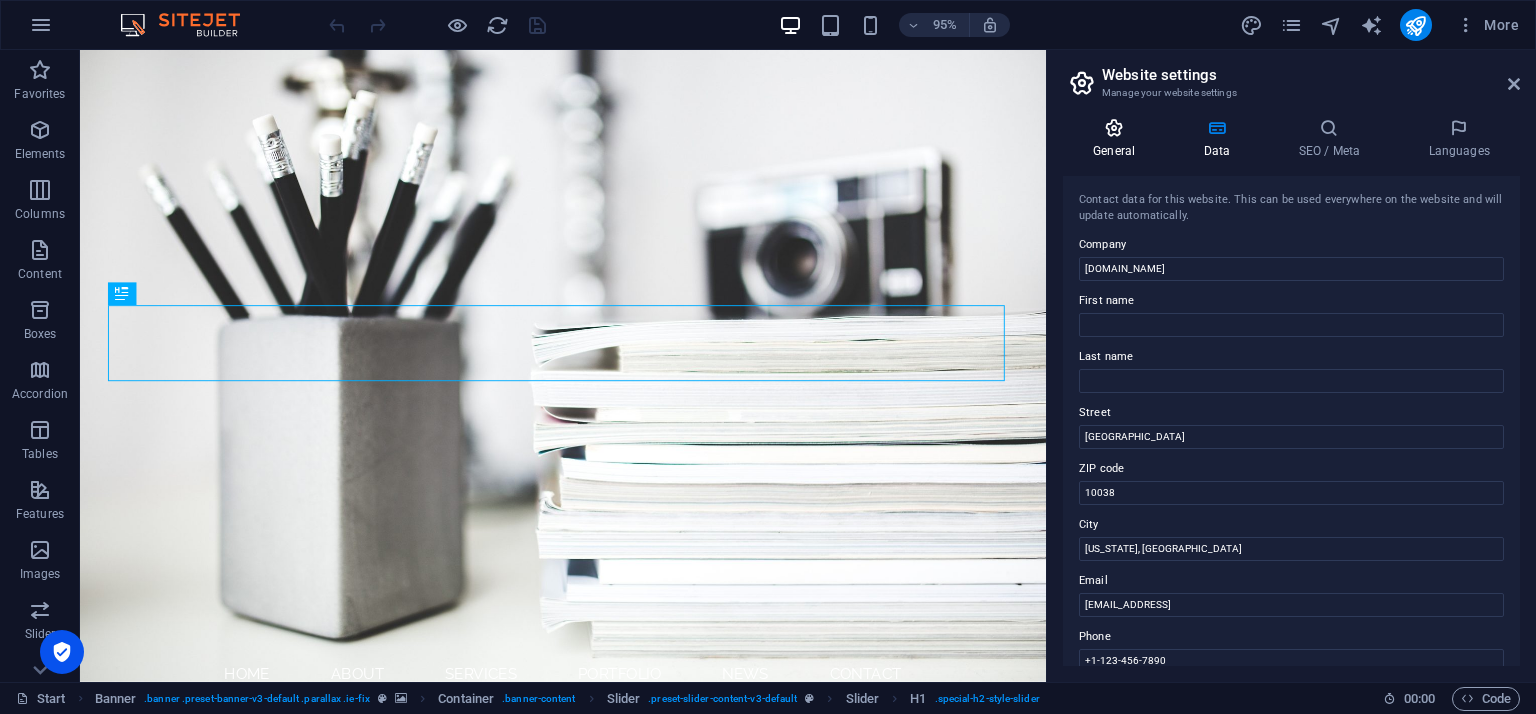 click on "General" at bounding box center [1118, 139] 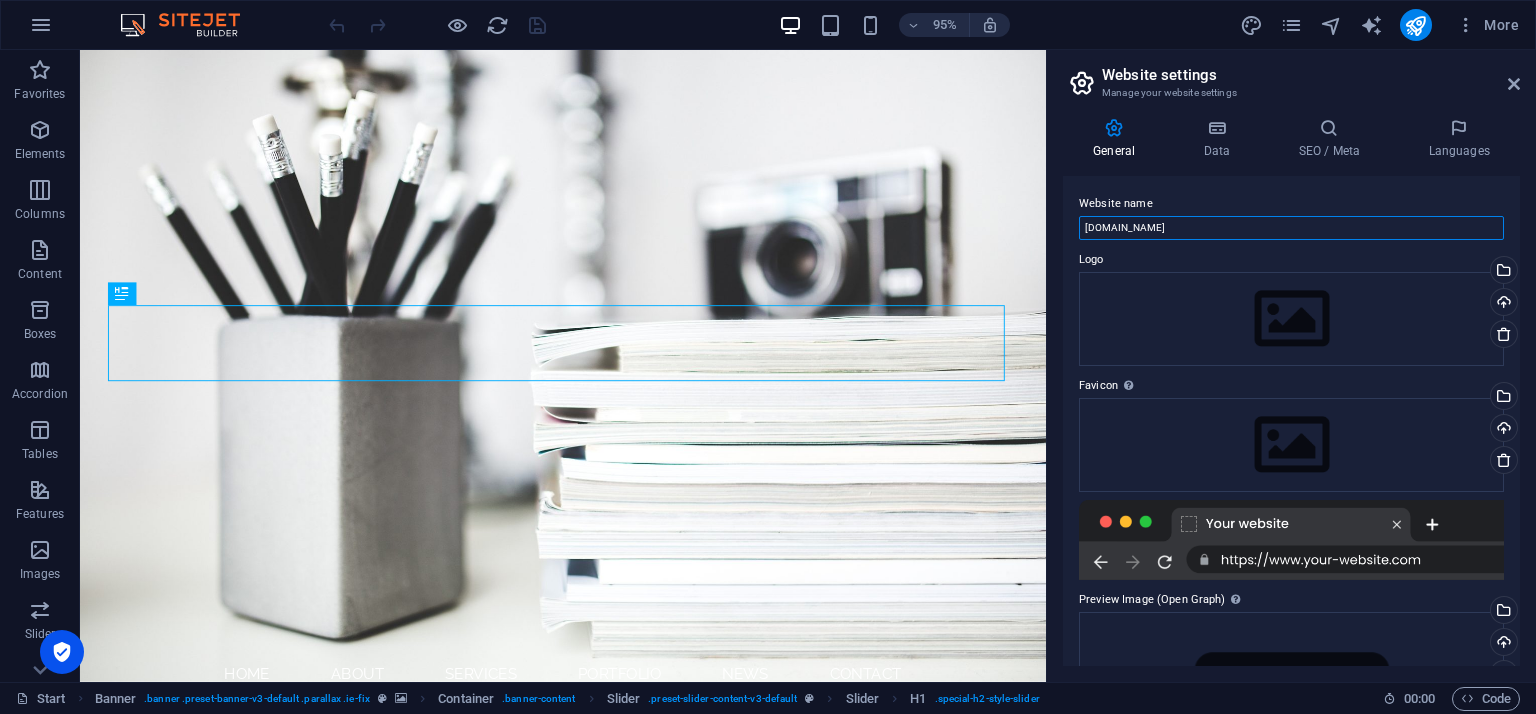 click on "[DOMAIN_NAME]" at bounding box center (1291, 228) 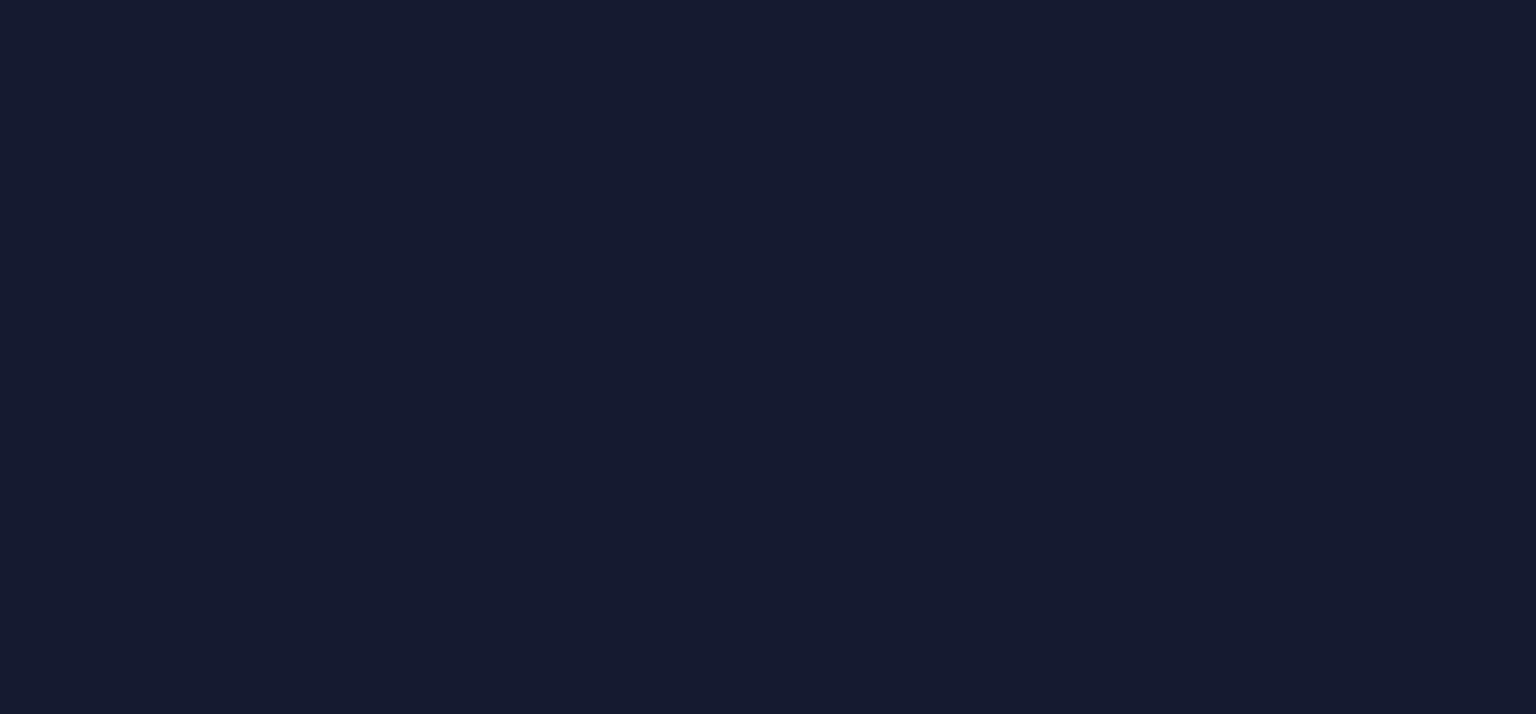 scroll, scrollTop: 0, scrollLeft: 0, axis: both 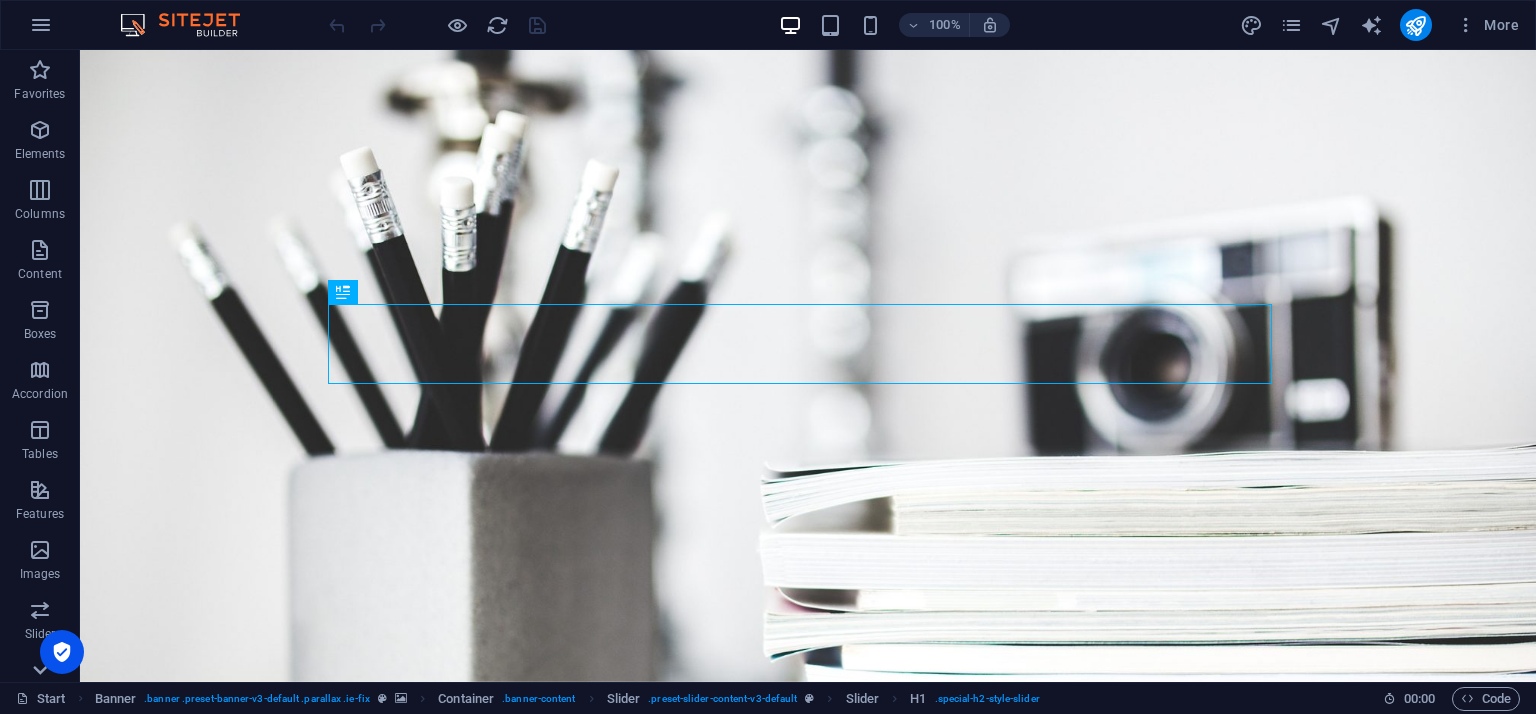 click 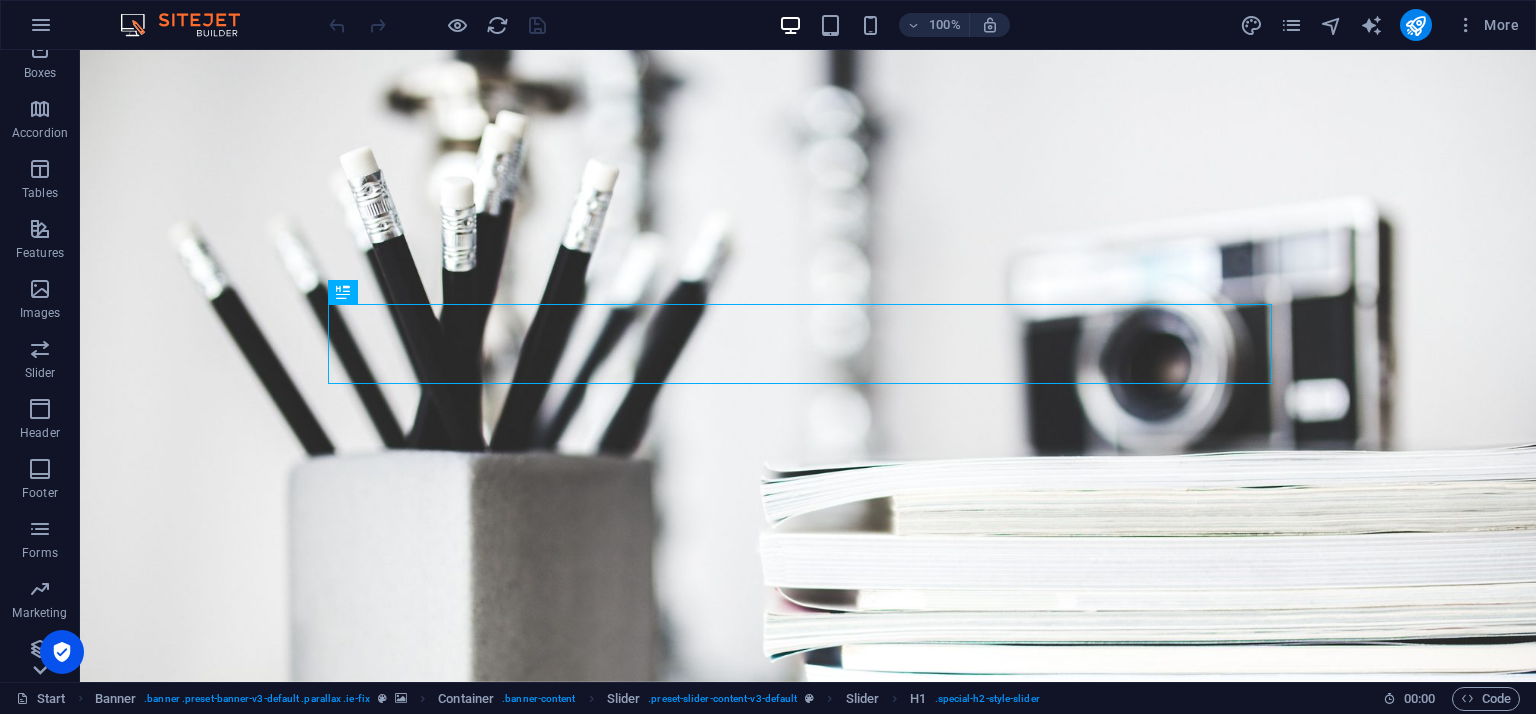 scroll, scrollTop: 268, scrollLeft: 0, axis: vertical 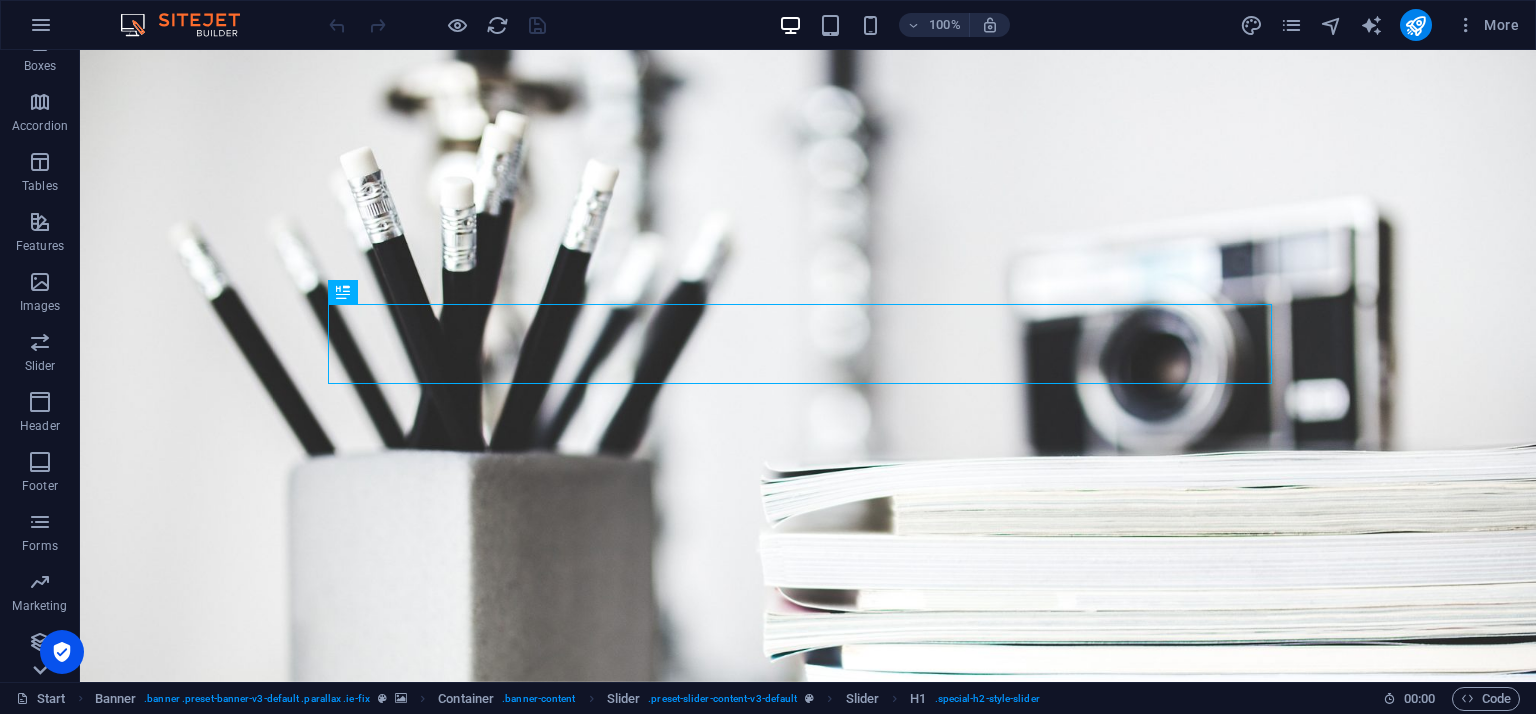 click 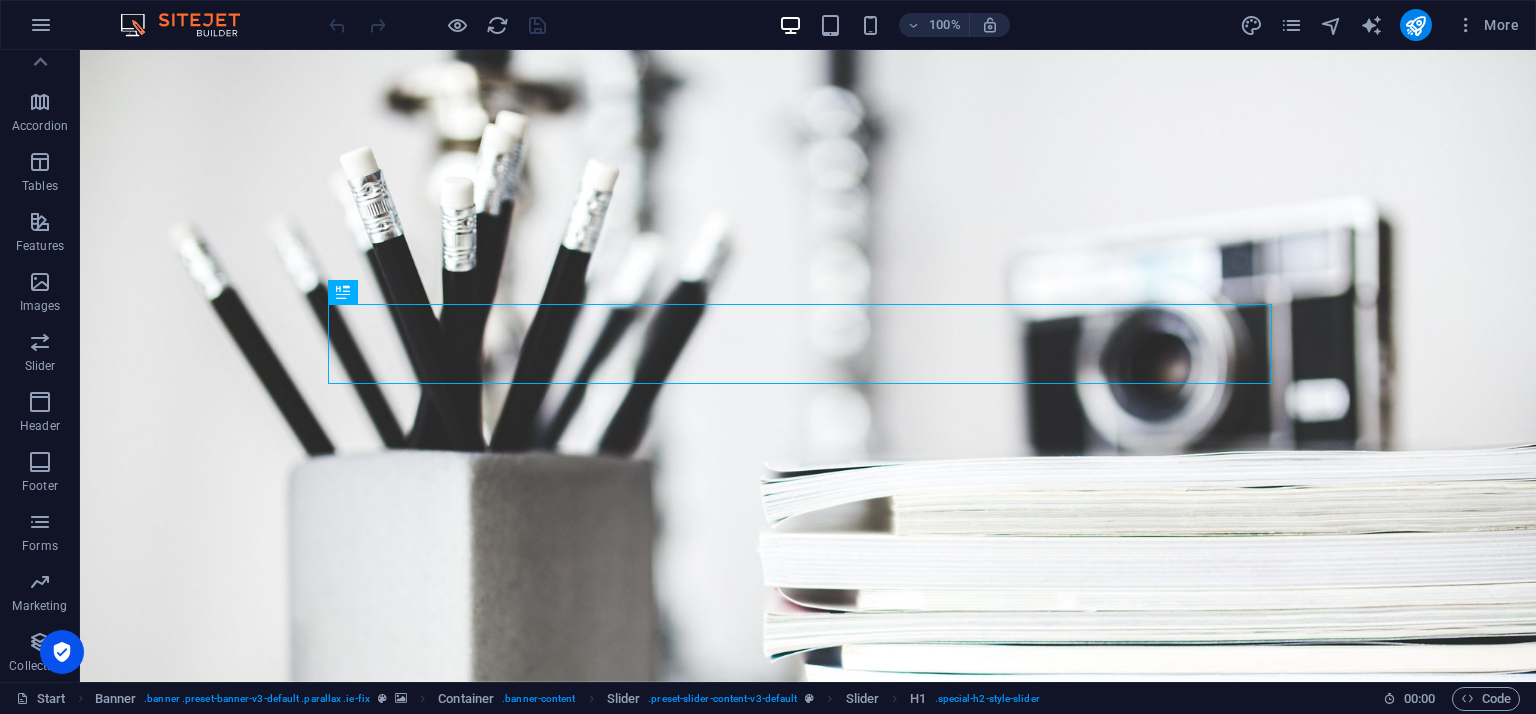 click on "Collections" at bounding box center (39, 666) 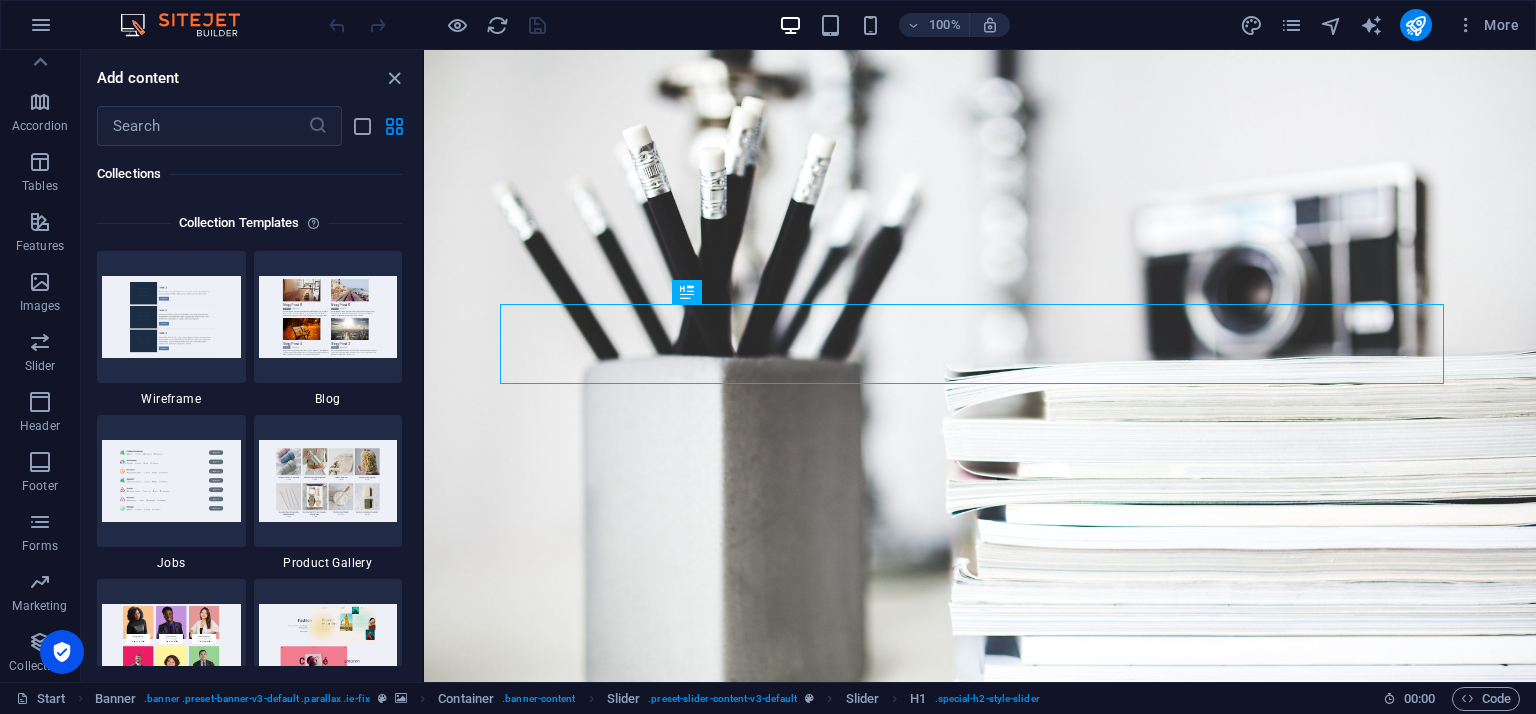 scroll, scrollTop: 18142, scrollLeft: 0, axis: vertical 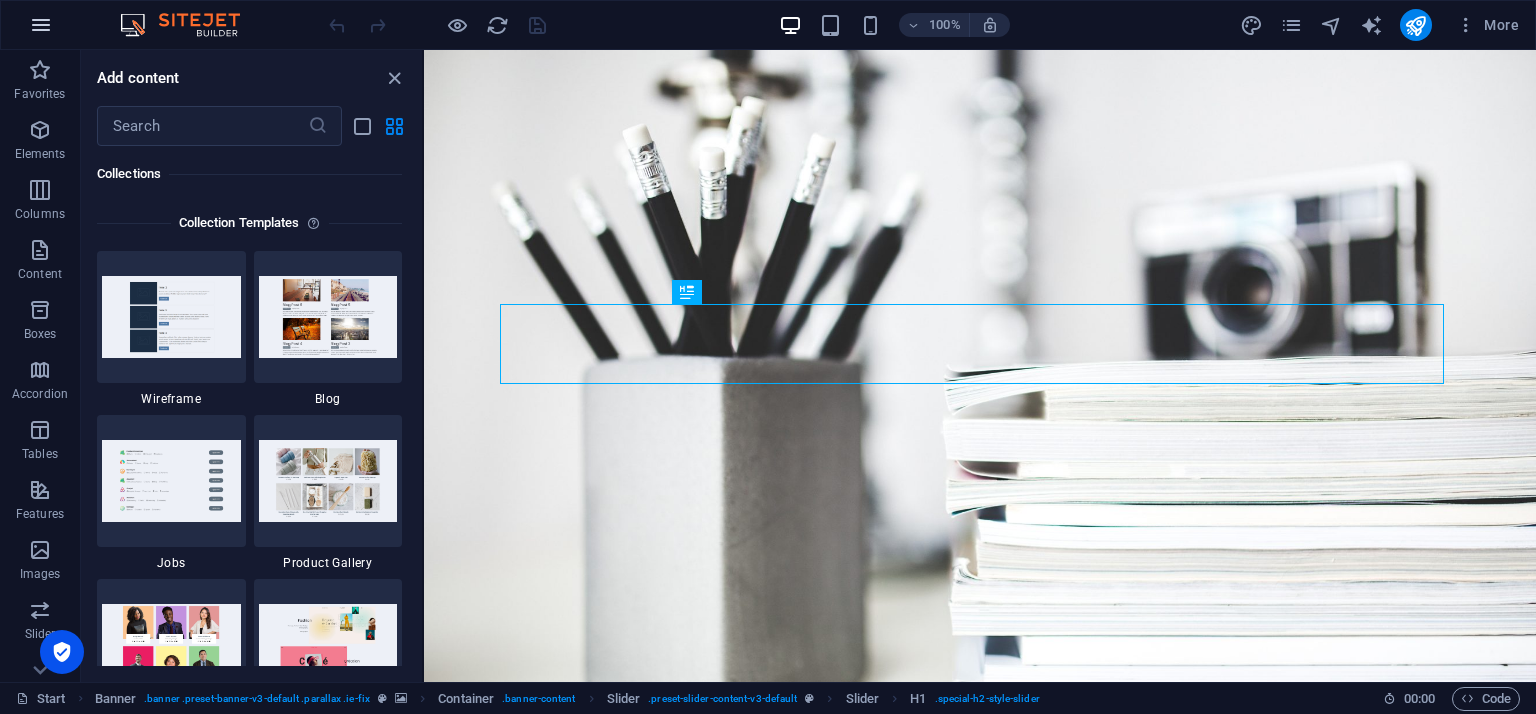 click at bounding box center [41, 25] 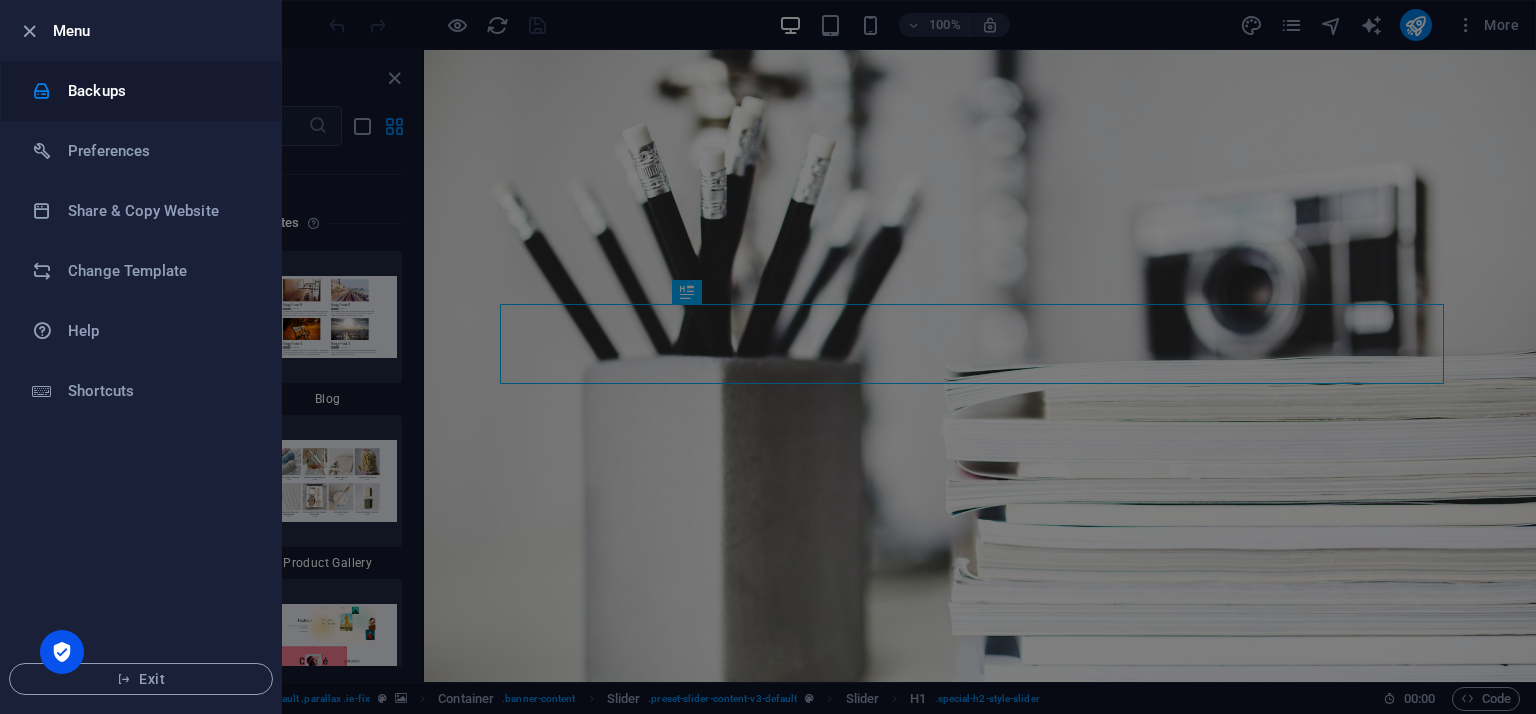 click on "Backups" at bounding box center [160, 91] 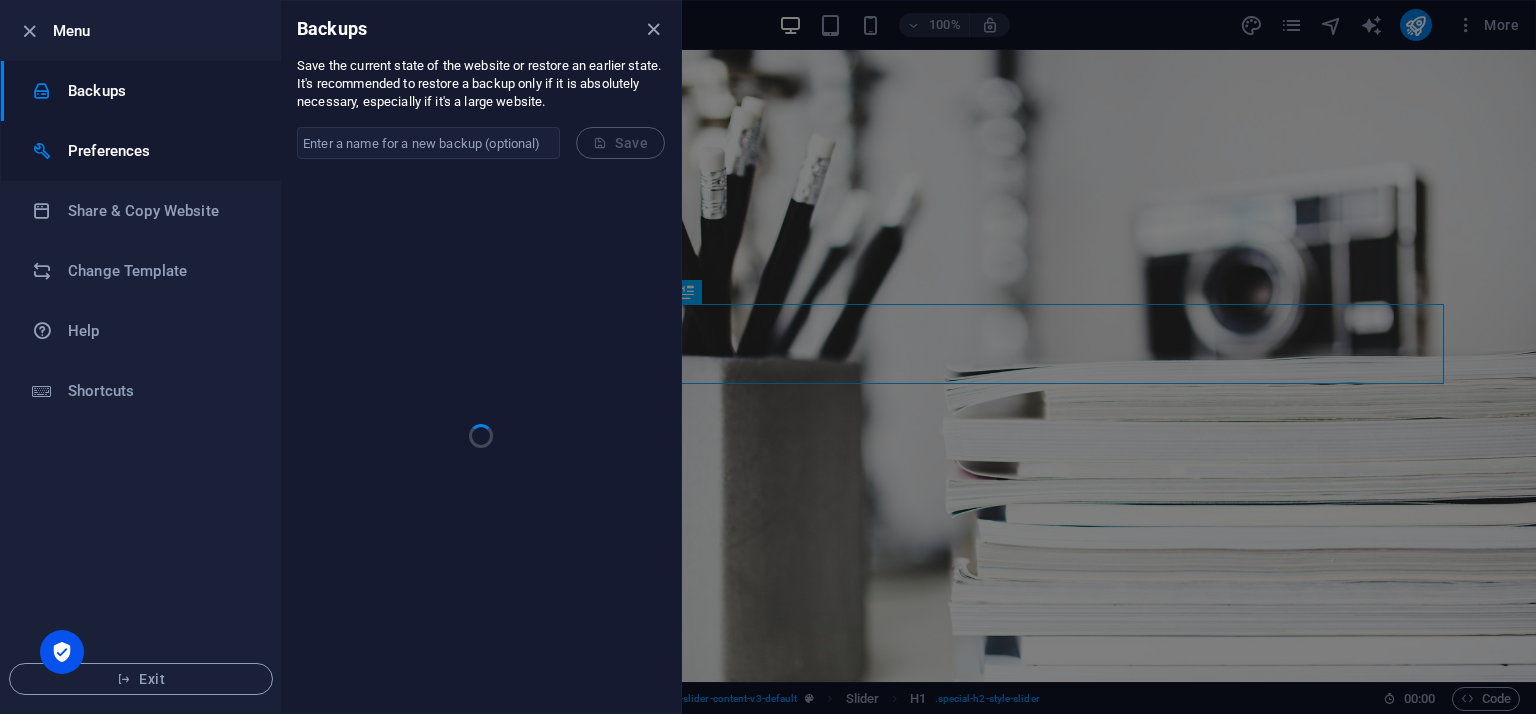 click on "Preferences" at bounding box center [141, 151] 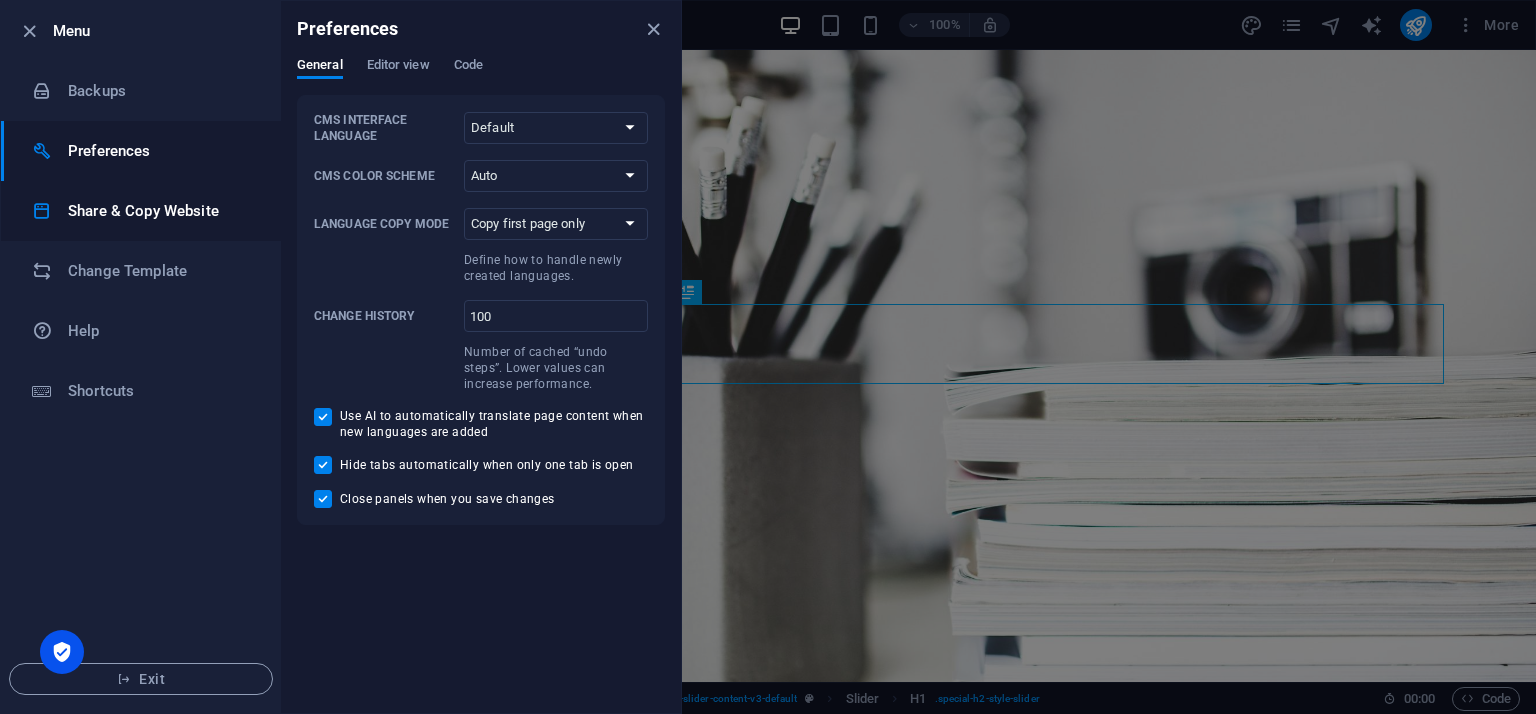 click on "Share & Copy Website" at bounding box center [141, 211] 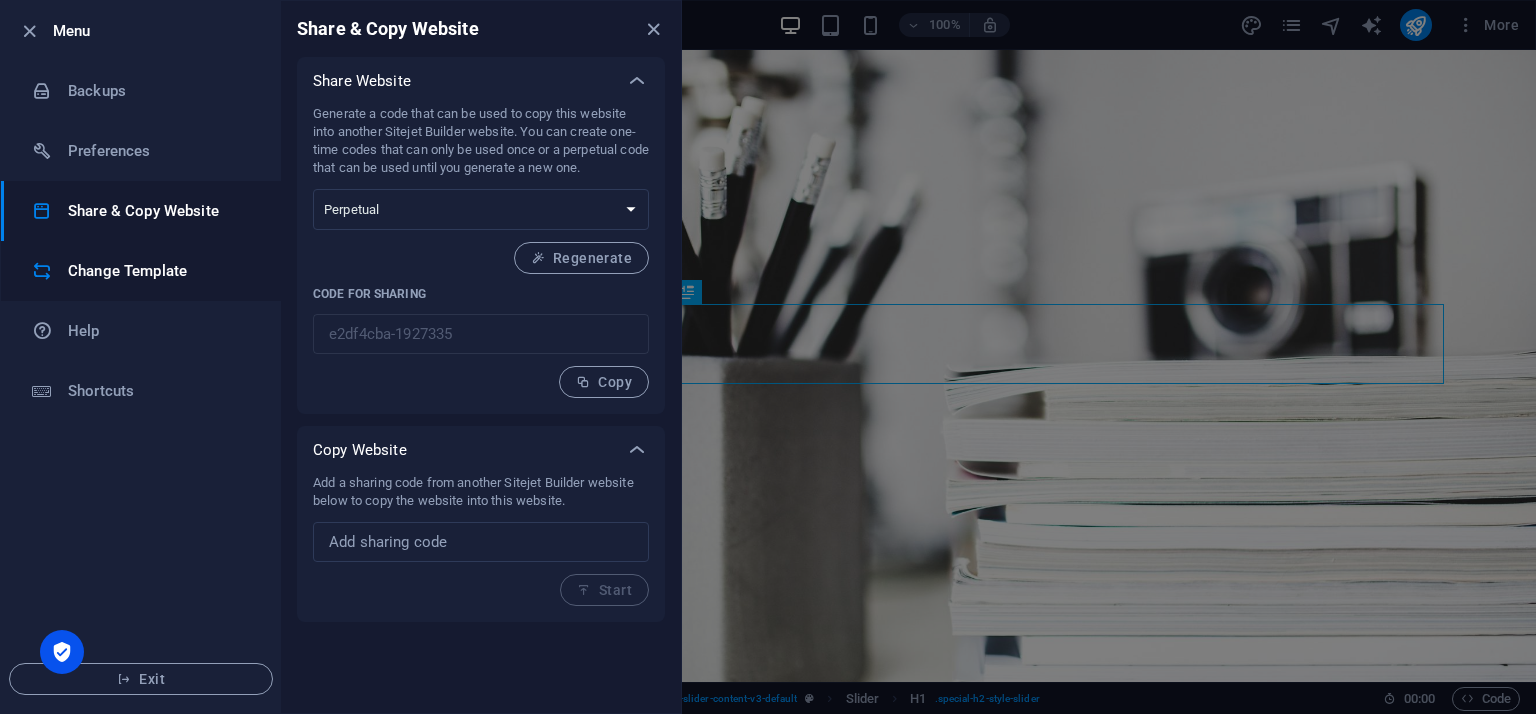 click on "Change Template" at bounding box center (160, 271) 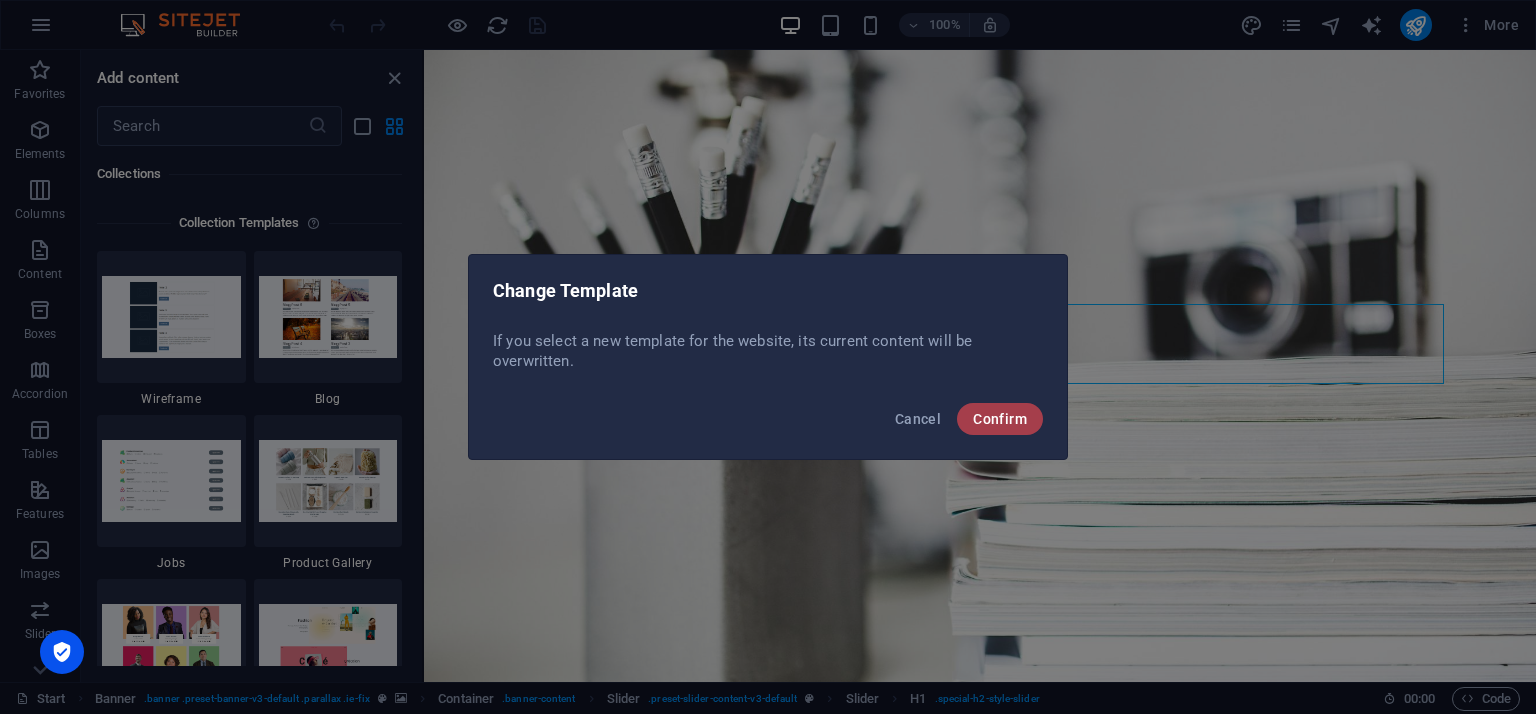 click on "Confirm" at bounding box center [1000, 419] 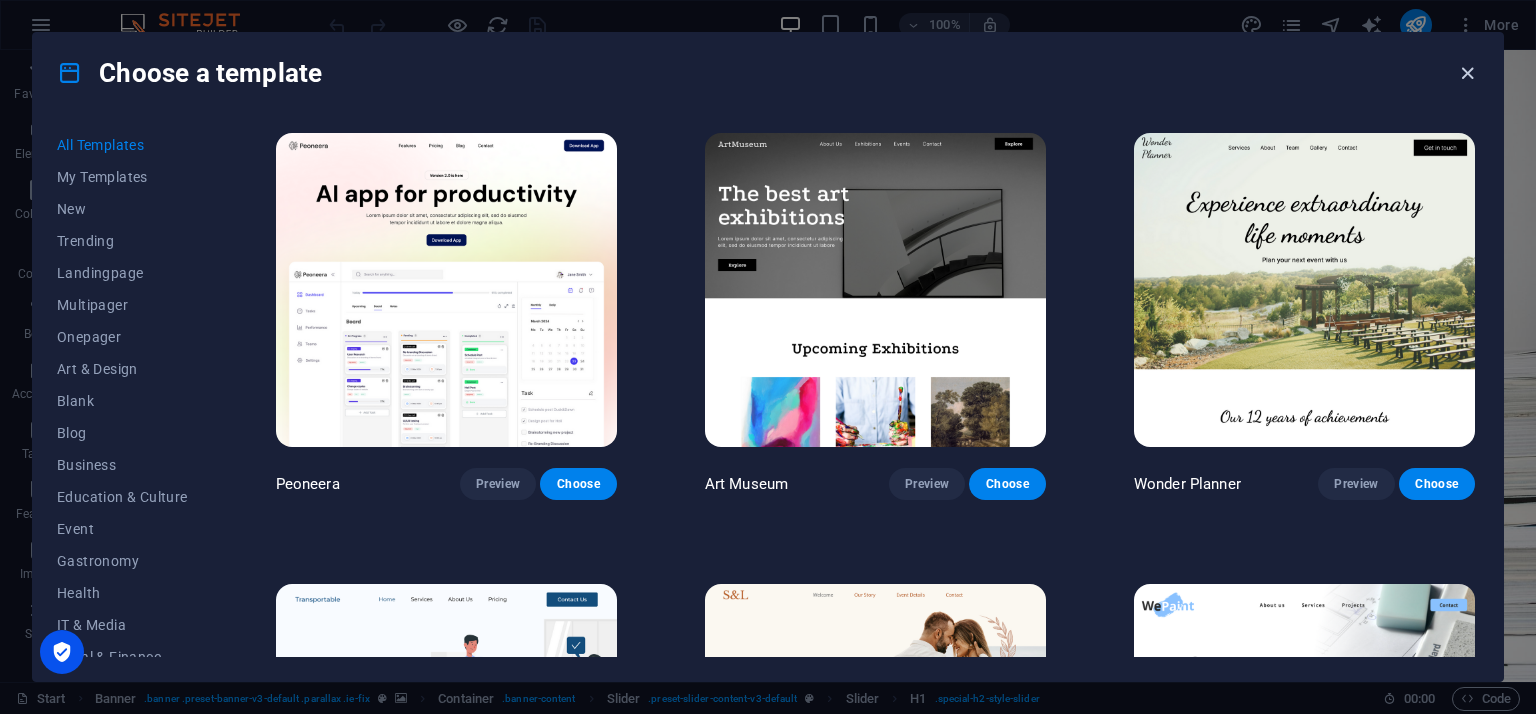click at bounding box center (1467, 73) 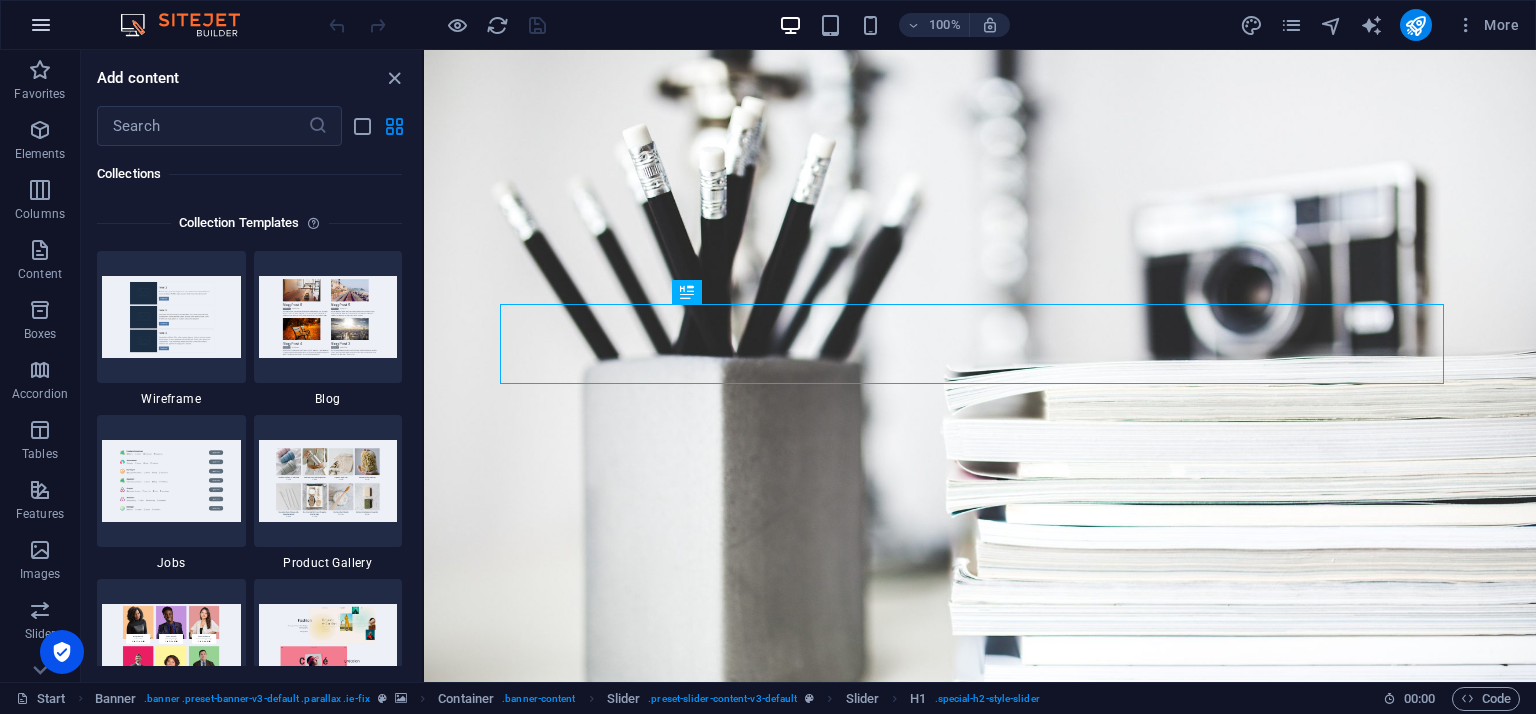 click at bounding box center [41, 25] 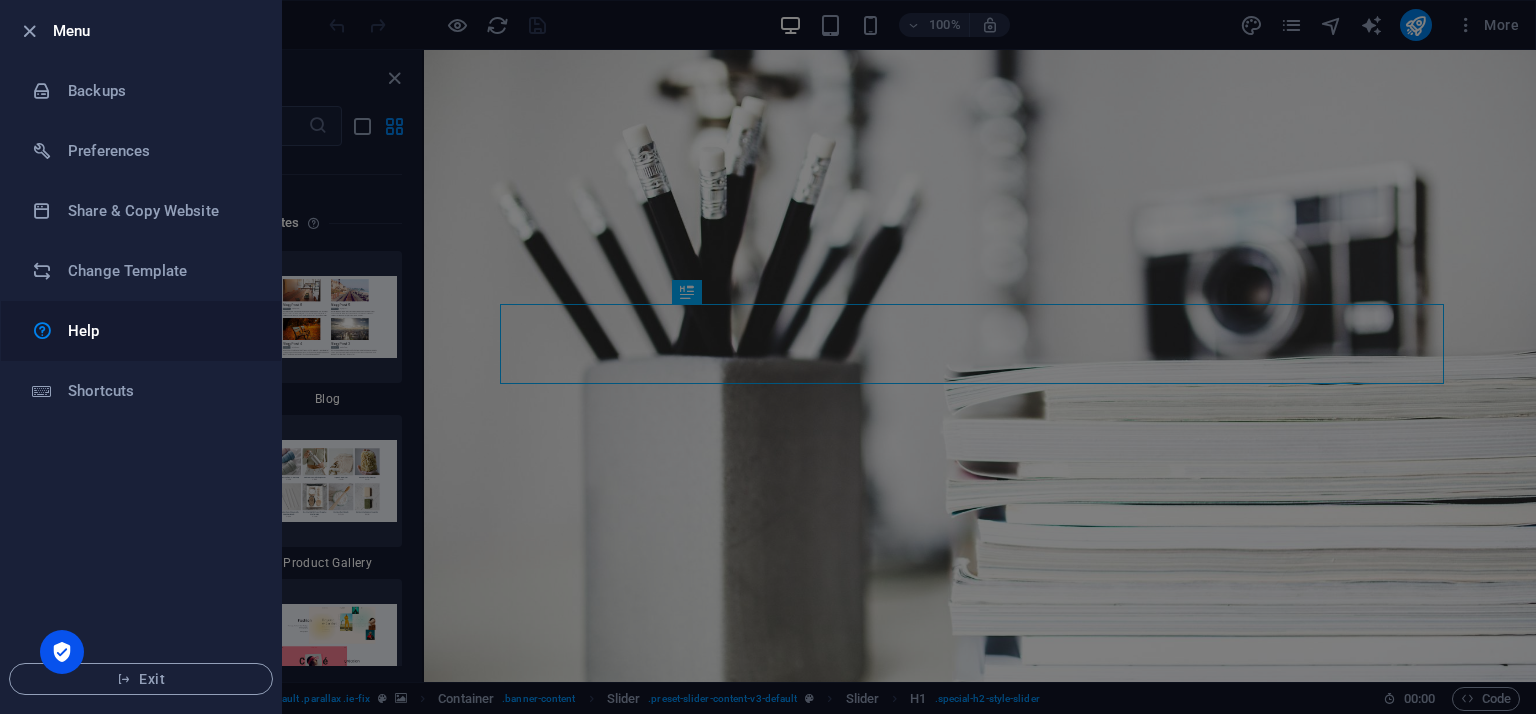 click on "Help" at bounding box center [160, 331] 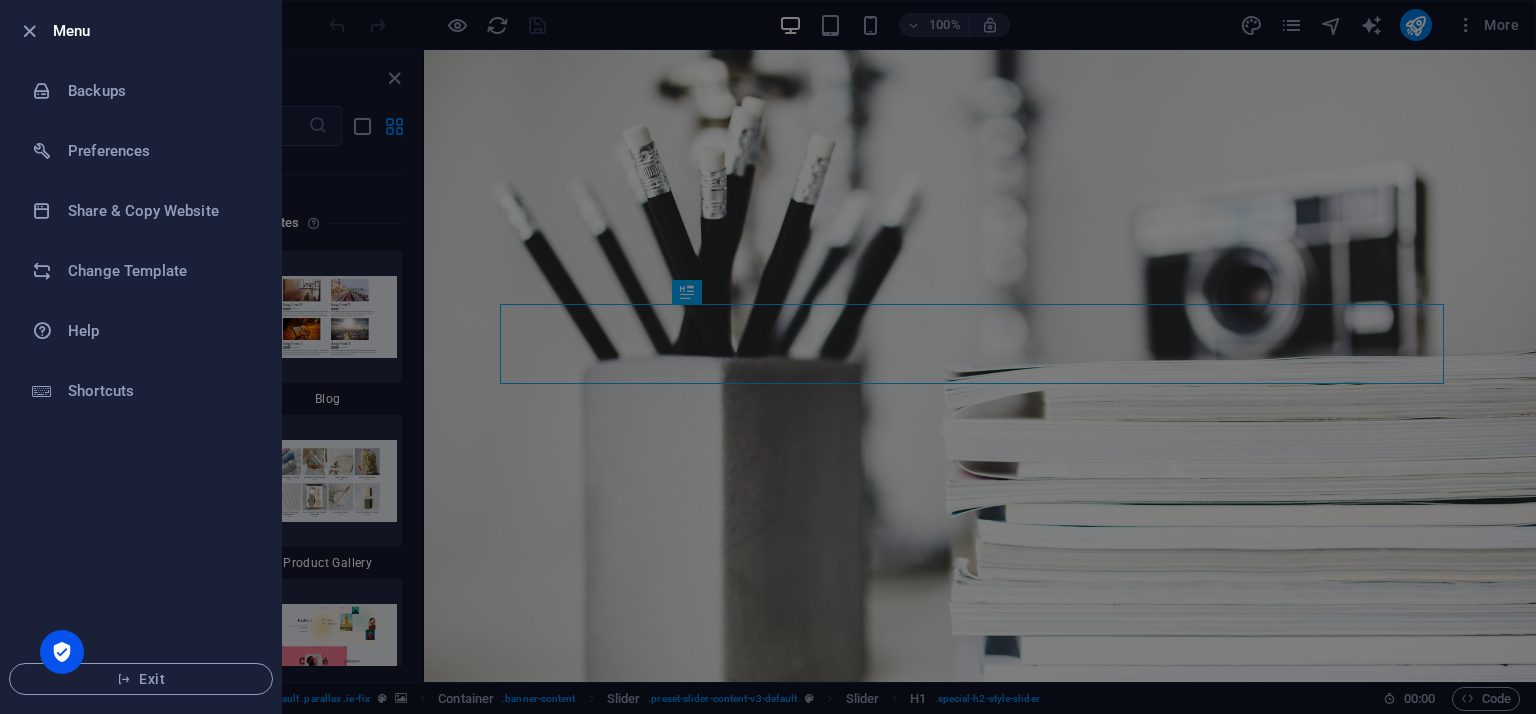 click at bounding box center (768, 357) 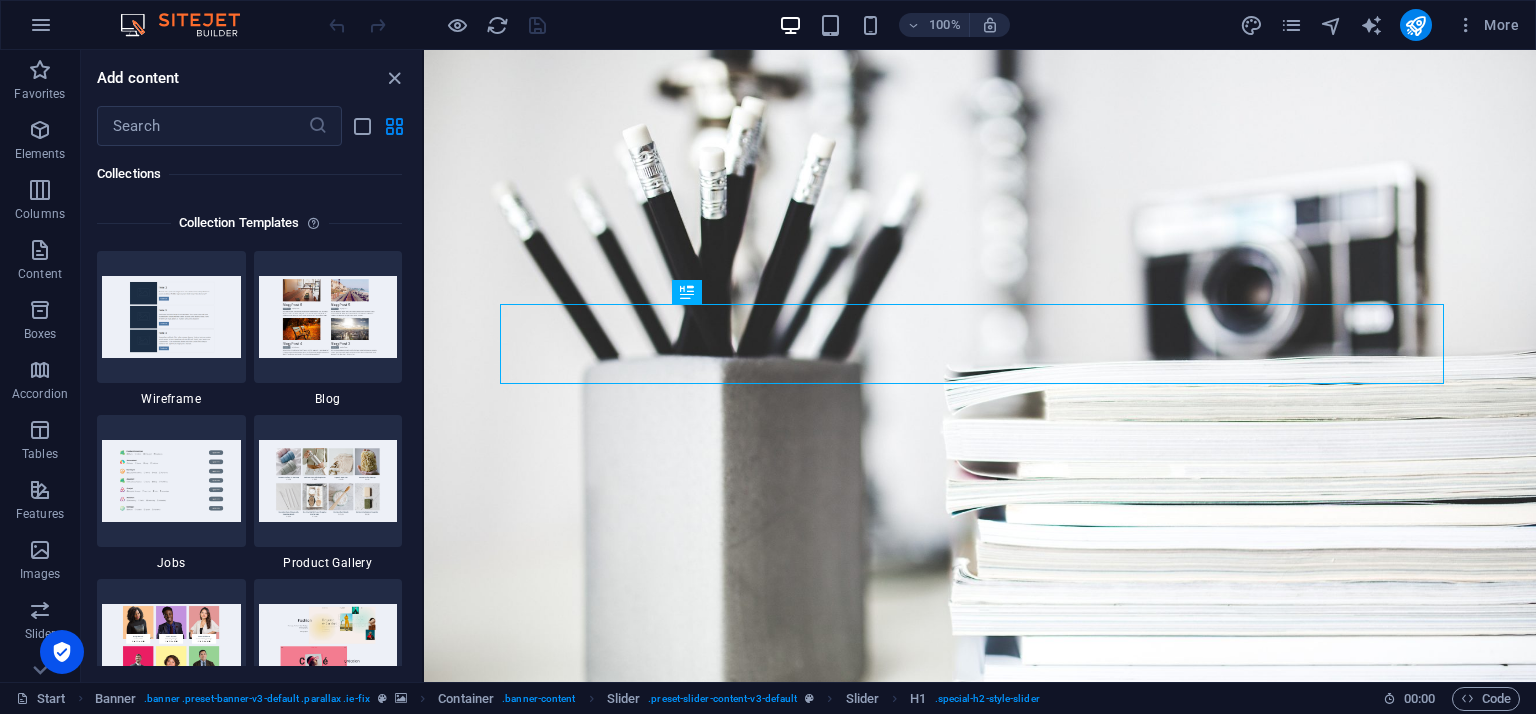 click at bounding box center [190, 25] 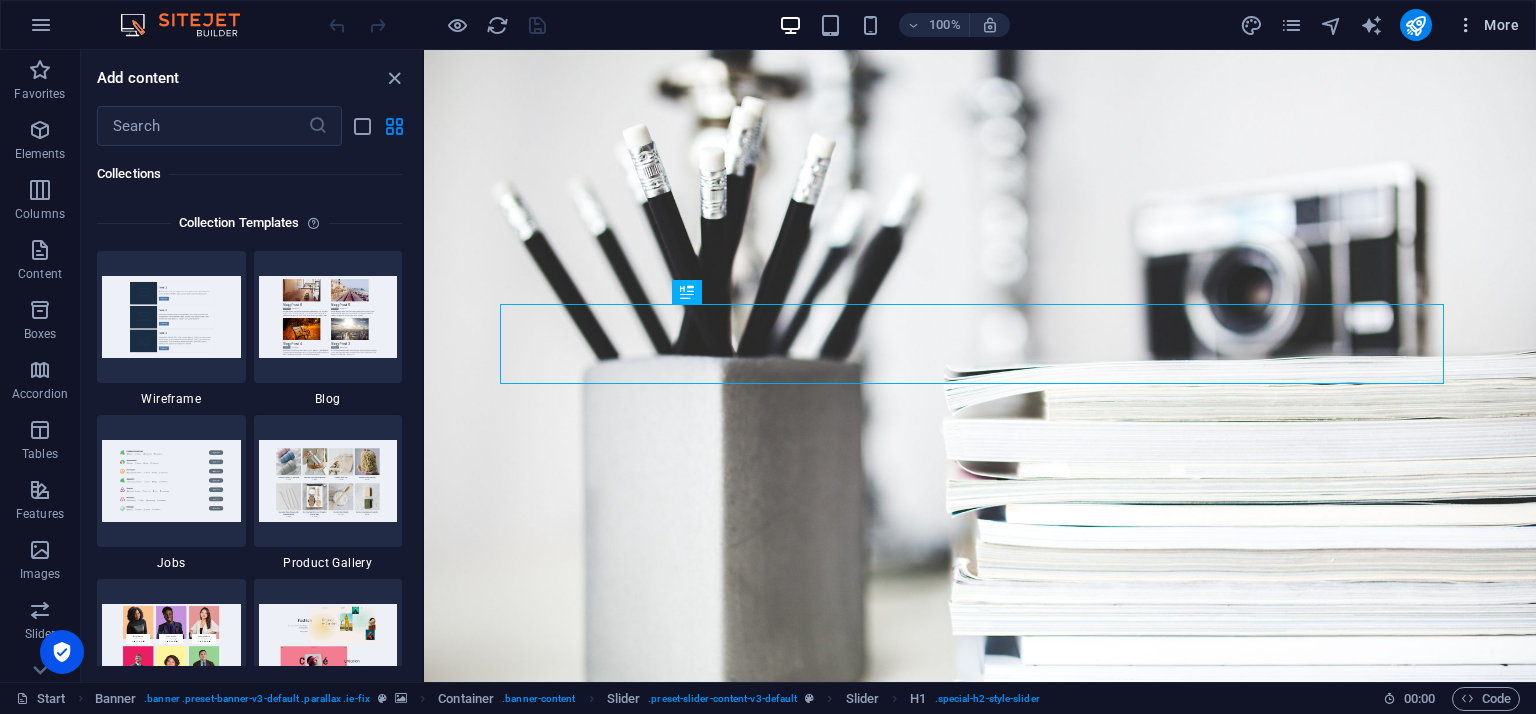 click at bounding box center [1466, 25] 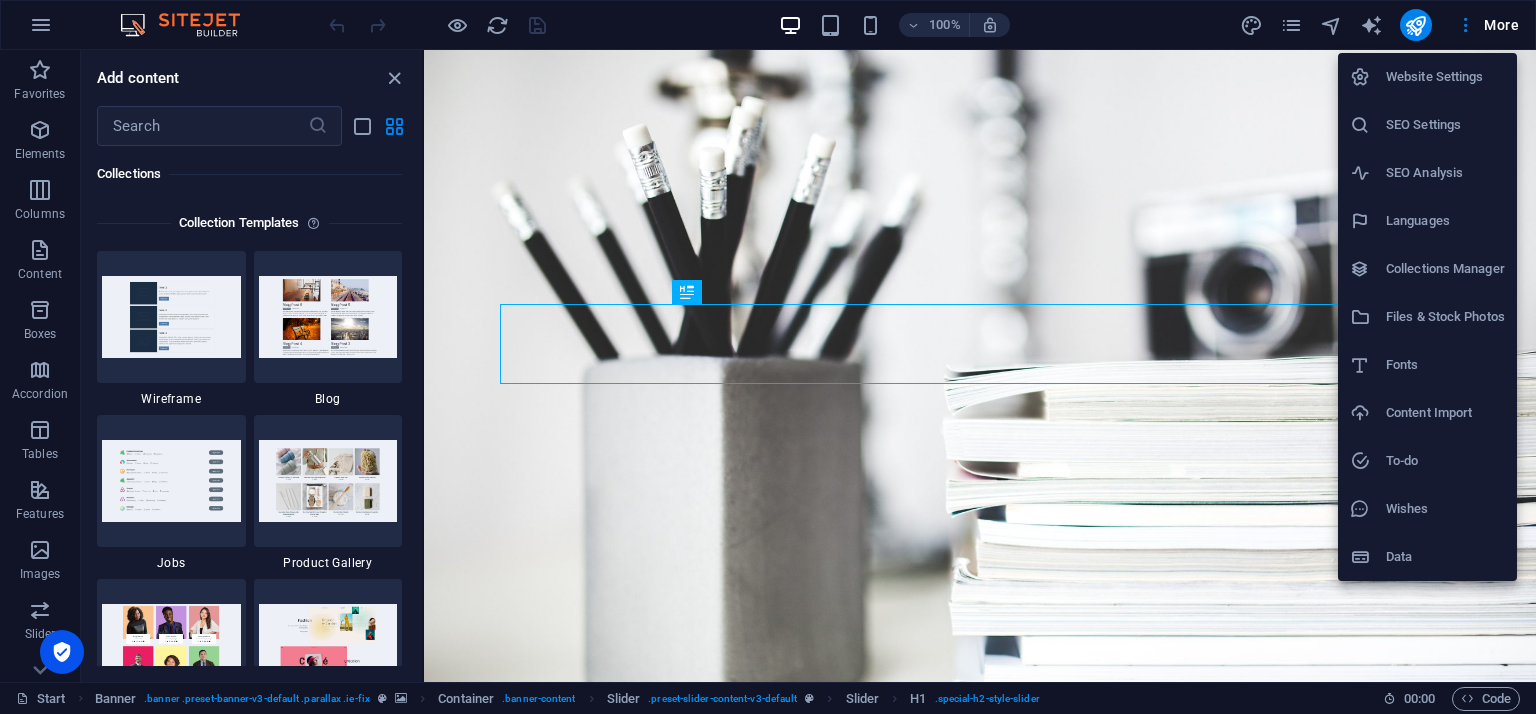 click on "Data" at bounding box center (1445, 557) 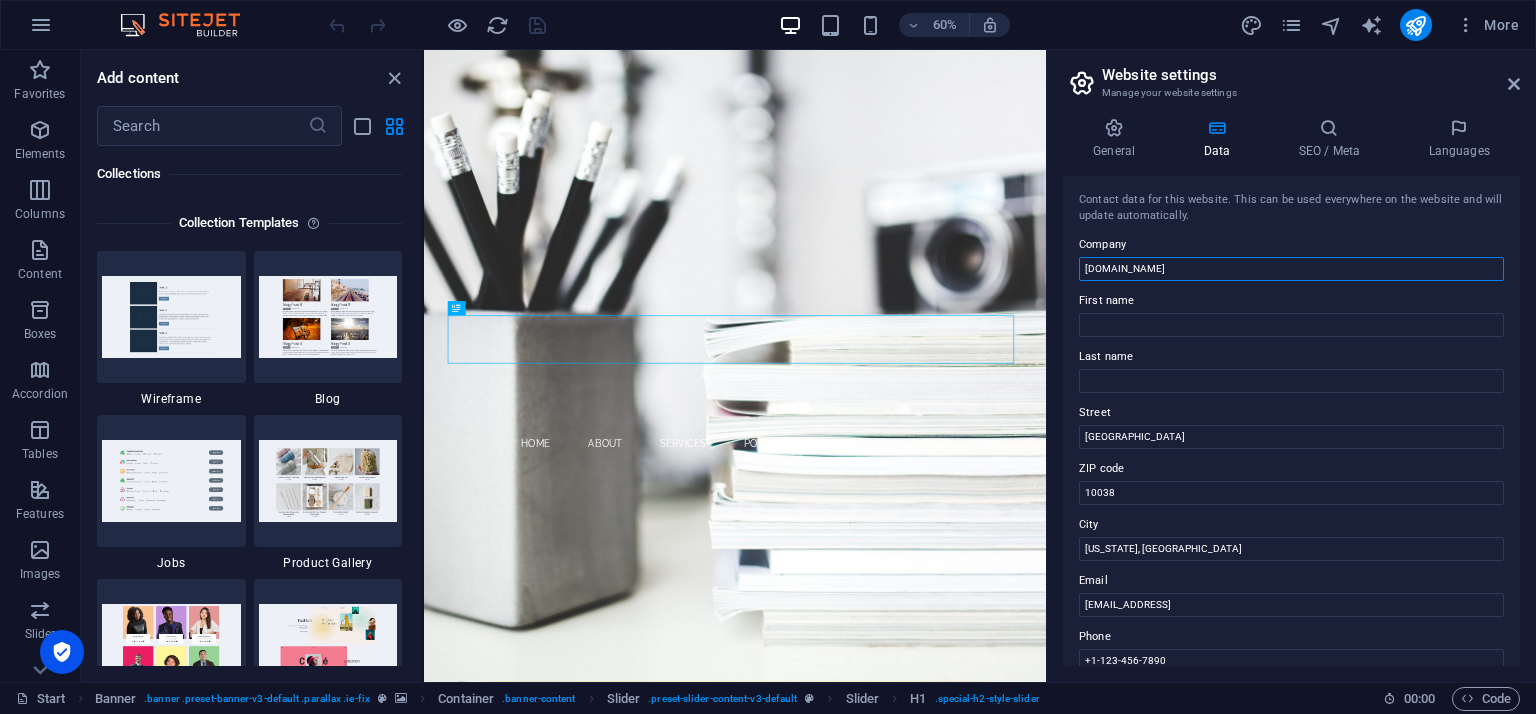 click on "[DOMAIN_NAME]" at bounding box center [1291, 269] 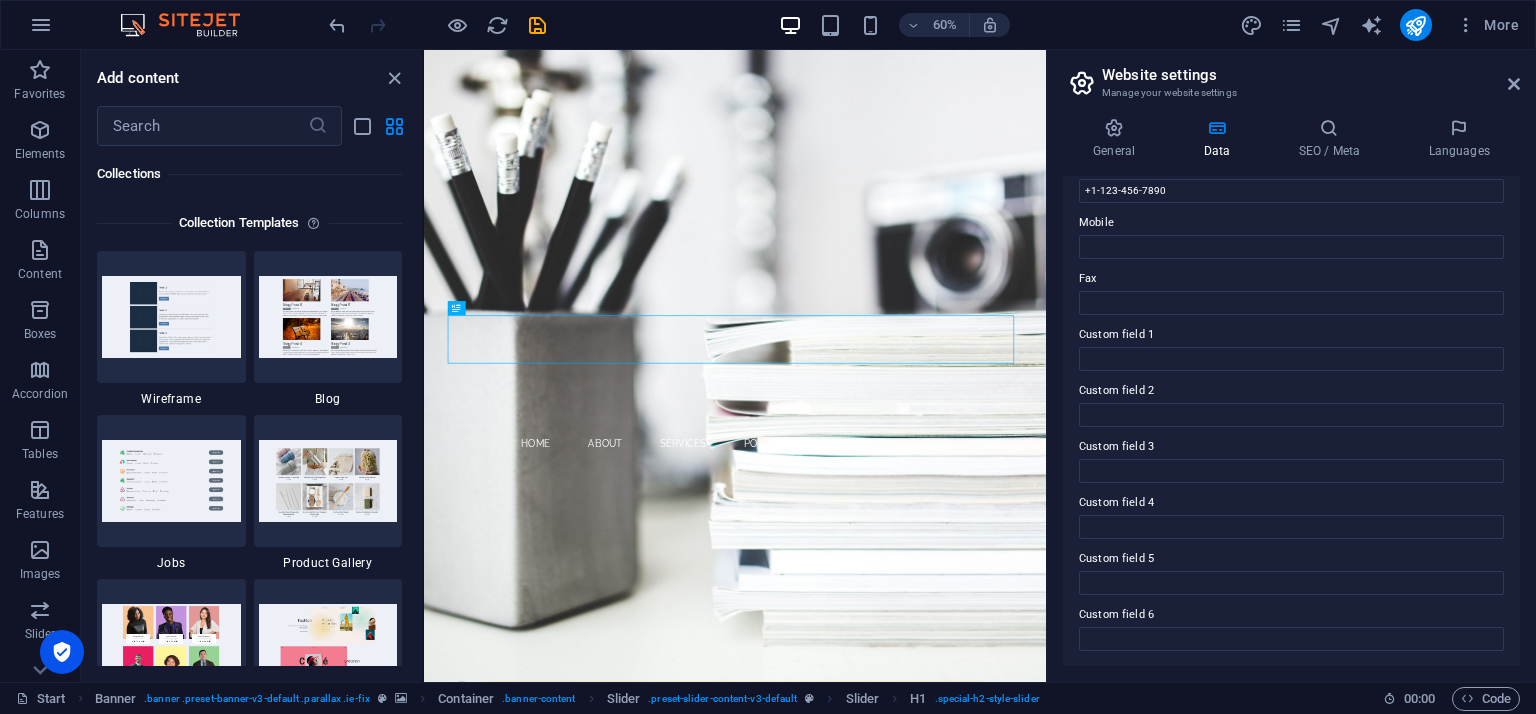 scroll, scrollTop: 0, scrollLeft: 0, axis: both 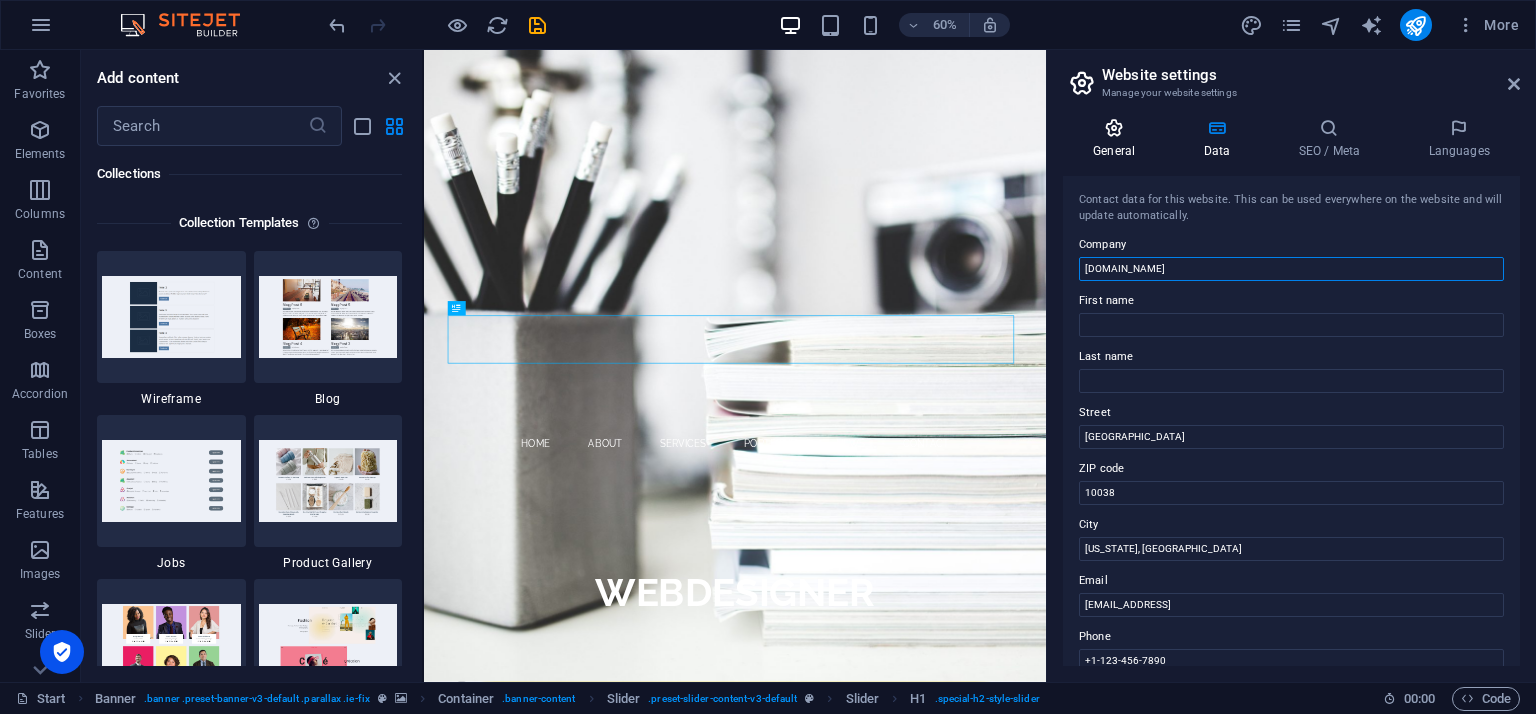type on "[DOMAIN_NAME]" 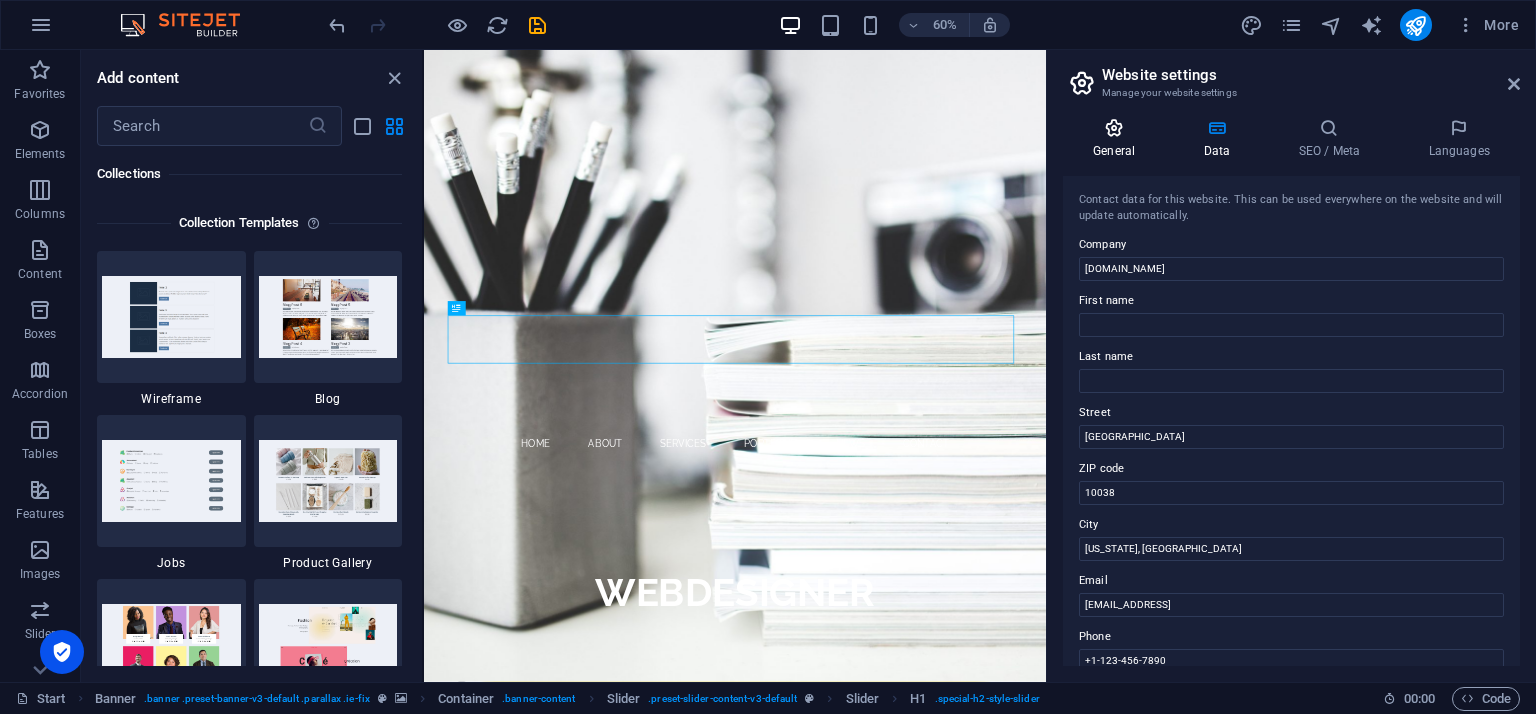 click on "General" at bounding box center (1118, 139) 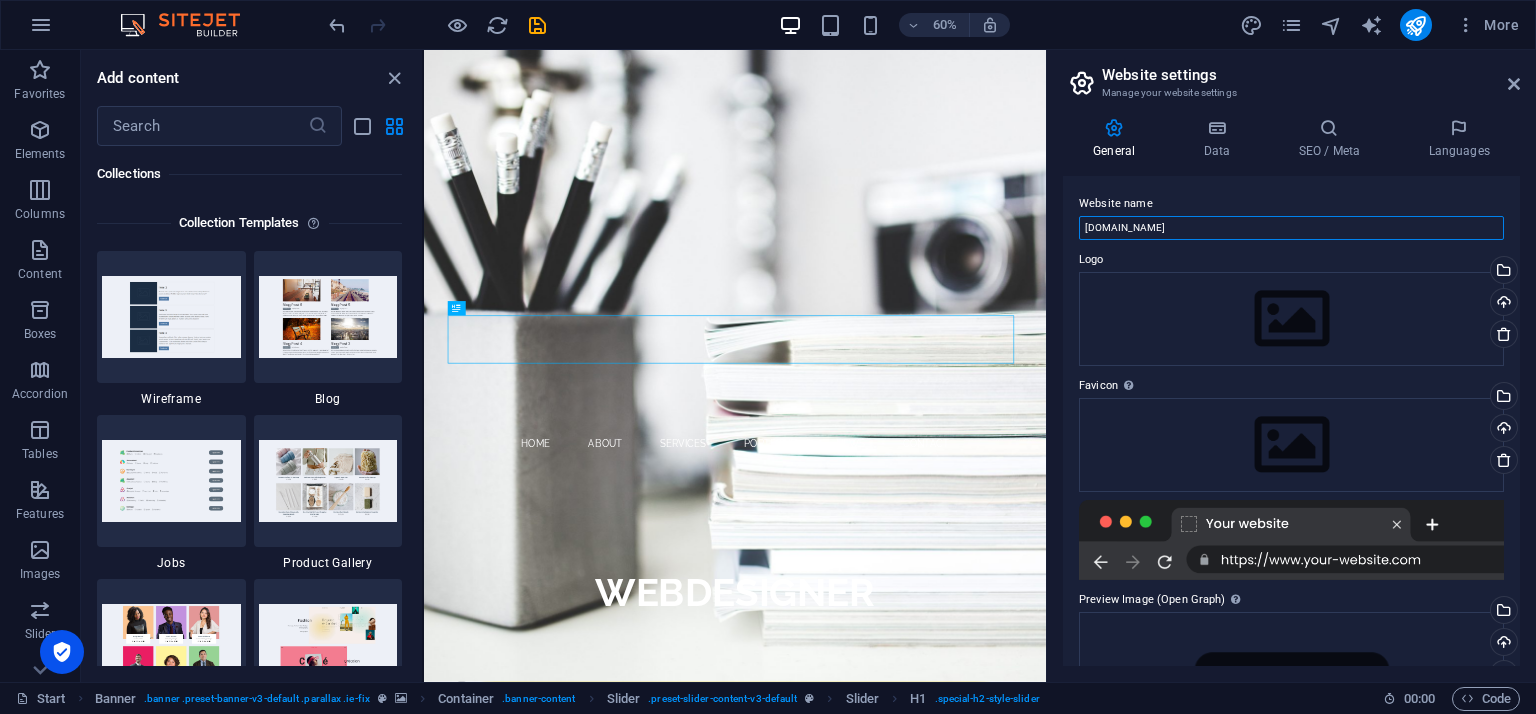 click on "[DOMAIN_NAME]" at bounding box center (1291, 228) 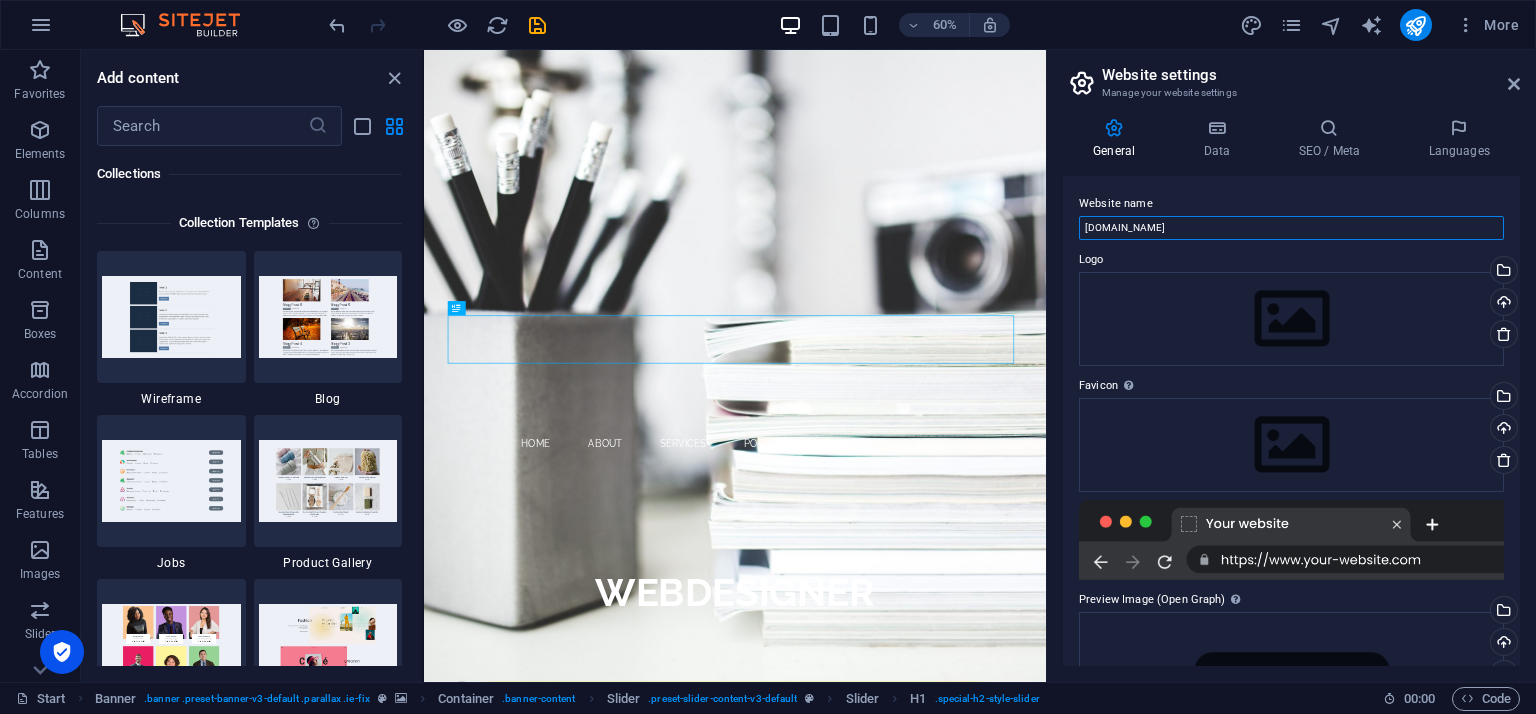 type on "[DOMAIN_NAME]" 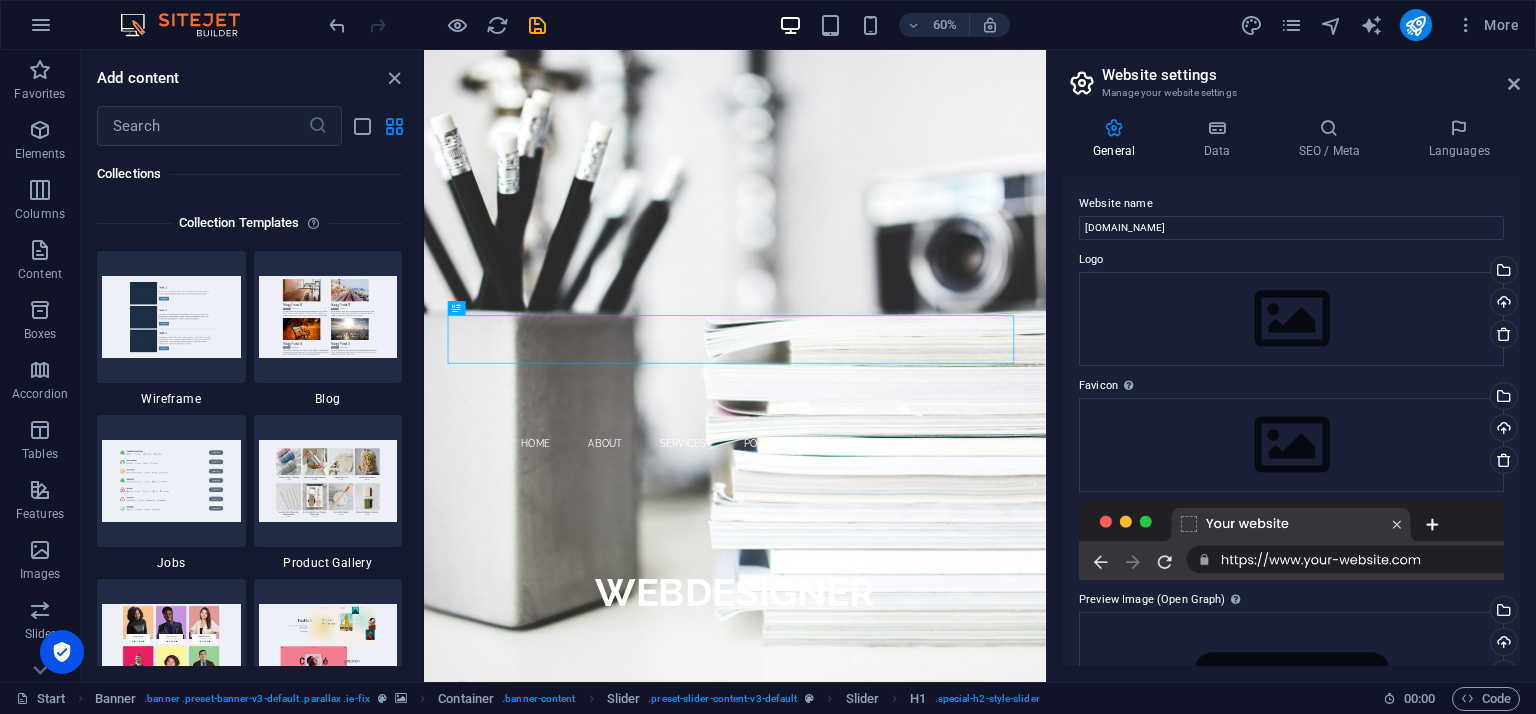 click on "Manage your website settings" at bounding box center (1291, 93) 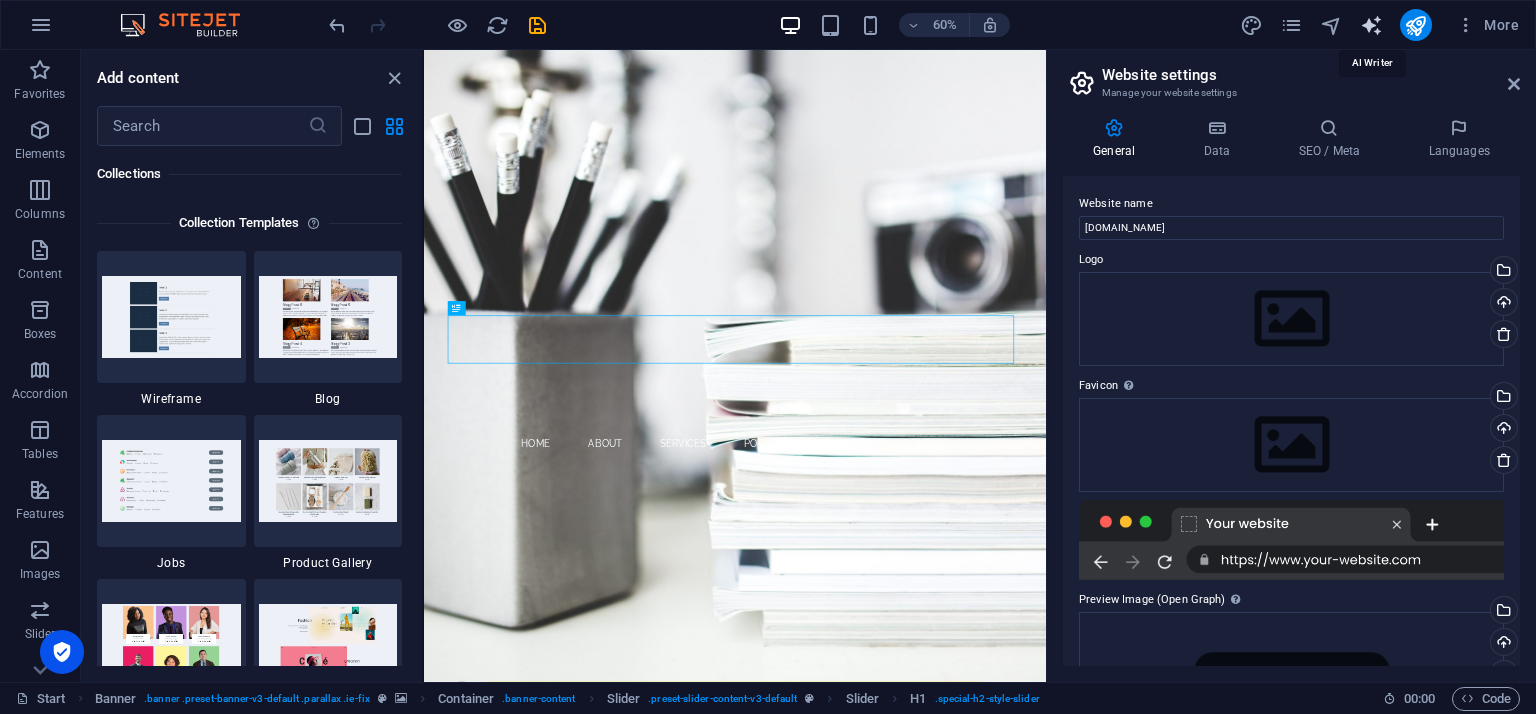 click at bounding box center (1371, 25) 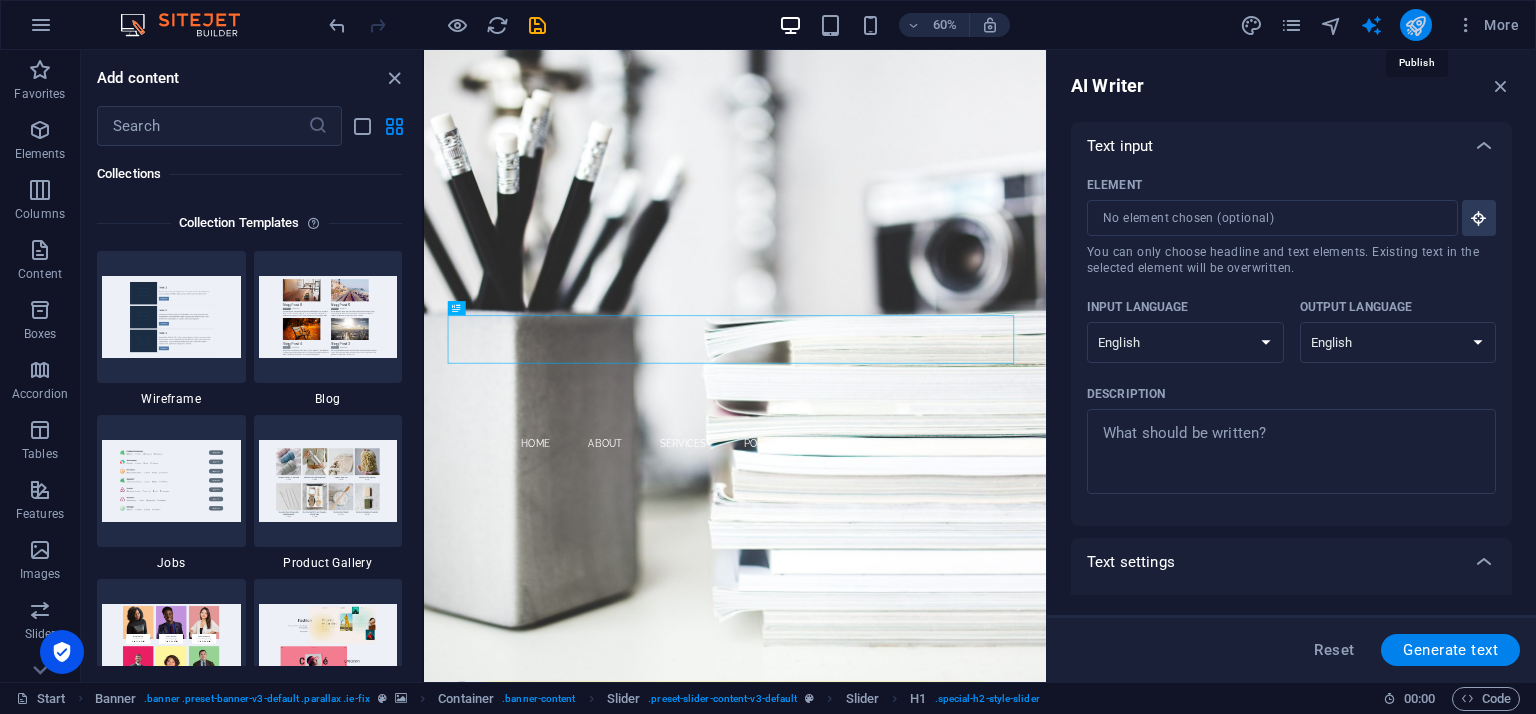 click at bounding box center (1415, 25) 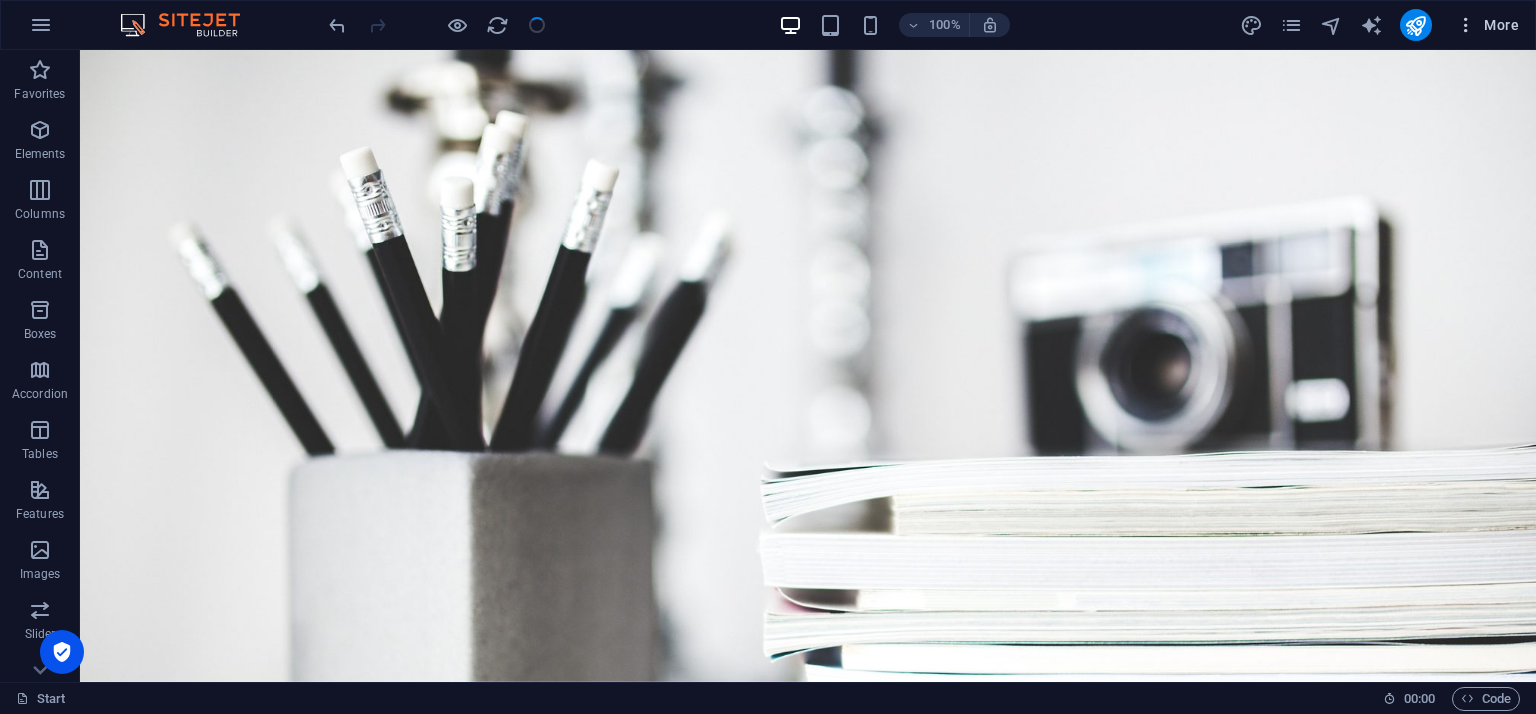 click at bounding box center [1466, 25] 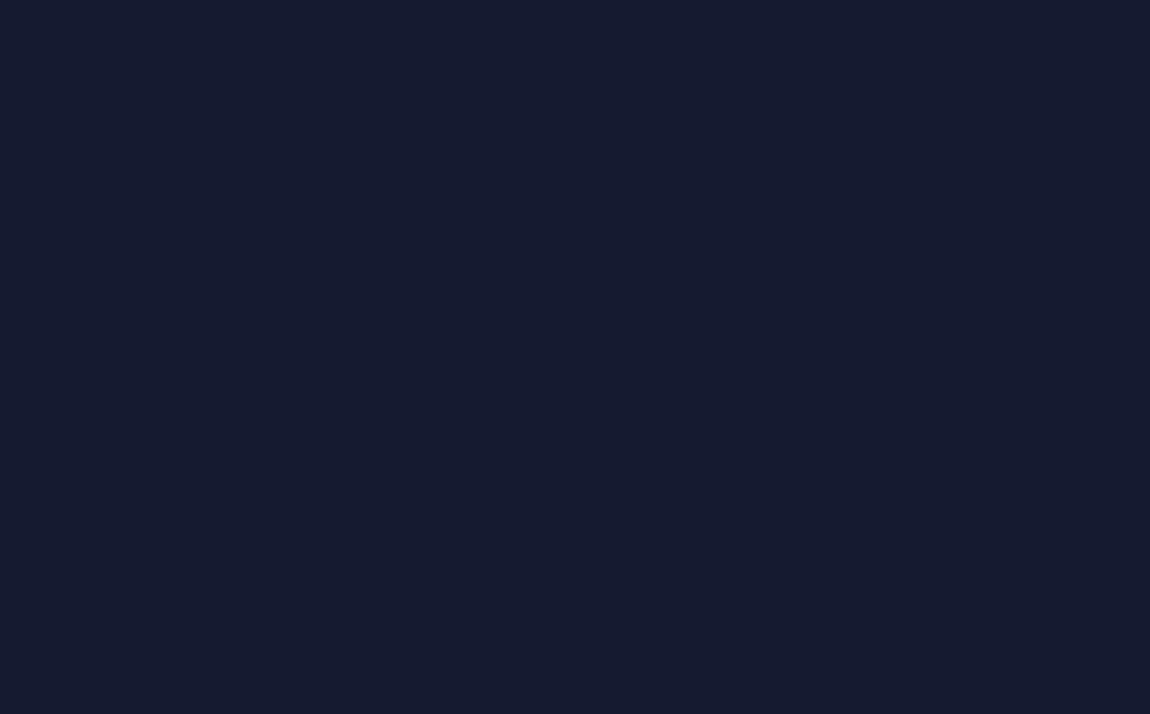 scroll, scrollTop: 0, scrollLeft: 0, axis: both 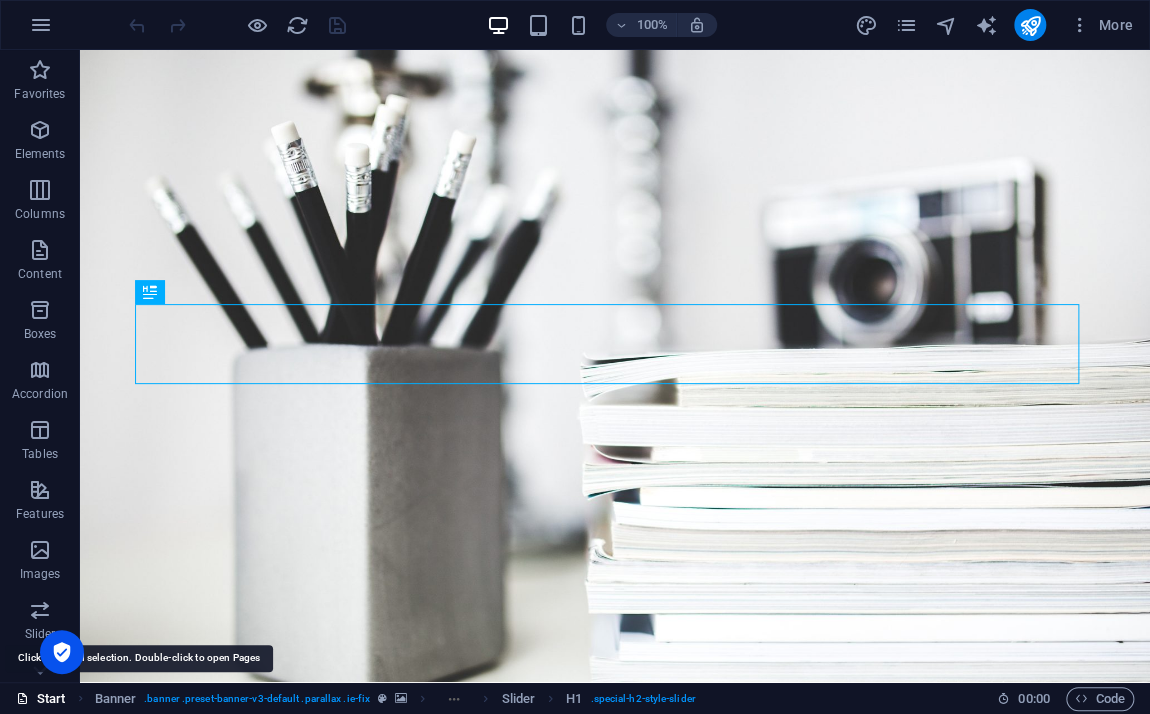 click on "Start" at bounding box center [41, 699] 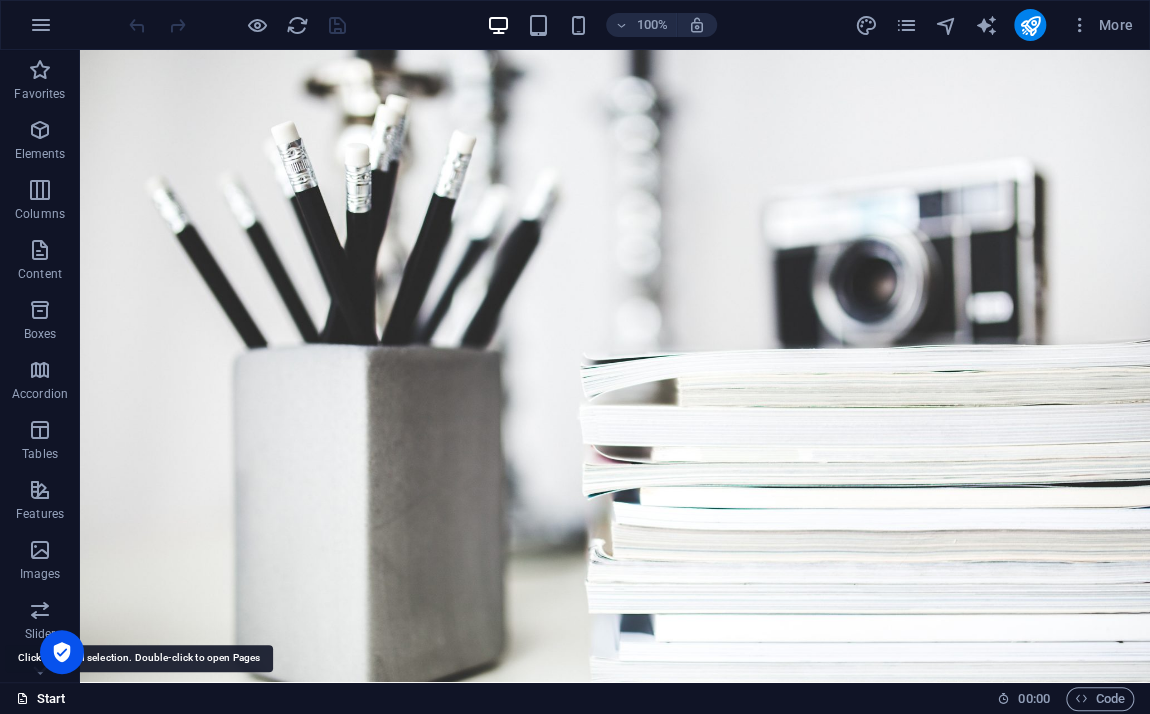 click on "Start" at bounding box center (41, 699) 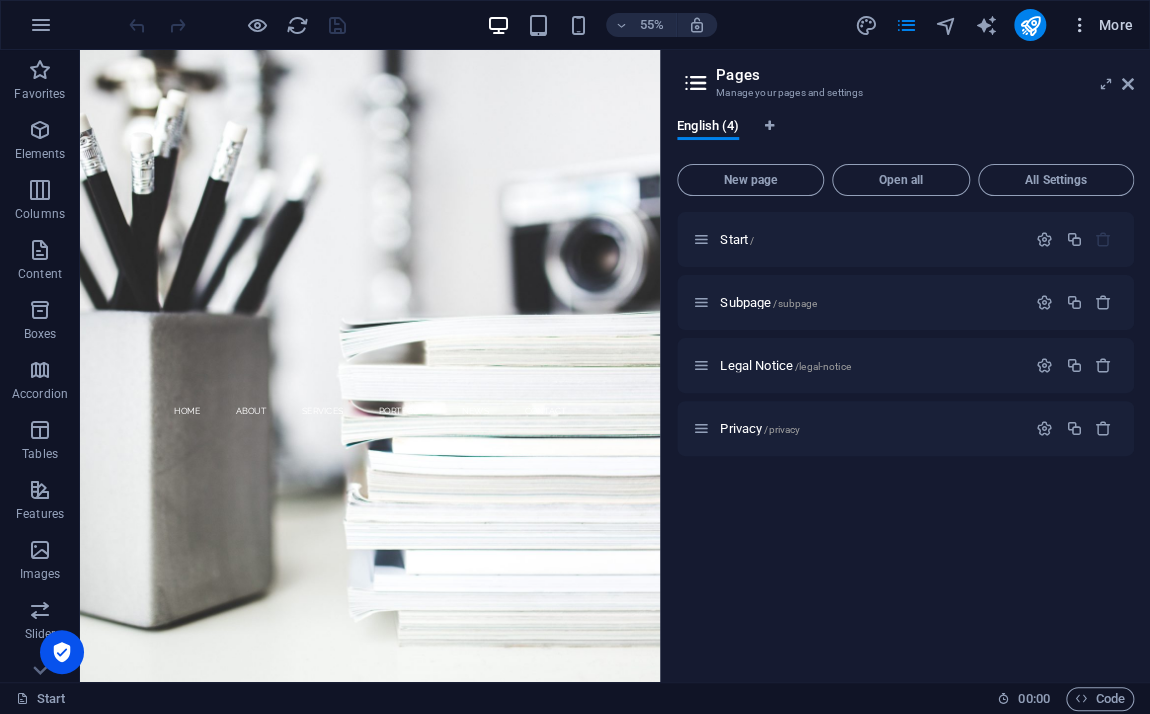 click at bounding box center [1080, 25] 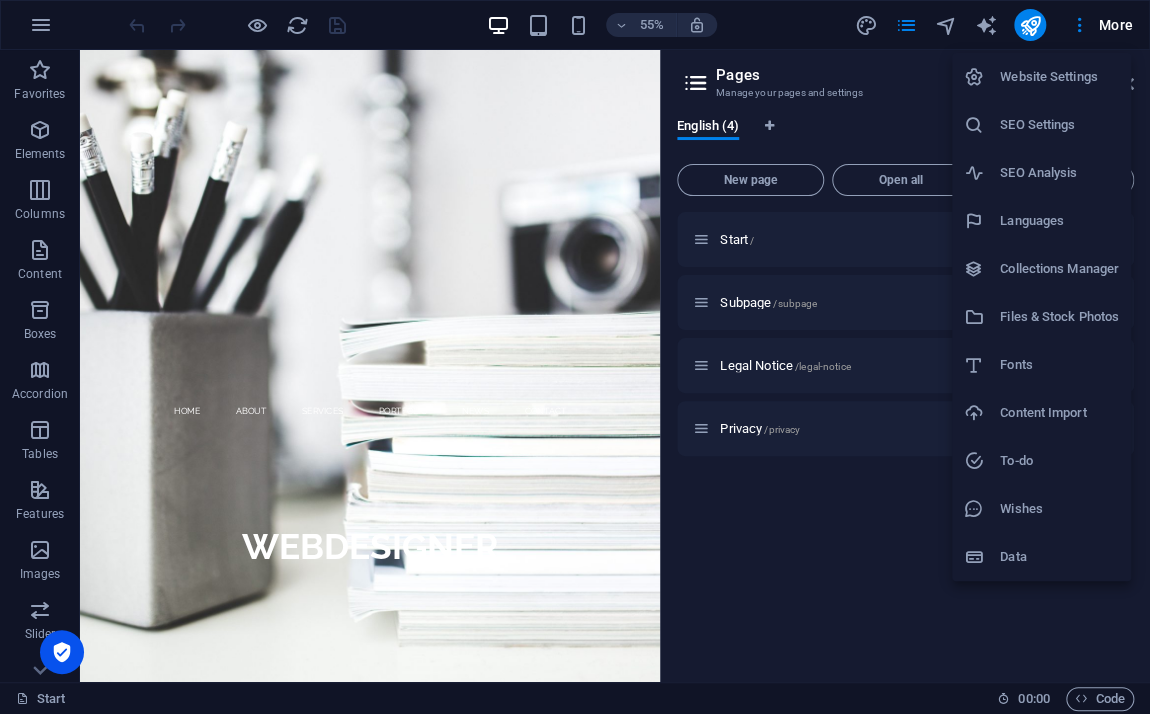 click on "Collections Manager" at bounding box center [1041, 269] 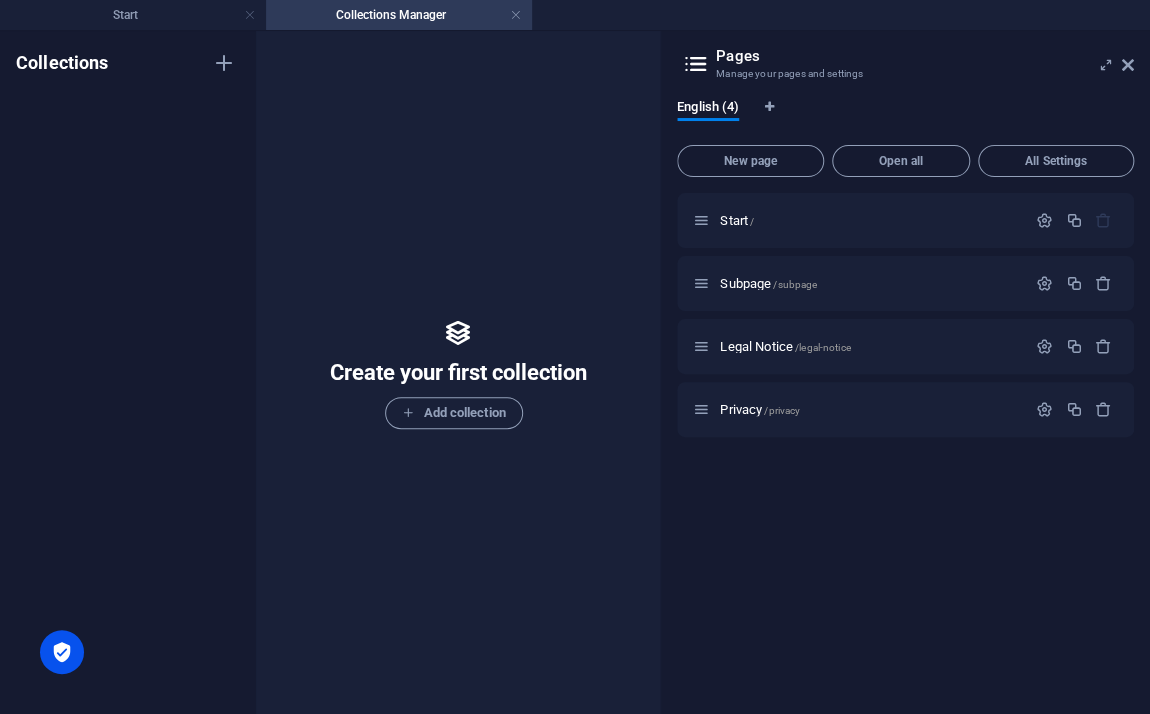 click on "Pages Manage your pages and settings English (4) New page Open all All Settings Start / Subpage /subpage Legal Notice /legal-notice Privacy /privacy" at bounding box center [905, 372] 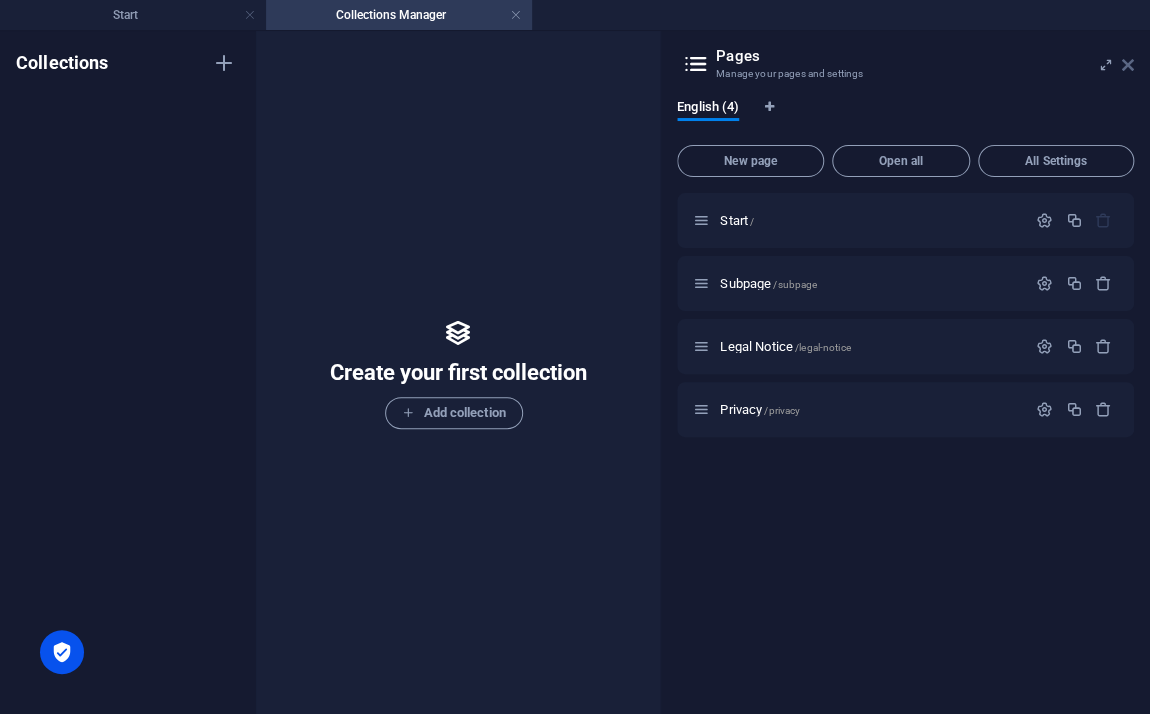 click at bounding box center (1128, 65) 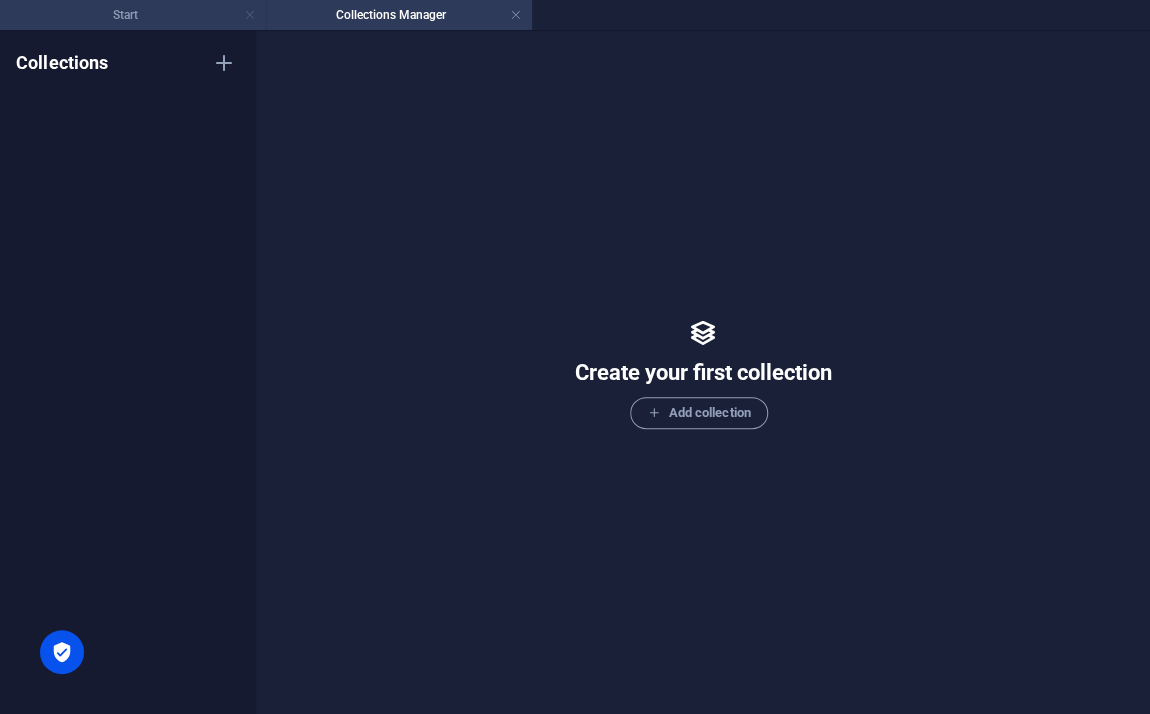 click at bounding box center (250, 15) 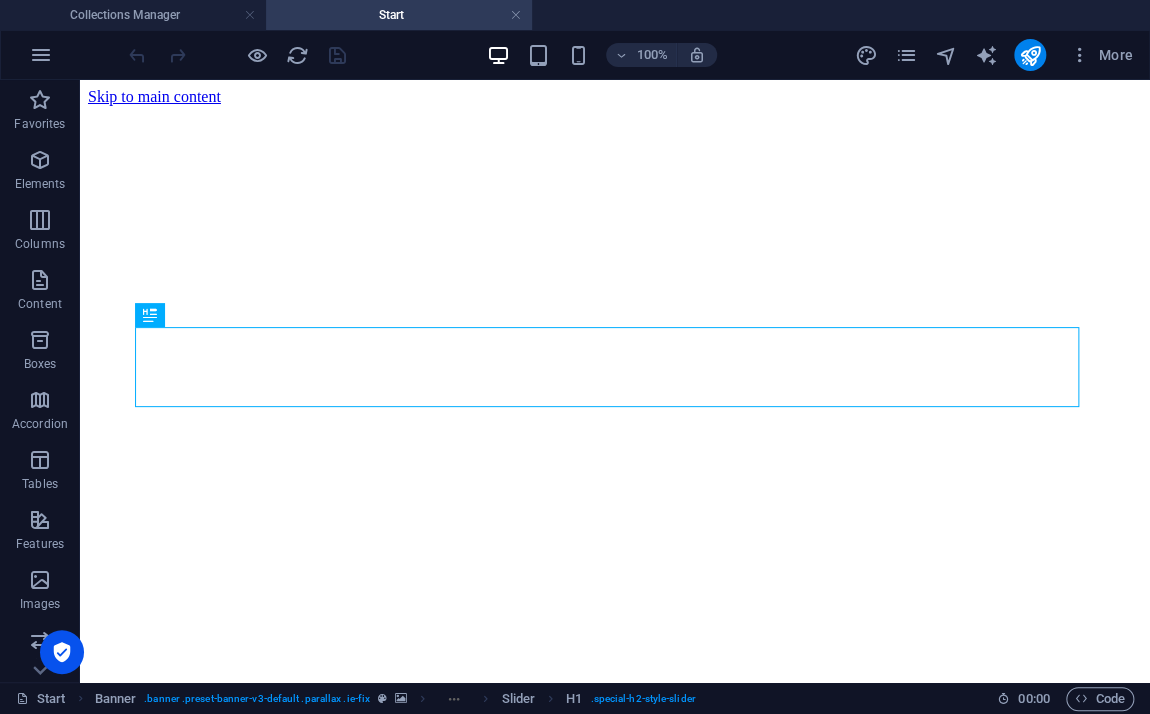 scroll, scrollTop: 0, scrollLeft: 0, axis: both 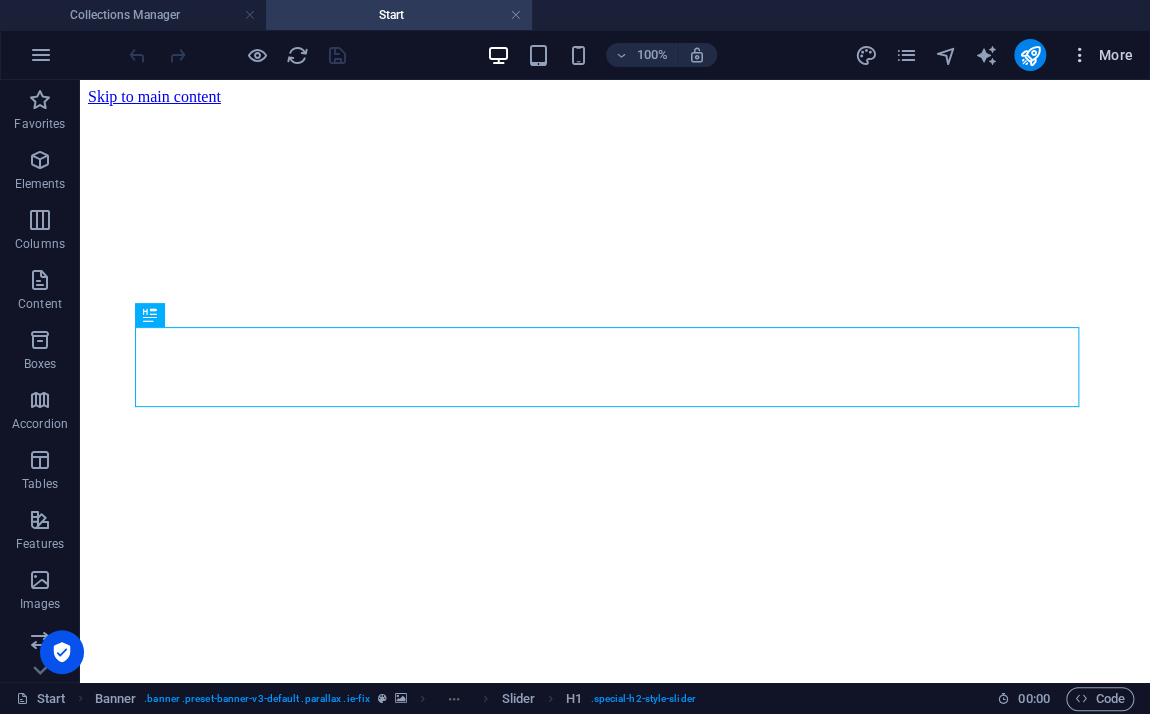 click on "More" at bounding box center (1101, 55) 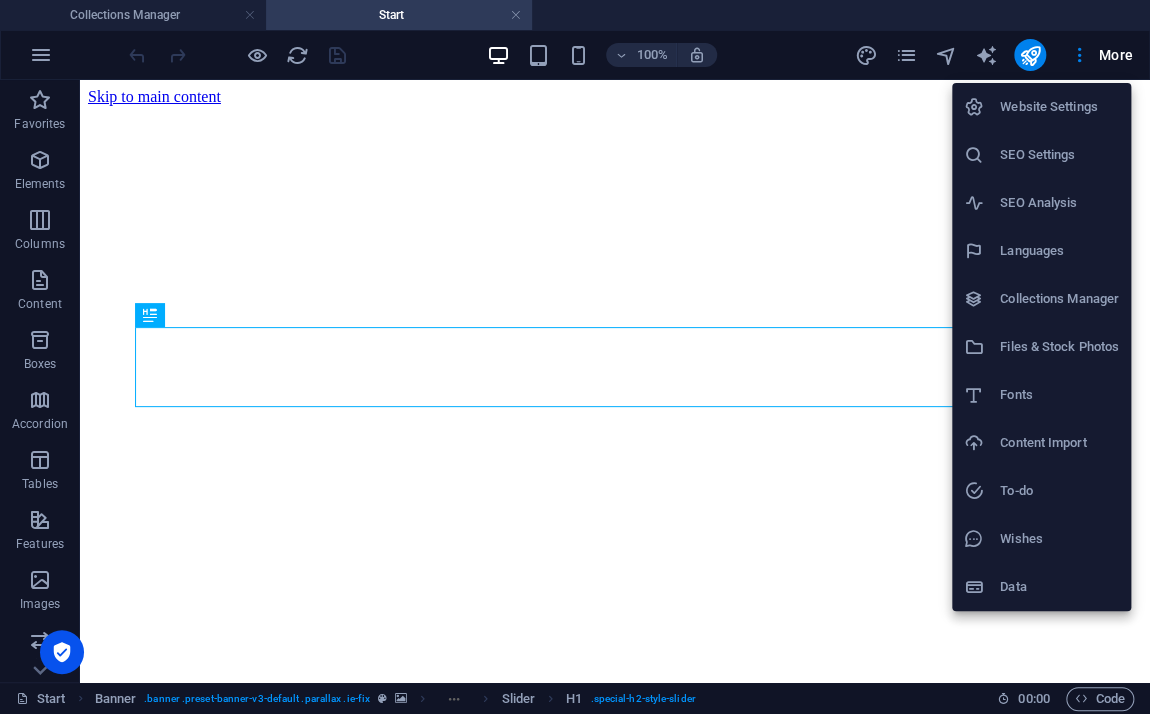 click on "Data" at bounding box center (1059, 587) 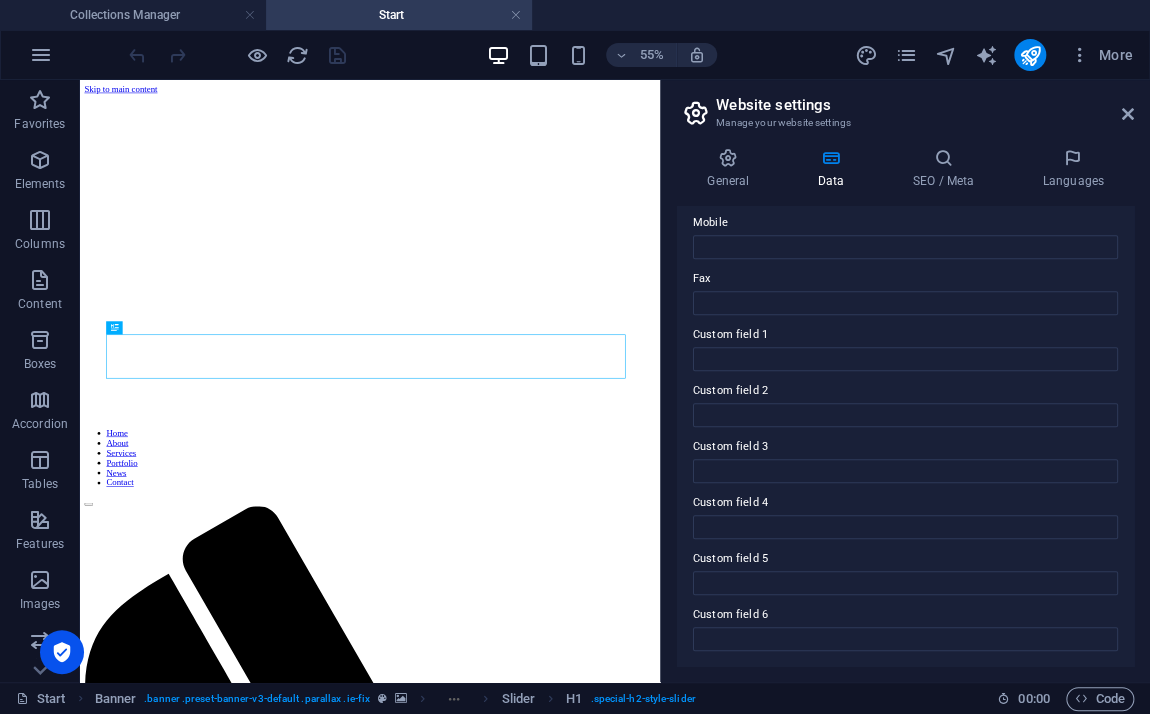 scroll, scrollTop: 500, scrollLeft: 0, axis: vertical 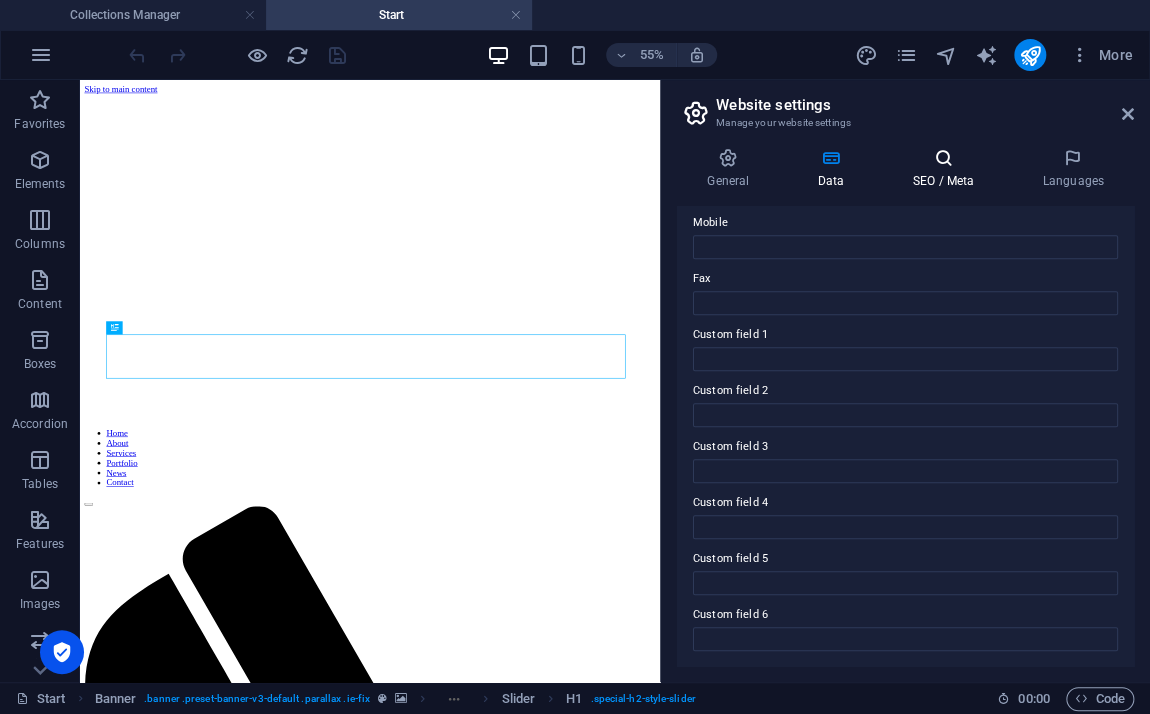 drag, startPoint x: 962, startPoint y: 164, endPoint x: 897, endPoint y: 164, distance: 65 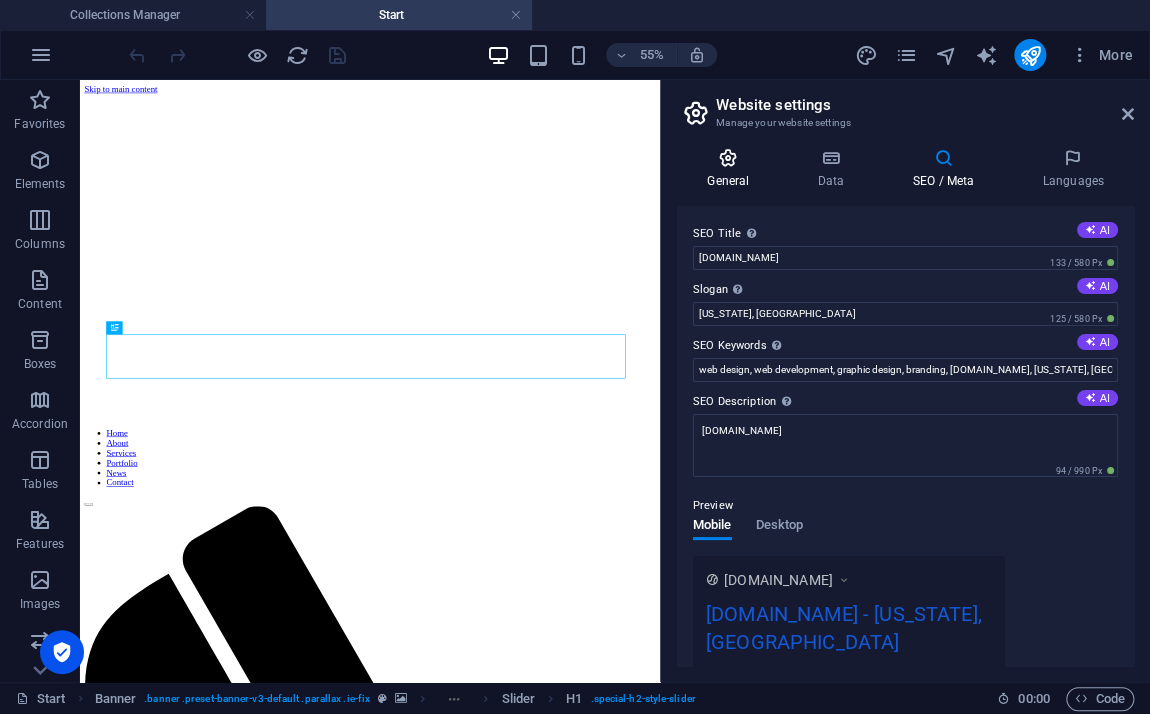click at bounding box center (728, 158) 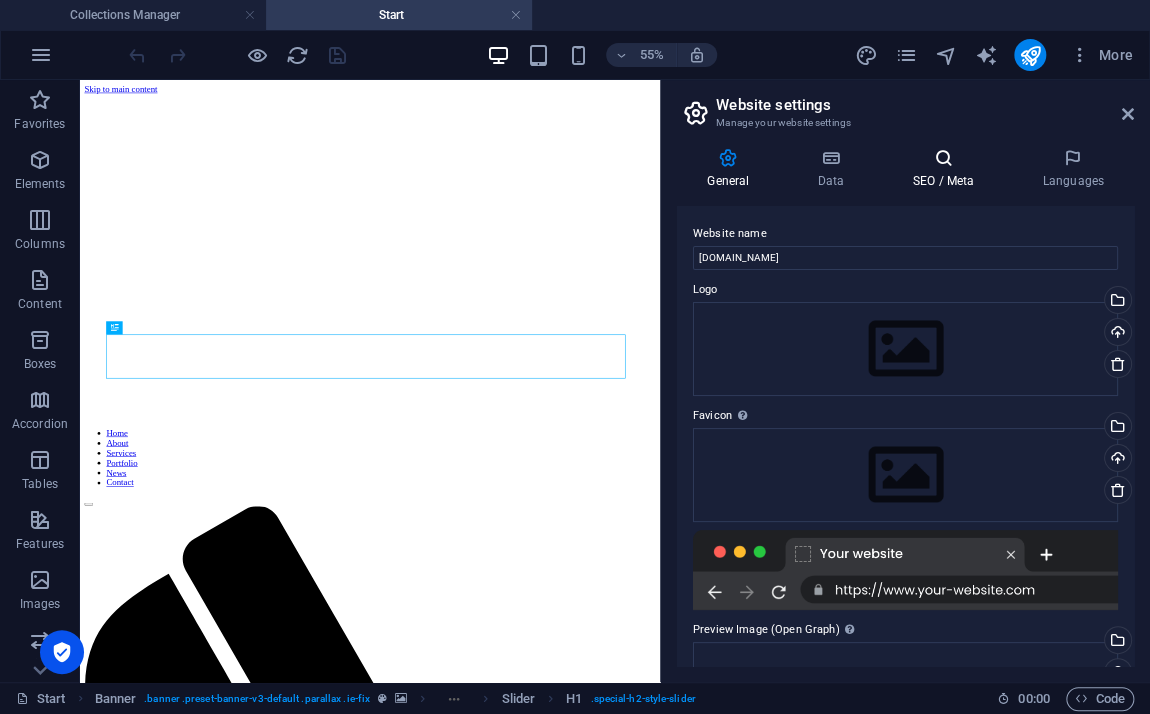 click at bounding box center [943, 158] 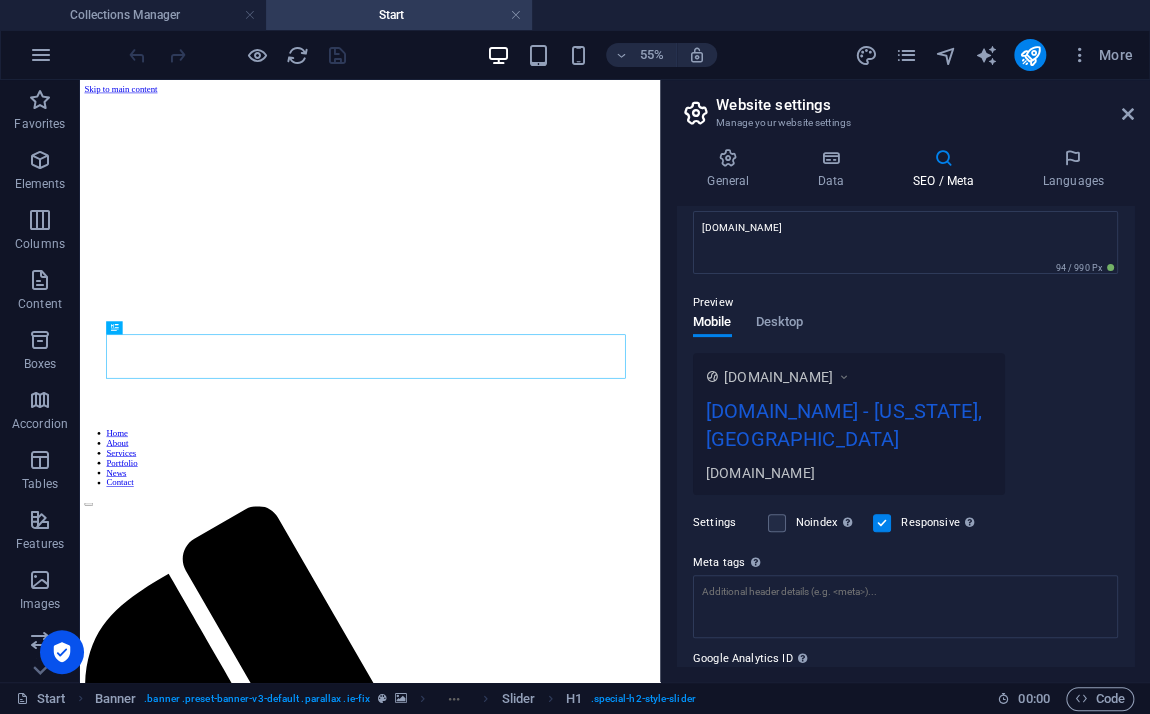 scroll, scrollTop: 275, scrollLeft: 0, axis: vertical 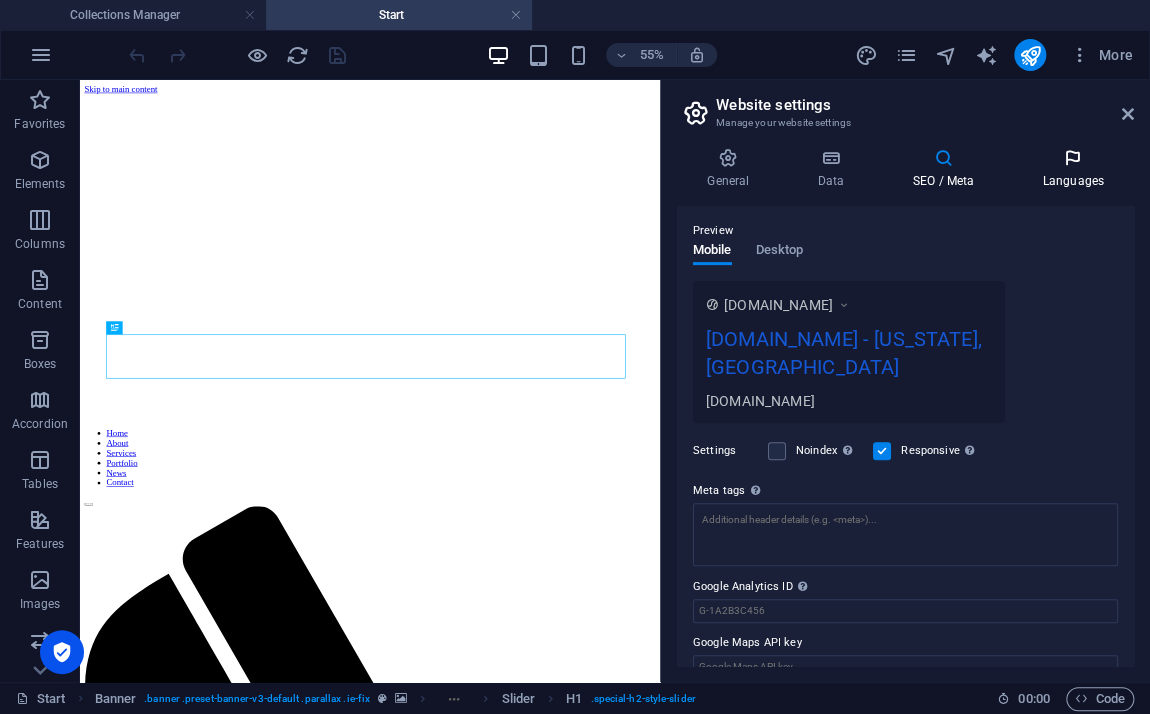 click on "Languages" at bounding box center [1073, 169] 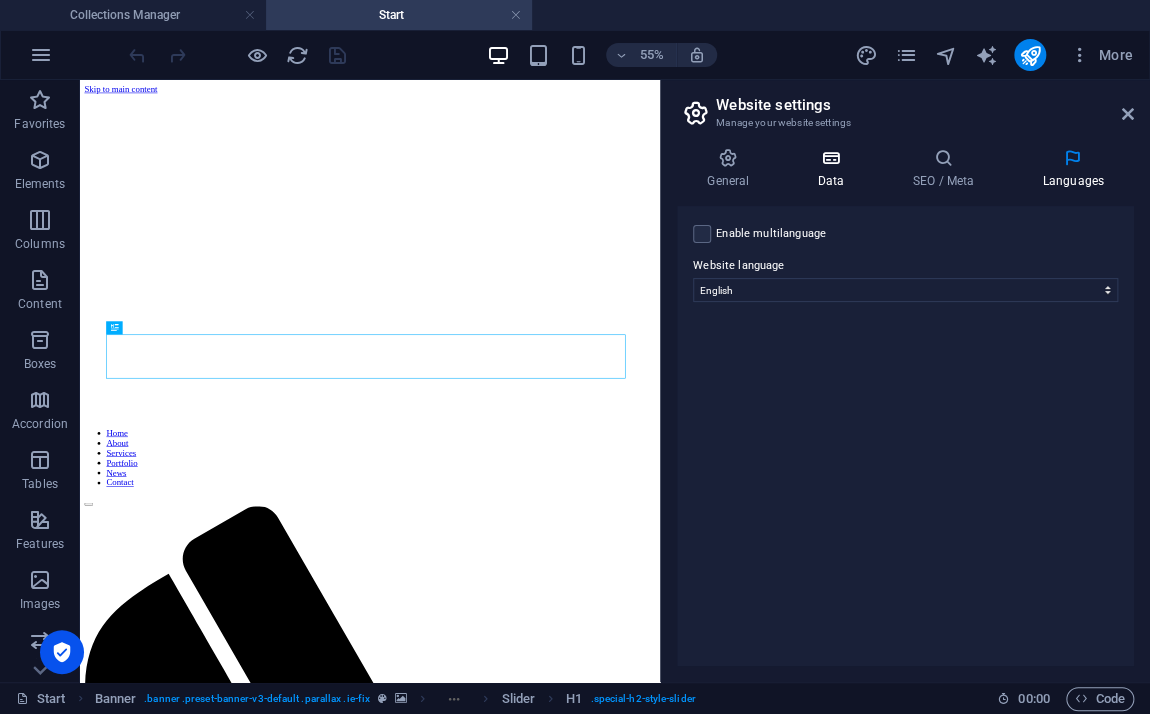click on "Data" at bounding box center (834, 169) 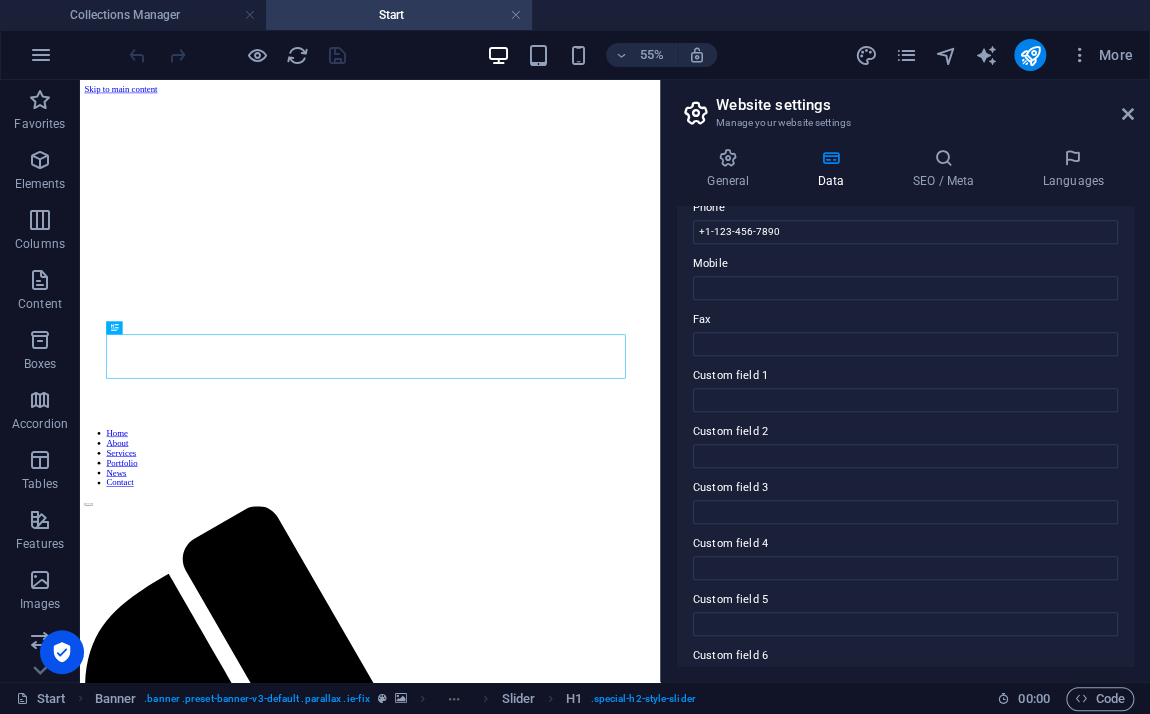 scroll, scrollTop: 500, scrollLeft: 0, axis: vertical 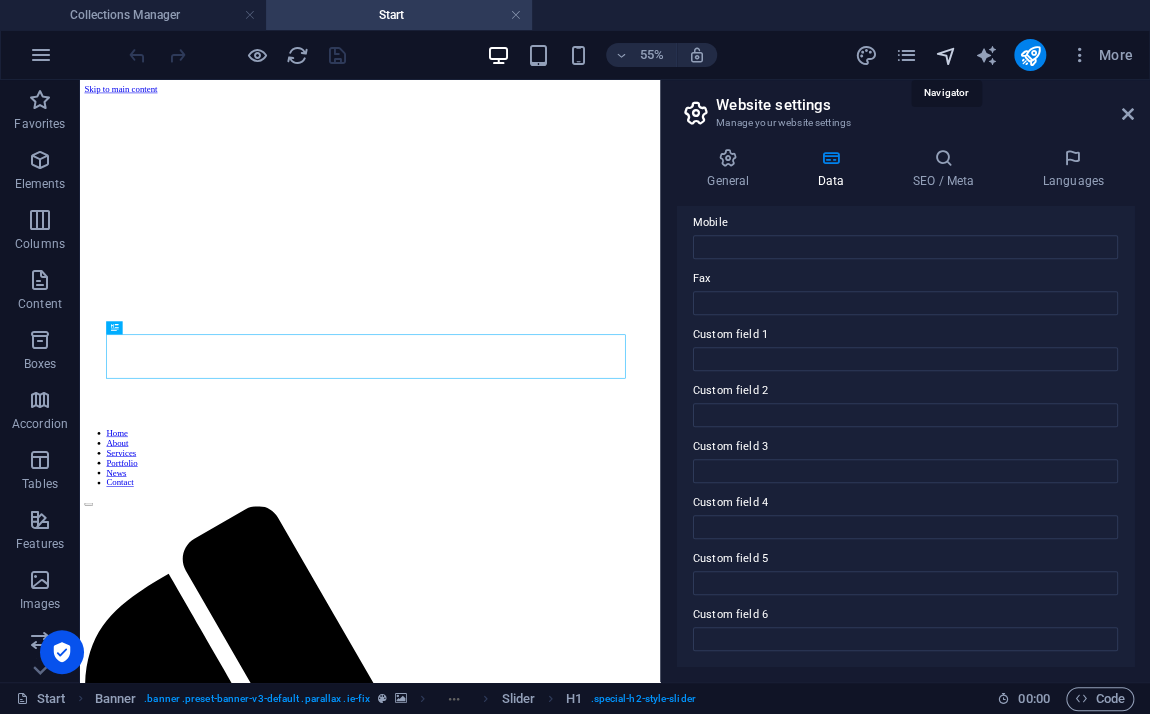 click at bounding box center (945, 55) 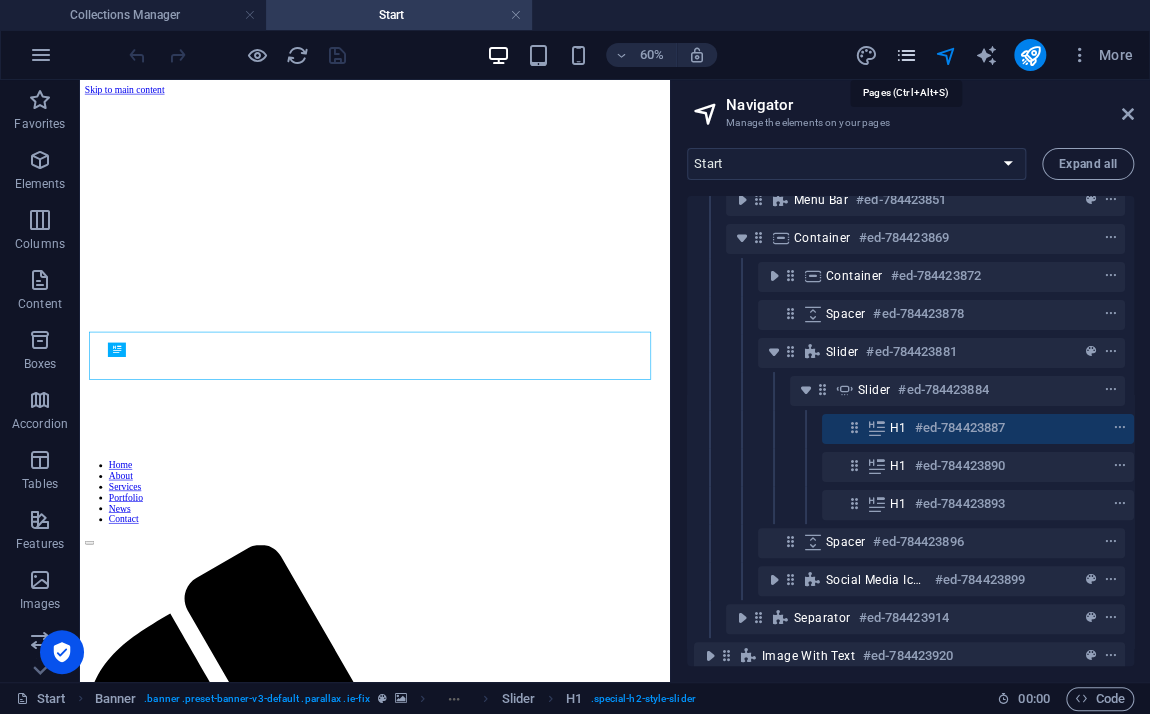 scroll, scrollTop: 61, scrollLeft: 4, axis: both 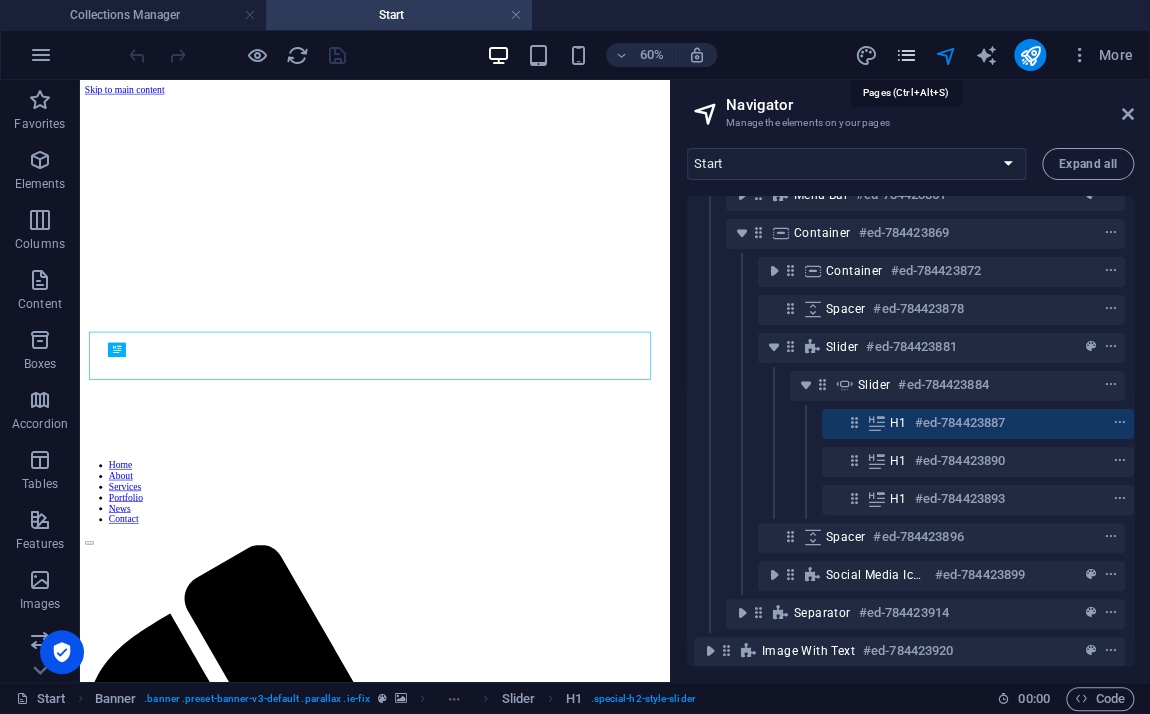 click at bounding box center (905, 55) 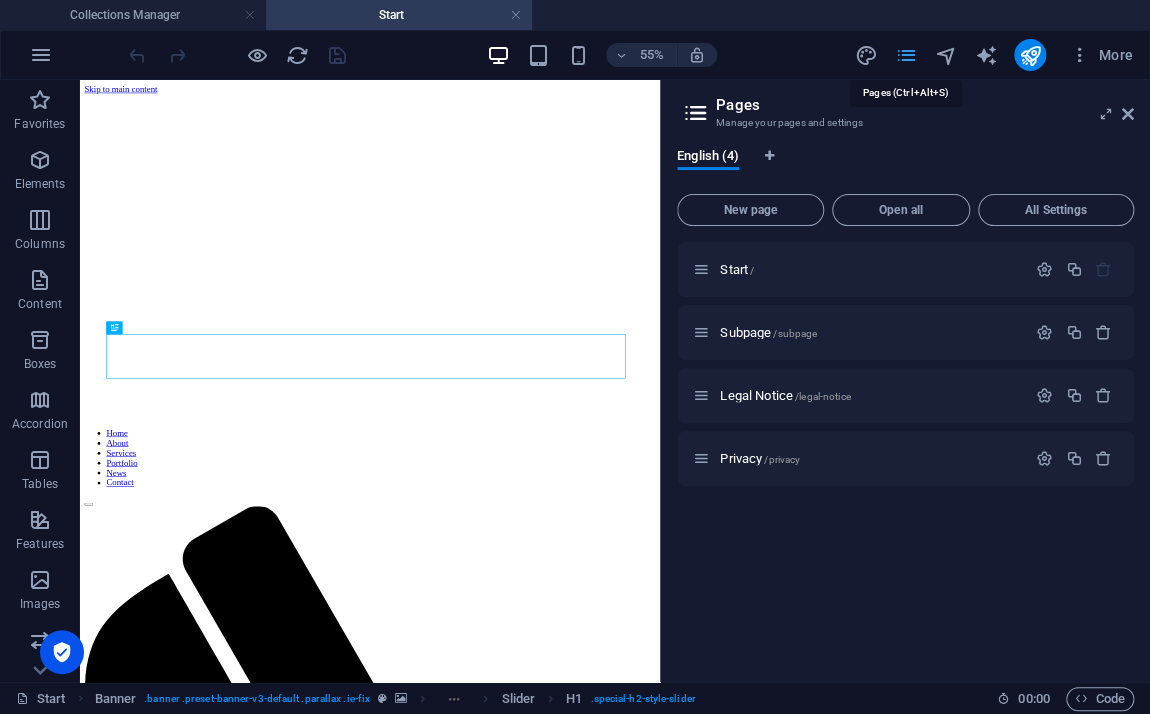 click at bounding box center [905, 55] 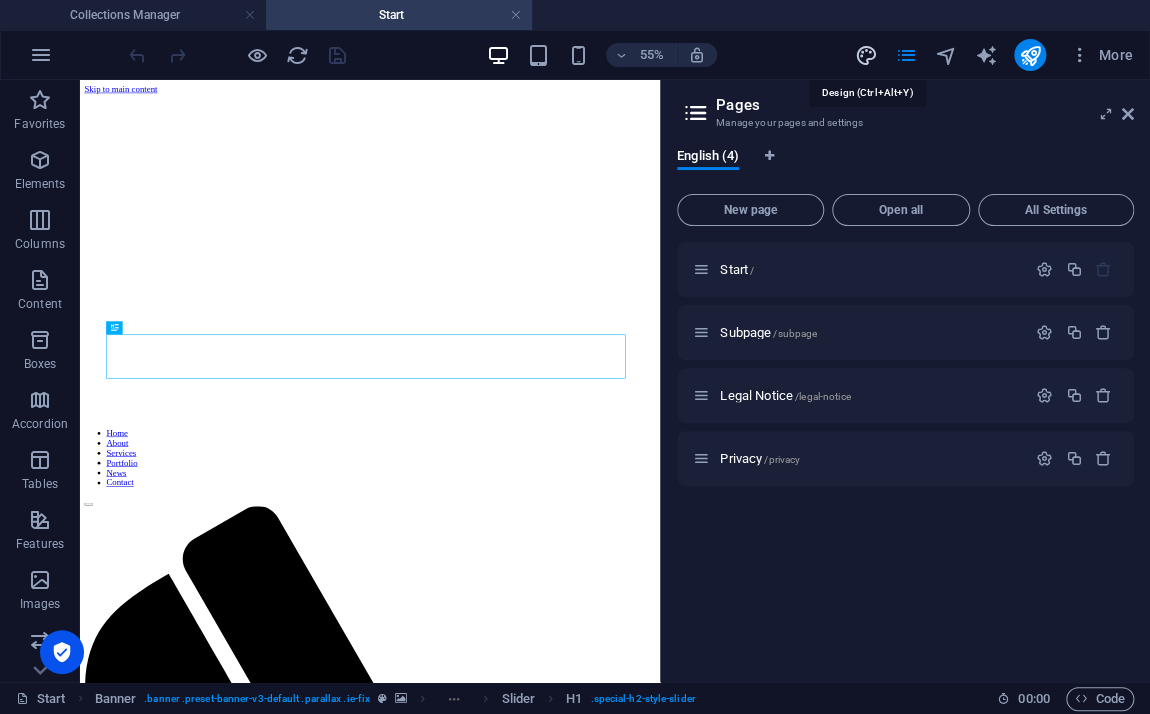 click at bounding box center [865, 55] 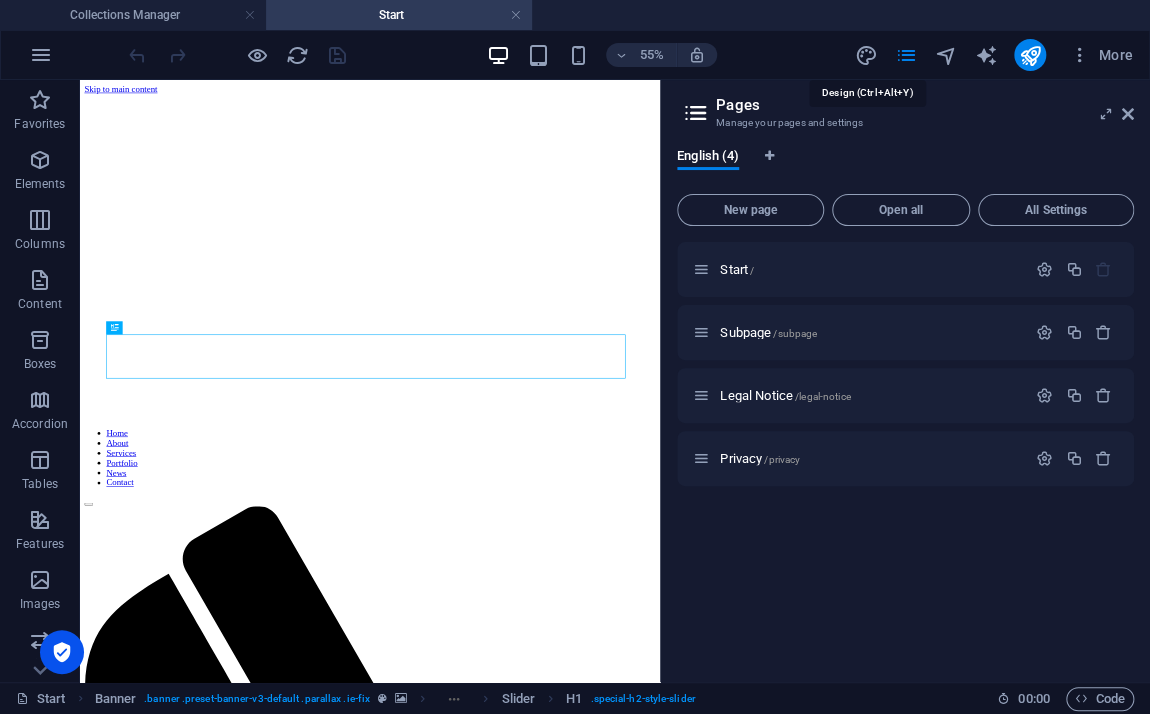 select on "px" 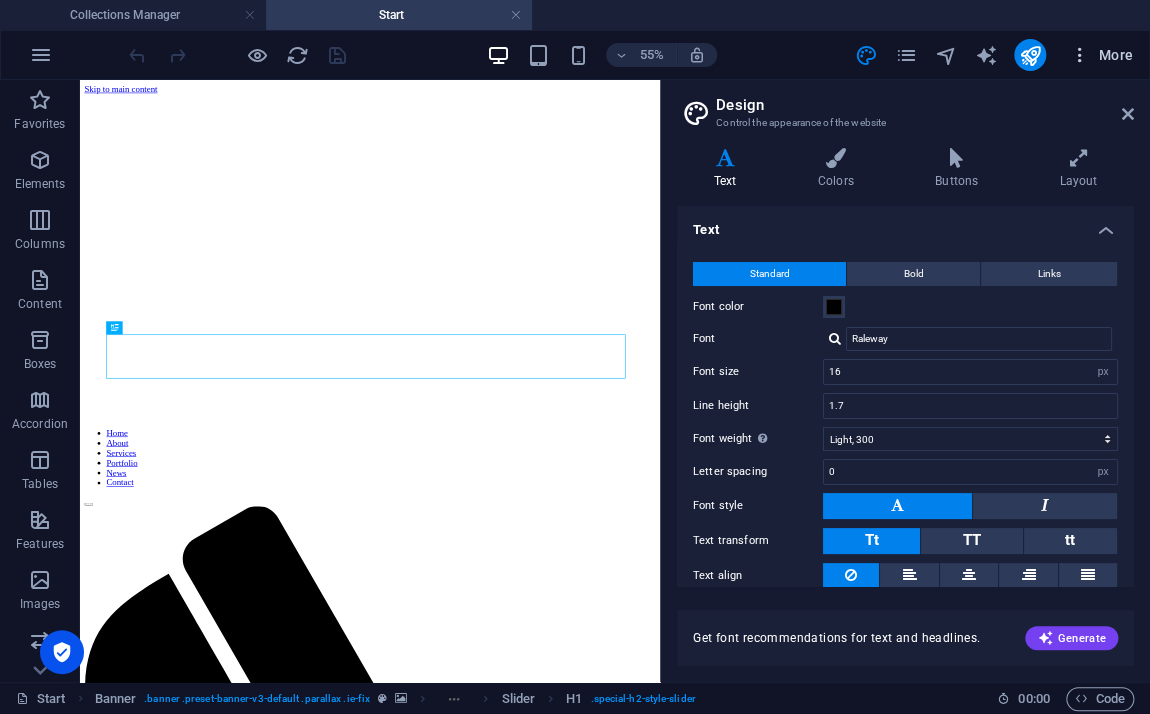 click on "More" at bounding box center [1101, 55] 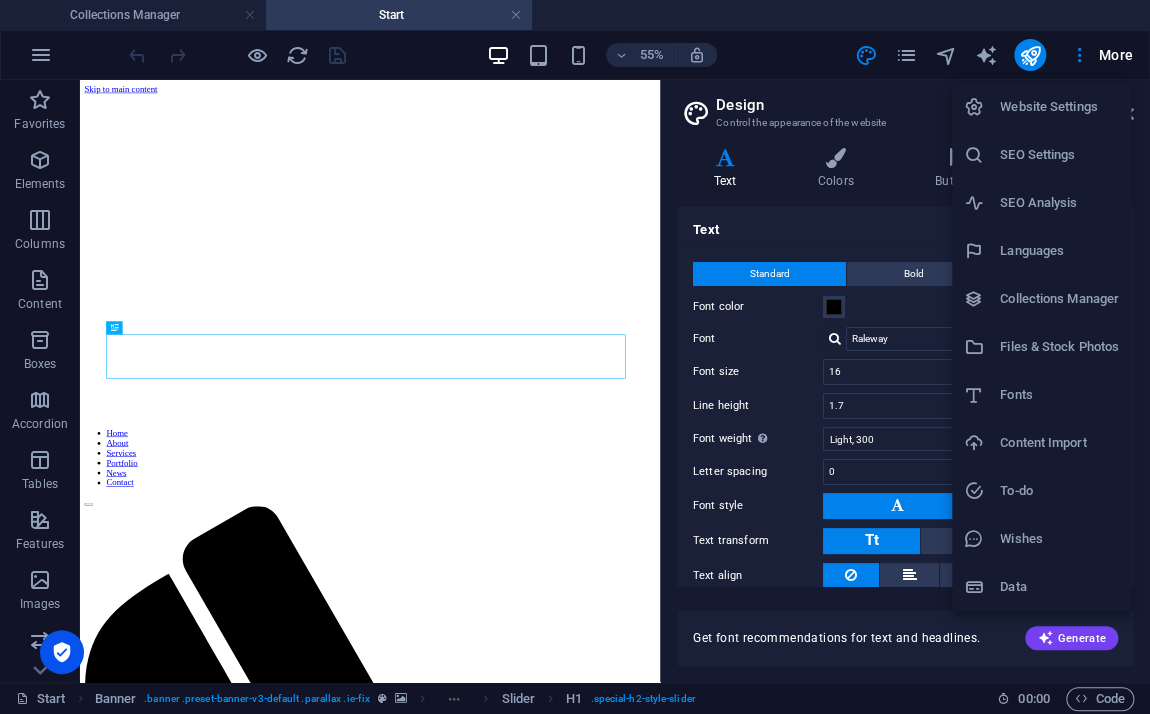 click at bounding box center [575, 357] 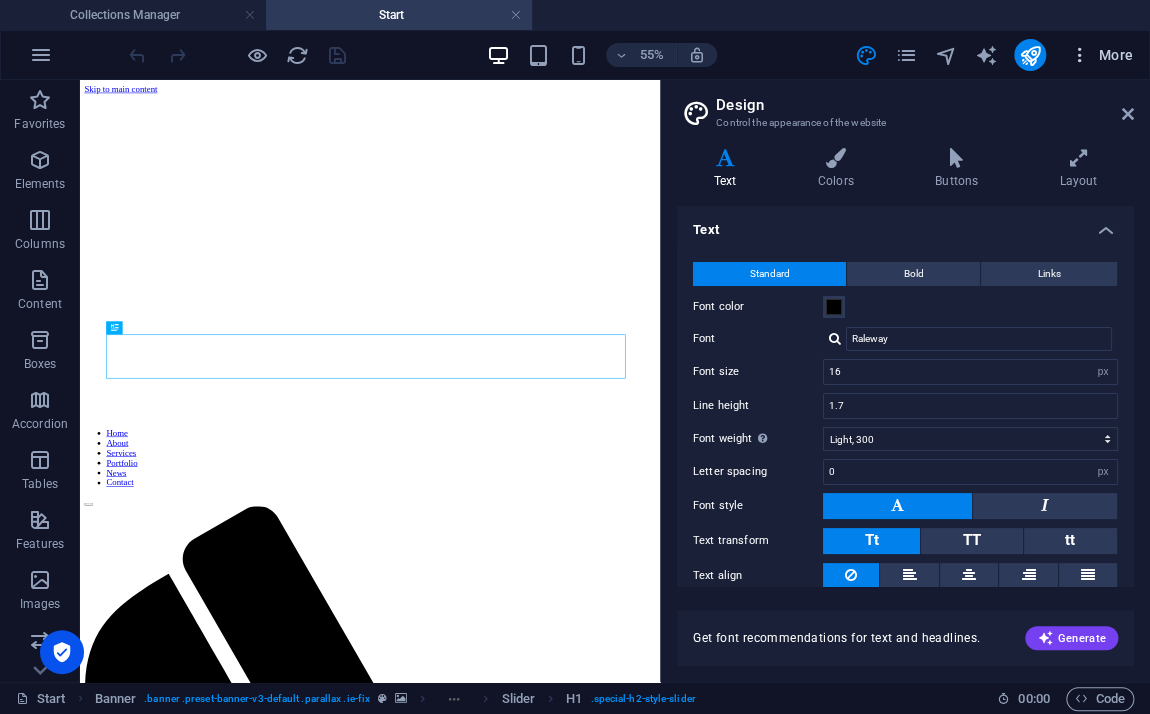 click on "More" at bounding box center (1101, 55) 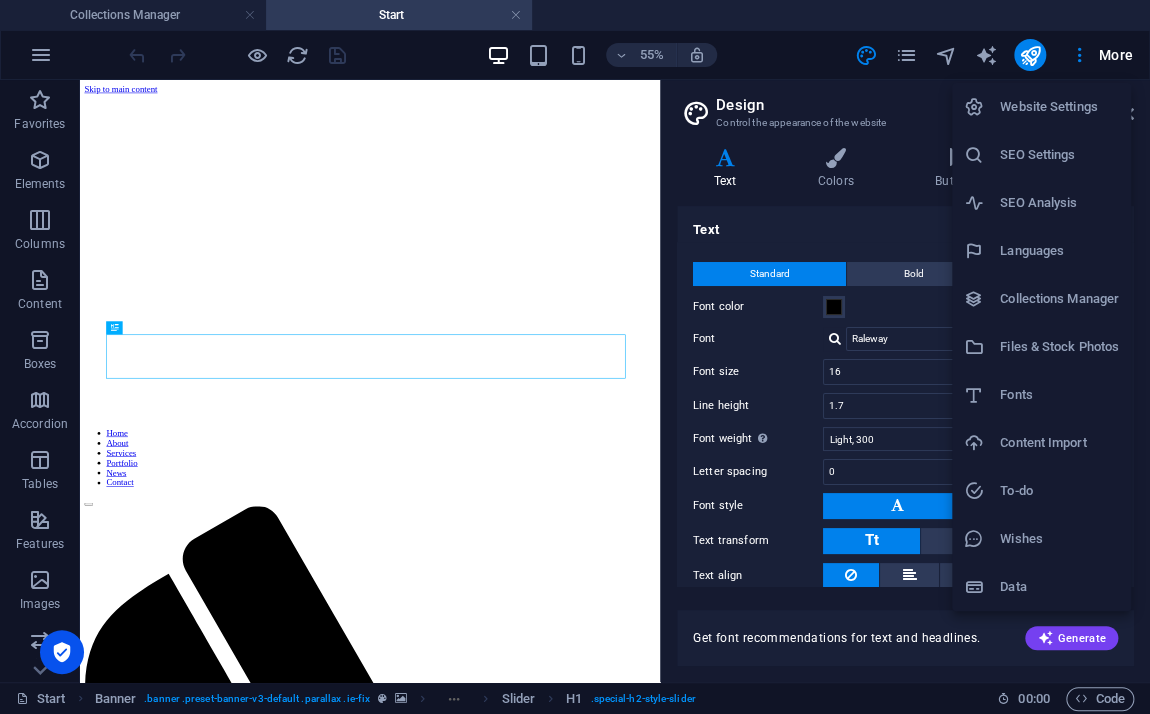 click at bounding box center [575, 357] 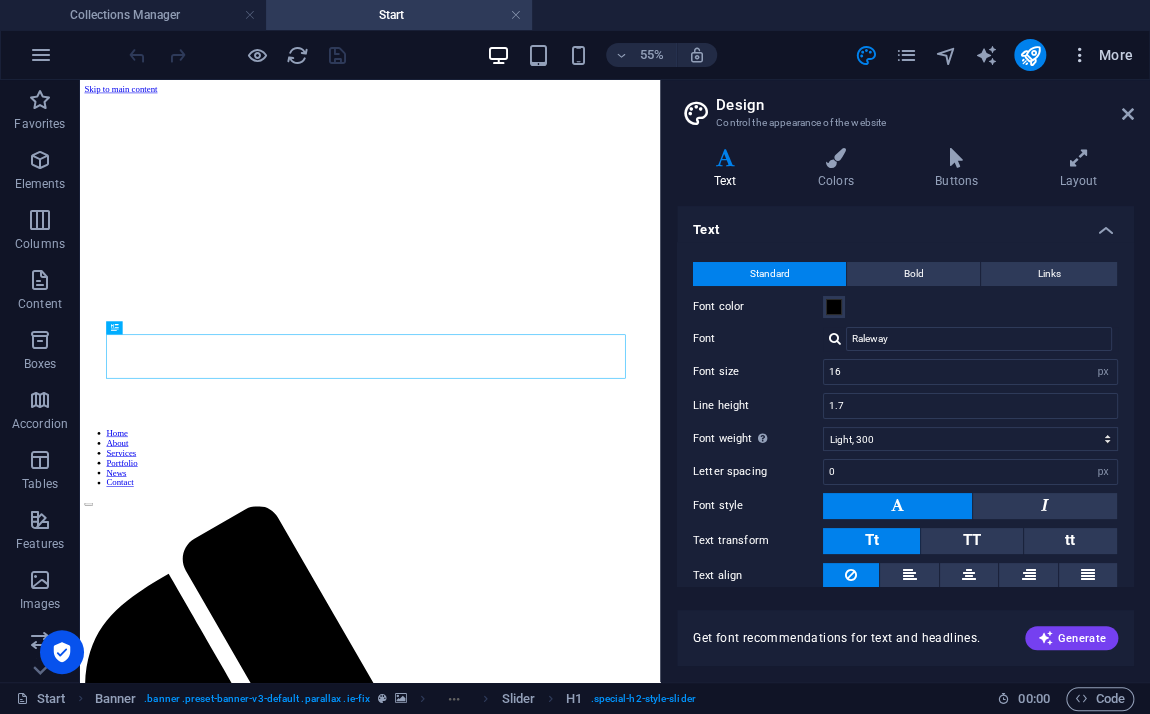 click at bounding box center (1080, 55) 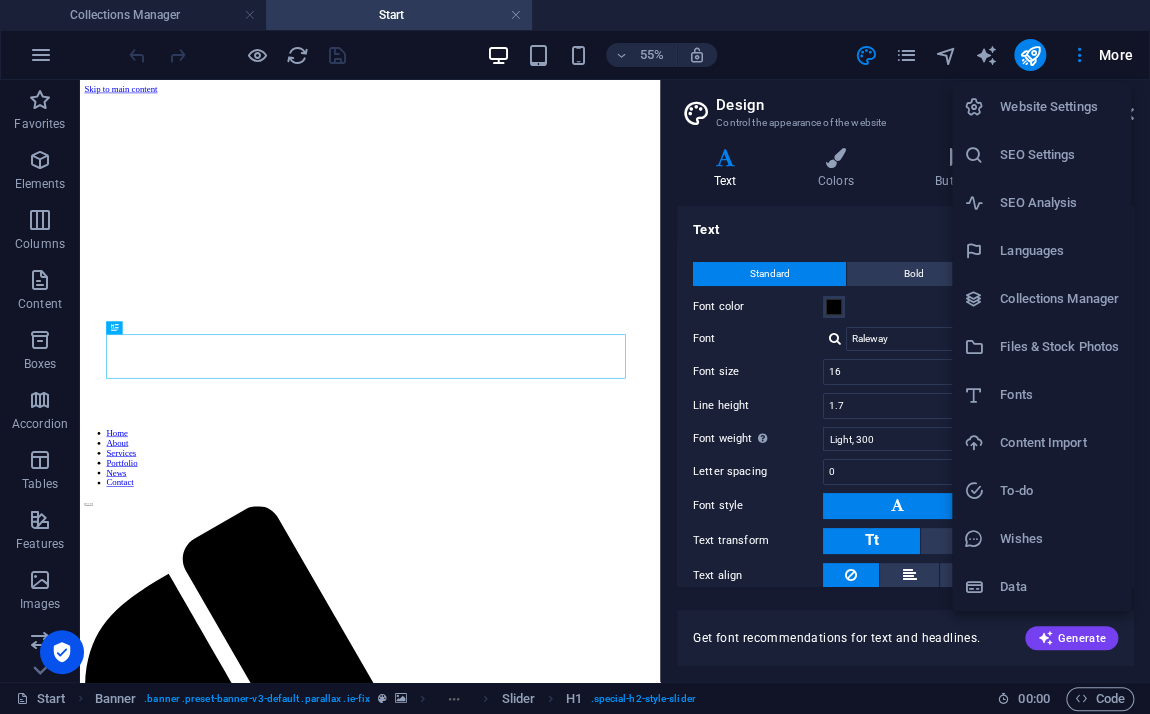 click on "Website Settings" at bounding box center [1041, 107] 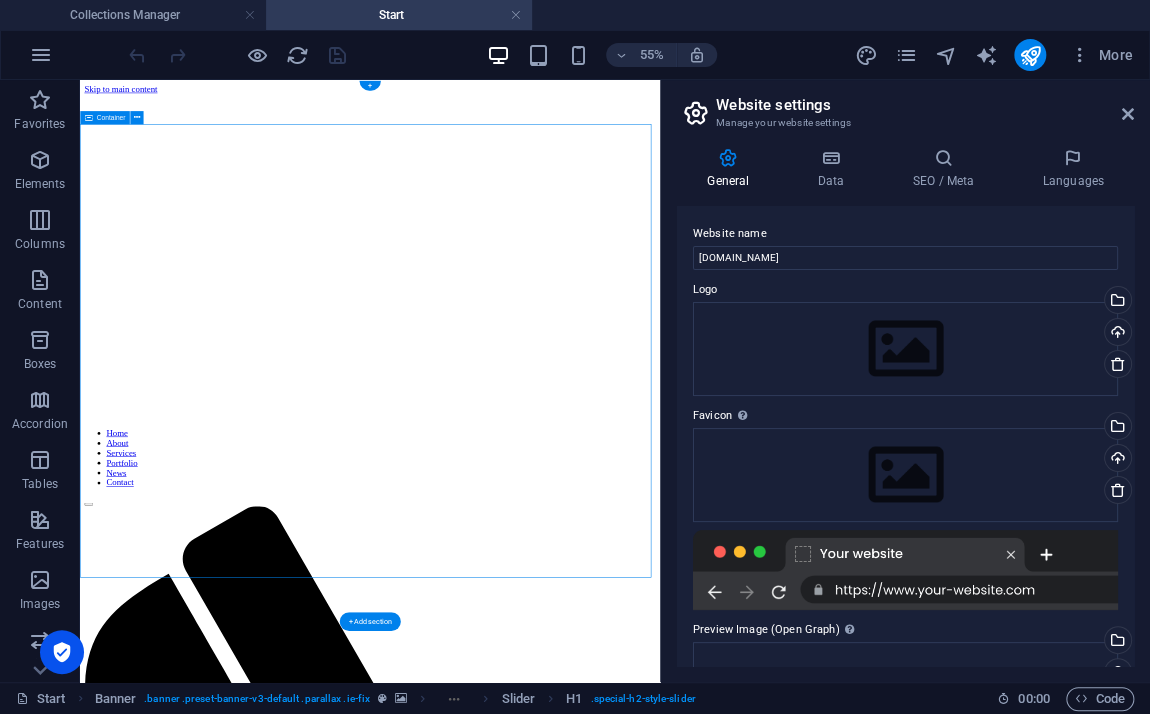 click on "I'm    Webdesigner Developer Photographer" at bounding box center (607, 6338) 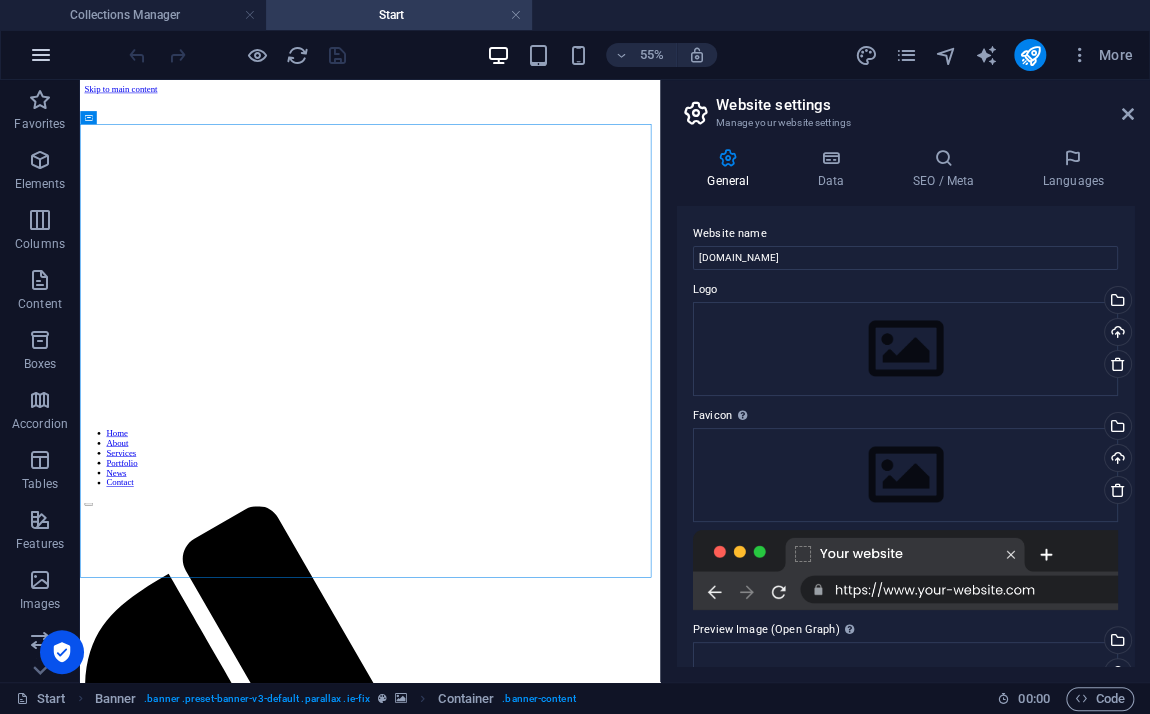 click at bounding box center (41, 55) 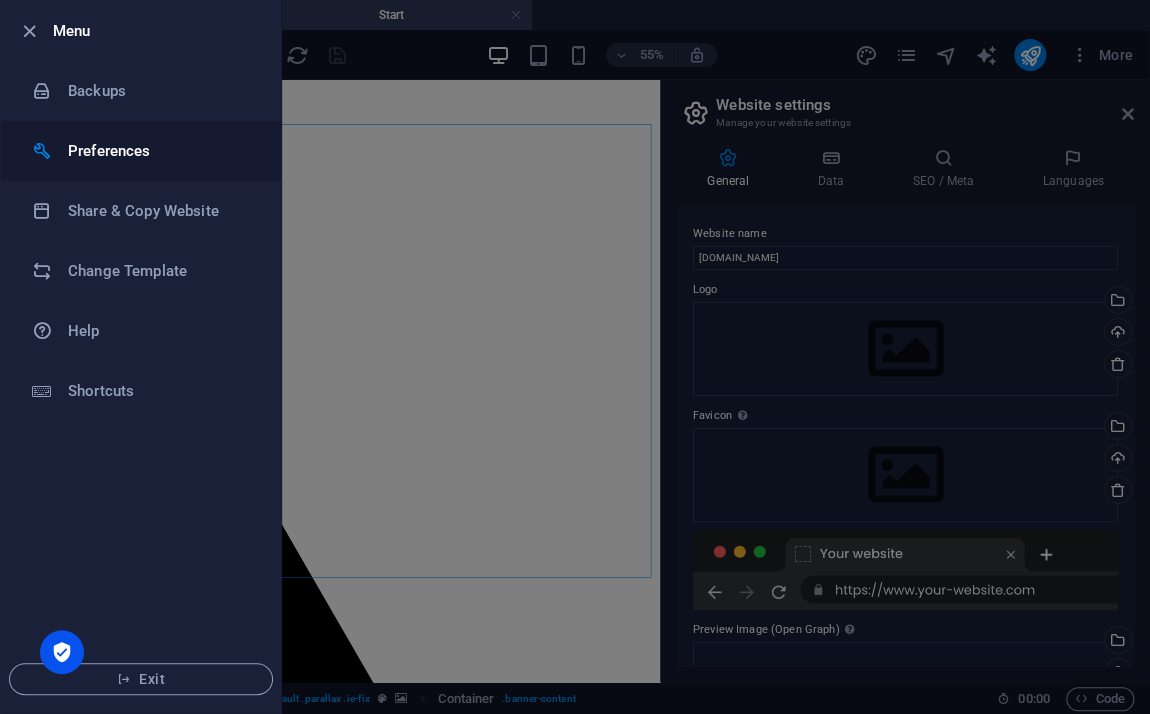 click on "Preferences" at bounding box center (141, 151) 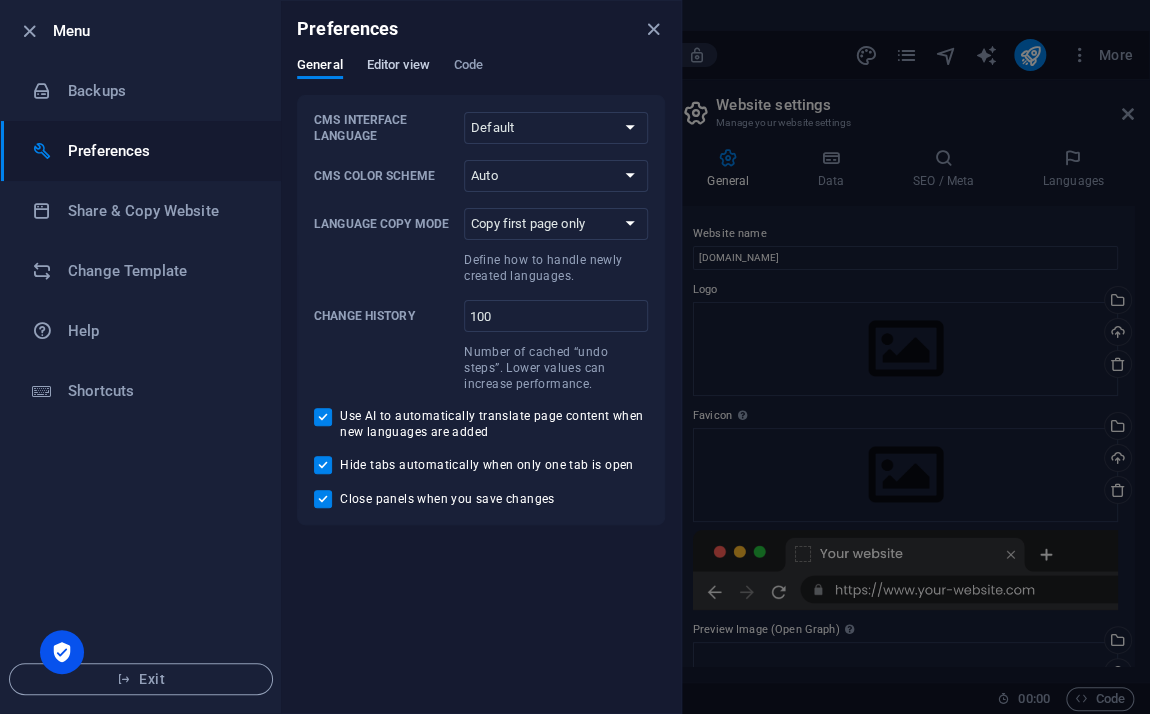 click on "Editor view" at bounding box center [398, 67] 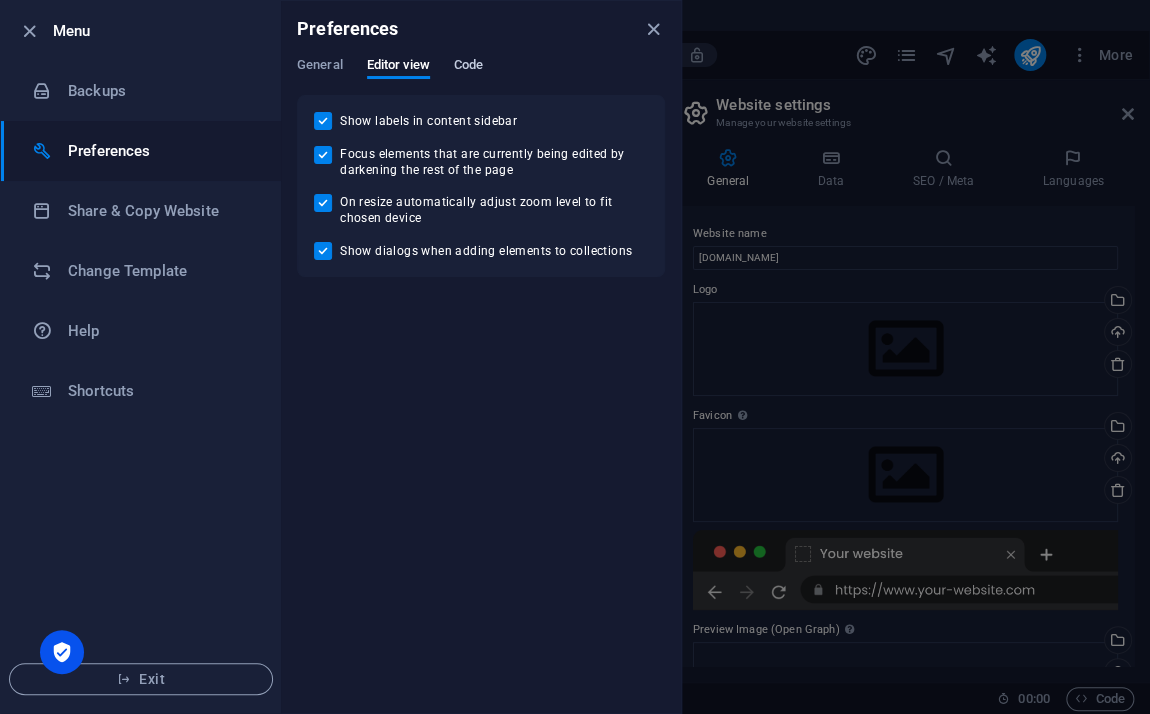 click on "Code" at bounding box center (468, 67) 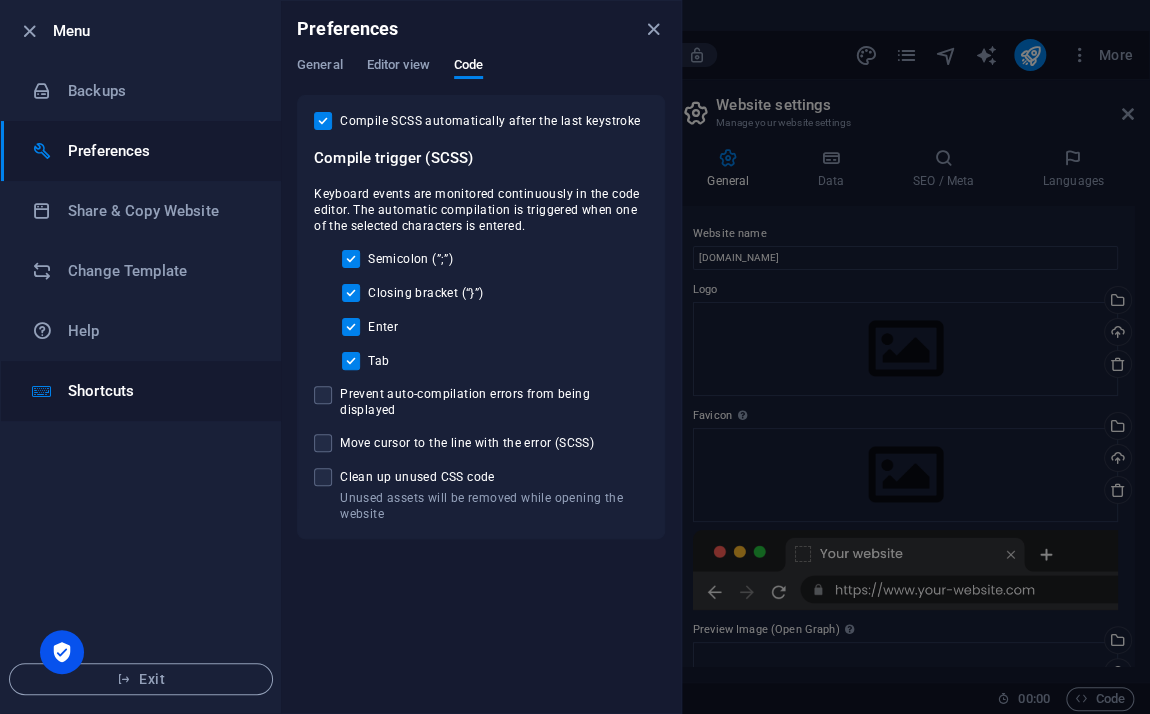click on "Shortcuts" at bounding box center [141, 391] 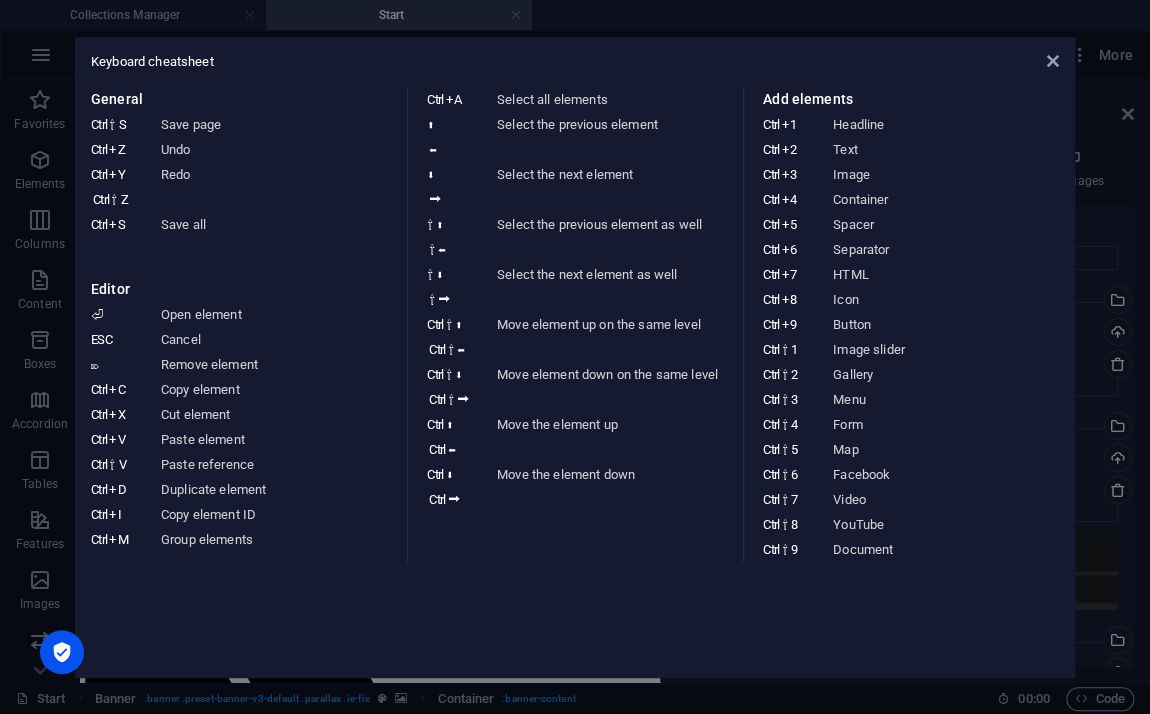 click on "Keyboard cheatsheet General Ctrl ⇧ S Save page Ctrl Z Undo Ctrl Y Ctrl ⇧ Z Redo Ctrl S Save all Editor ⏎ Open element ESC Cancel ⌦ Remove element Ctrl C Copy element Ctrl X Cut element Ctrl V Paste element Ctrl ⇧ V Paste reference Ctrl D Duplicate element Ctrl I Copy element ID Ctrl M Group elements Ctrl A Select all elements ⬆ ⬅ Select the previous element ⬇ ⮕ Select the next element ⇧ ⬆ ⇧ ⬅ Select the previous element as well ⇧ ⬇ ⇧ ⮕ Select the next element as well Ctrl ⇧ ⬆ Ctrl ⇧ ⬅ Move element up on the same level Ctrl ⇧ ⬇ Ctrl ⇧ ⮕ Move element down on the same level Ctrl ⬆ Ctrl ⬅ Move the element up Ctrl ⬇ Ctrl ⮕ Move the element down Add elements Ctrl 1 Headline Ctrl 2 Text Ctrl 3 Image Ctrl 4 Container Ctrl 5 Spacer Ctrl 6 Separator Ctrl 7 HTML Ctrl 8 Icon Ctrl 9 Button Ctrl ⇧ 1 Image slider Ctrl ⇧ 2 Gallery Ctrl ⇧ 3 Menu Ctrl ⇧ 4 Form Ctrl ⇧ 5 Map Ctrl ⇧ 6 Facebook Ctrl ⇧ 7 Video Ctrl ⇧ 8 YouTube Ctrl ⇧ 9 Document" at bounding box center [575, 357] 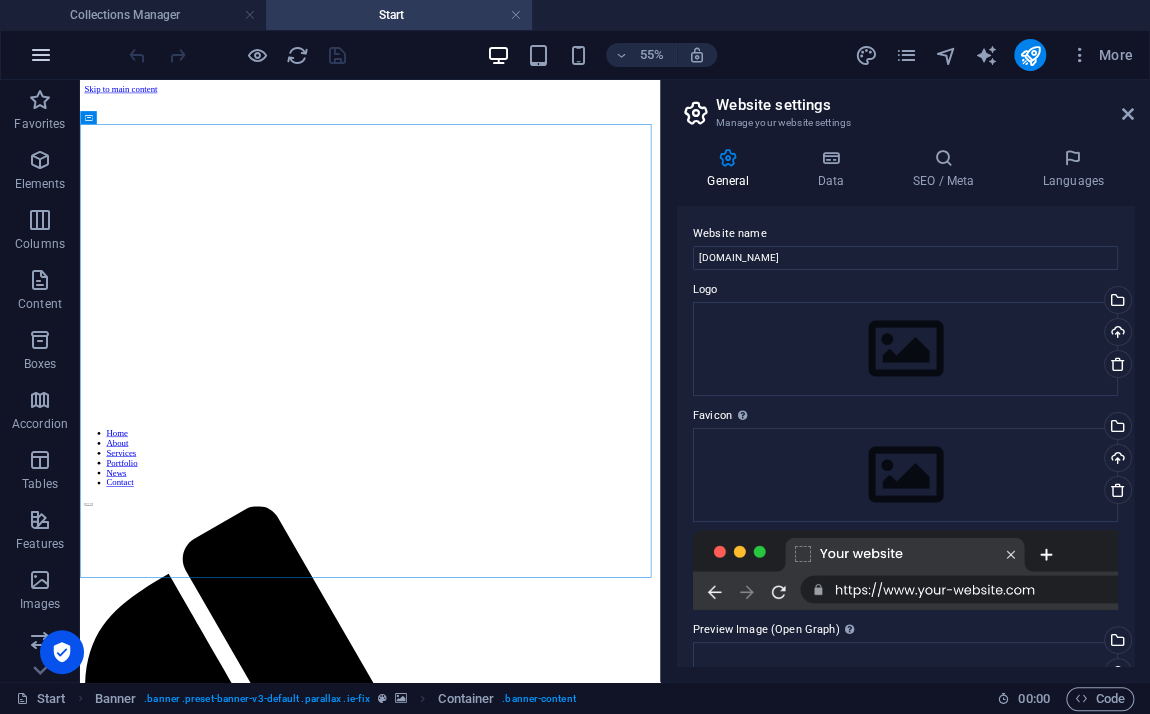 click at bounding box center (41, 55) 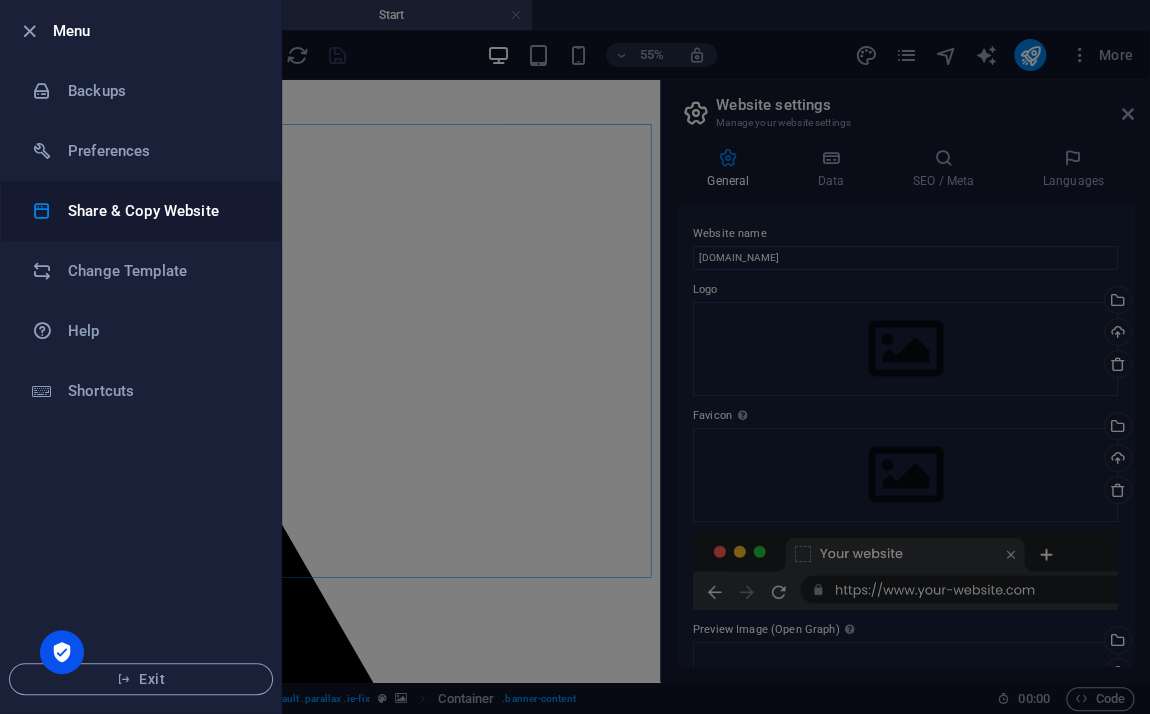 click on "Share & Copy Website" at bounding box center [160, 211] 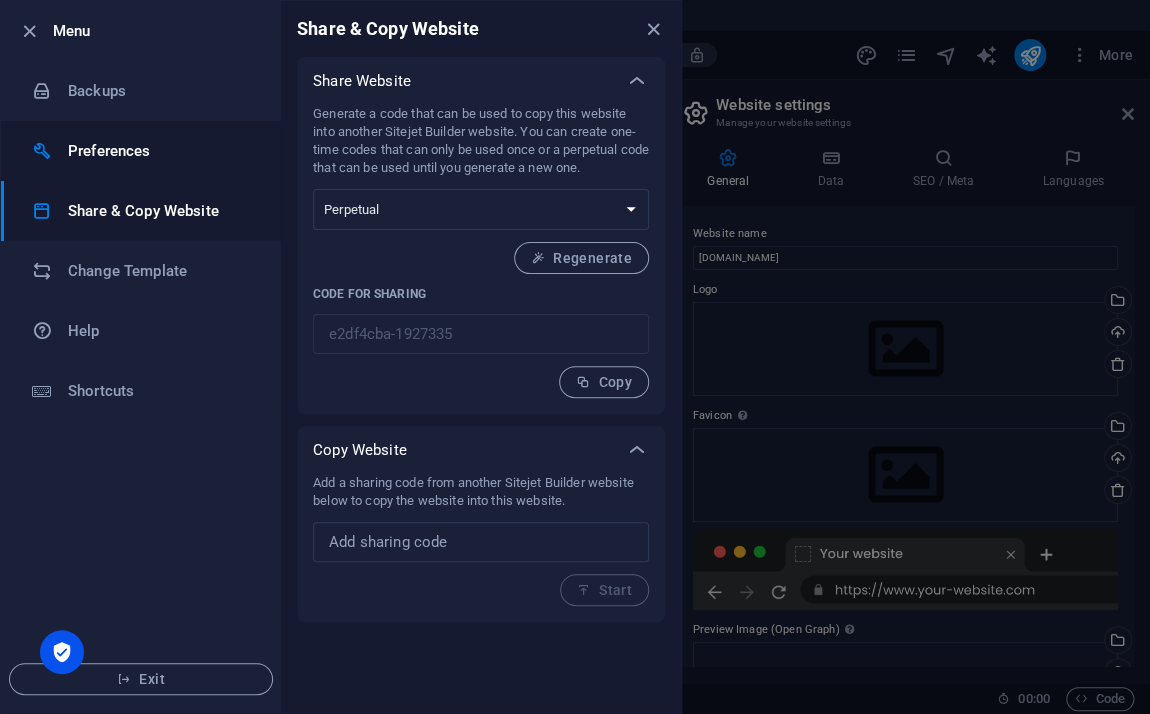 click on "Preferences" at bounding box center [141, 151] 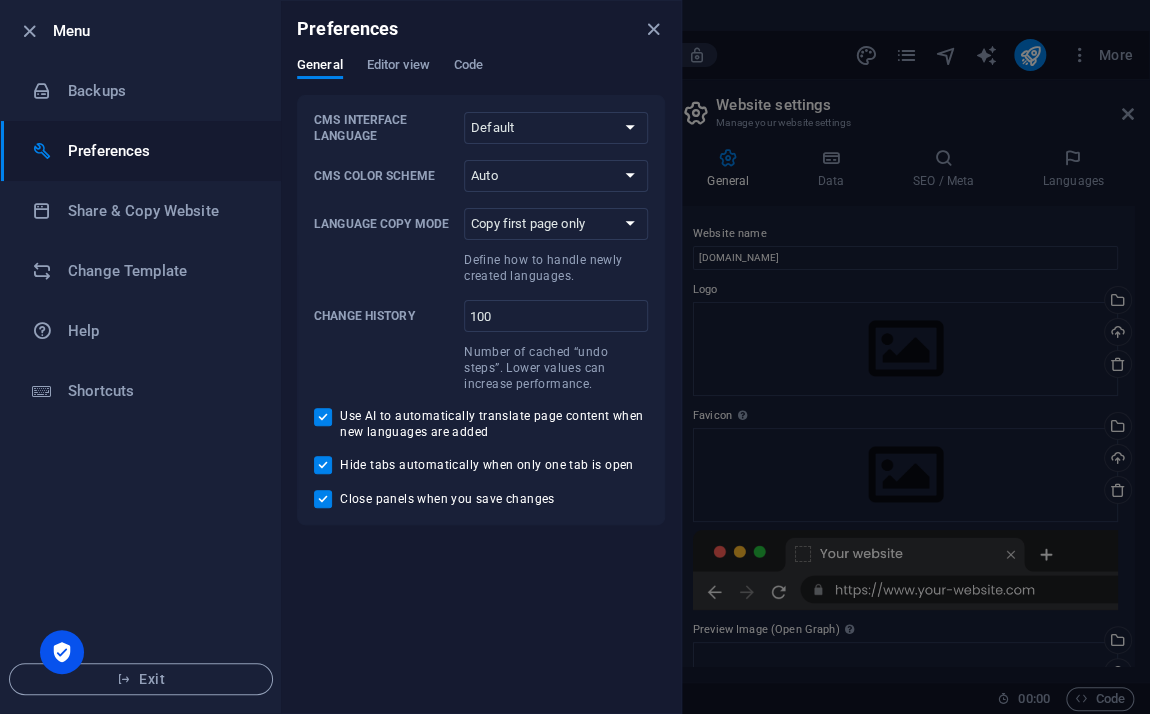click on "Preferences" at bounding box center [481, 29] 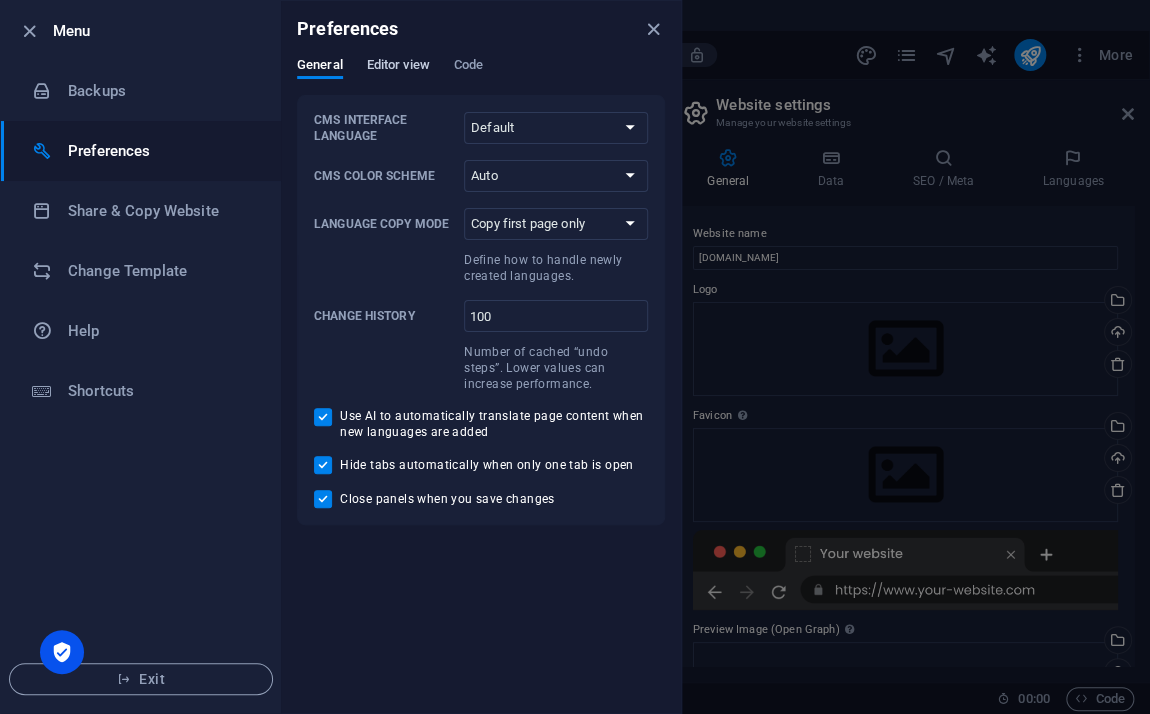 click on "Editor view" at bounding box center (398, 67) 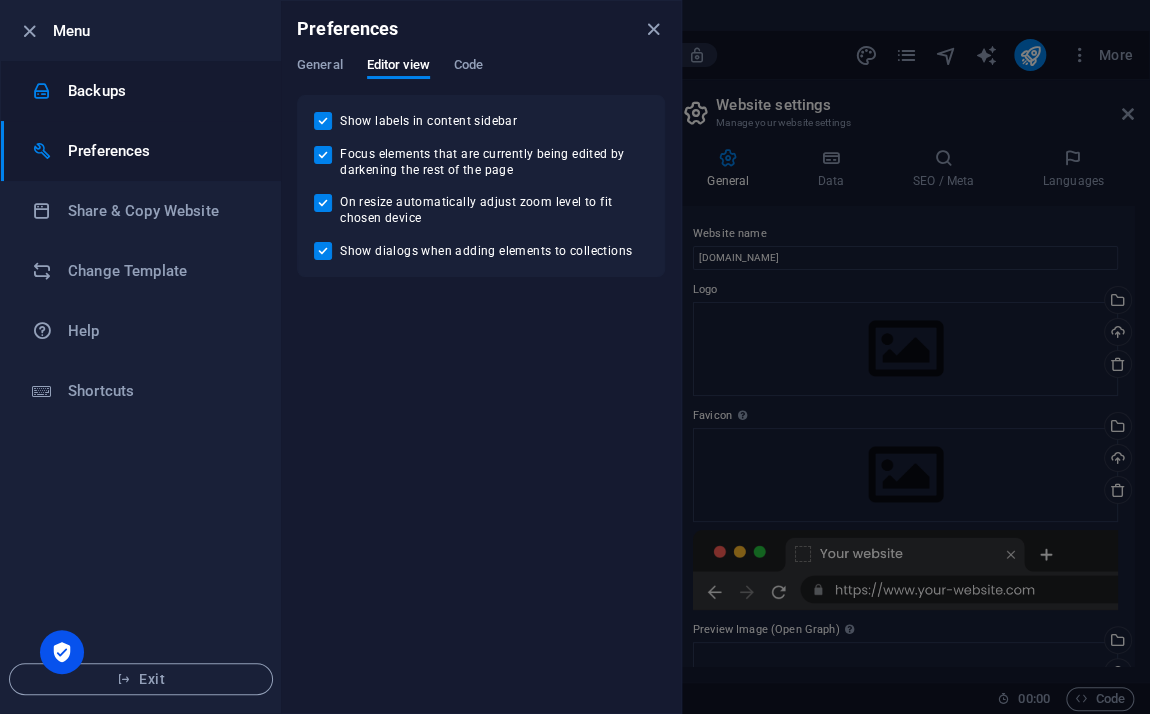 click on "Backups" at bounding box center (160, 91) 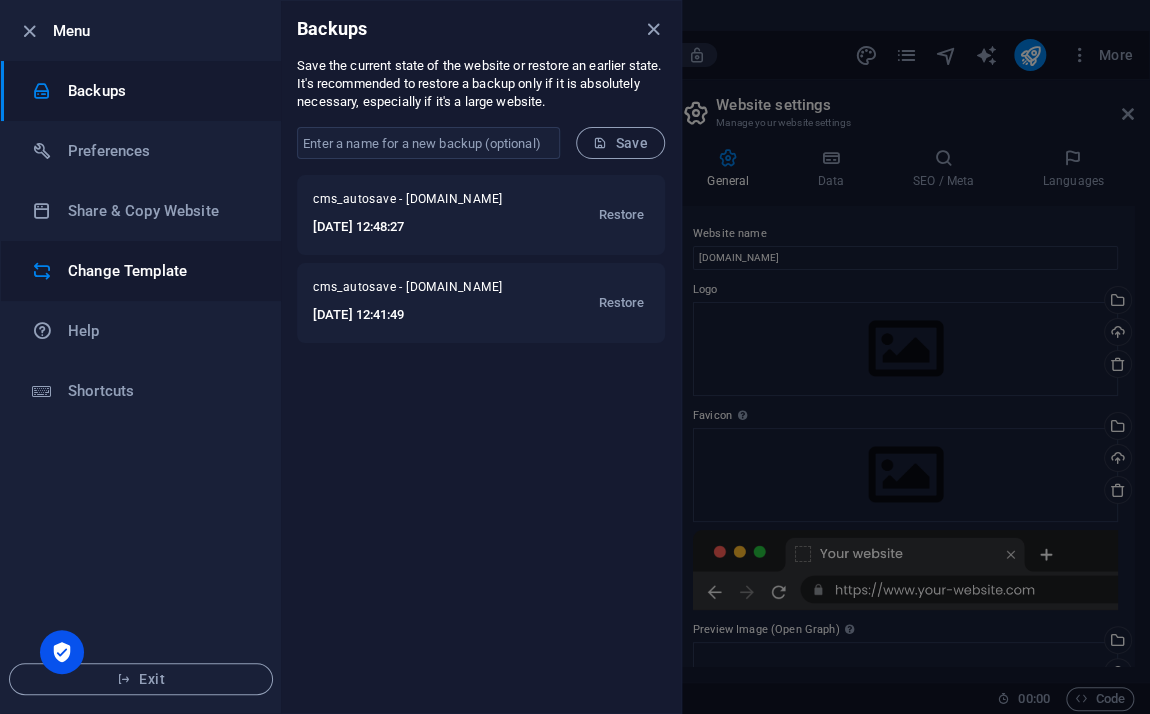 click on "Change Template" at bounding box center [160, 271] 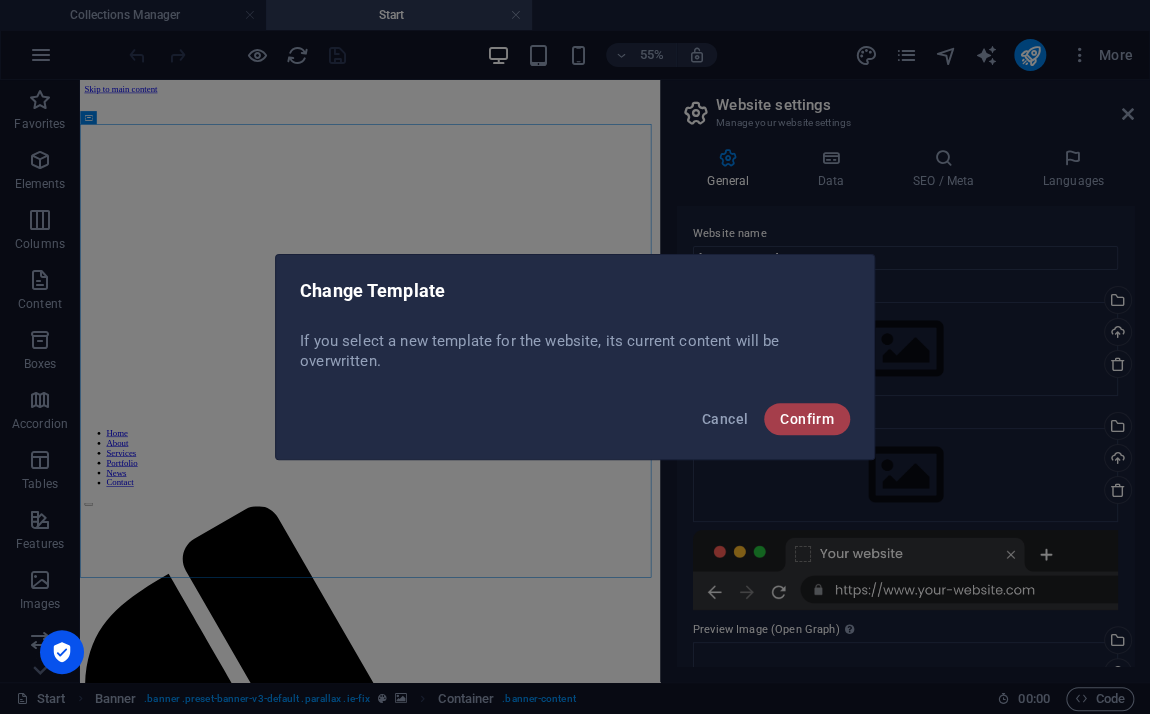 click on "Confirm" at bounding box center [807, 419] 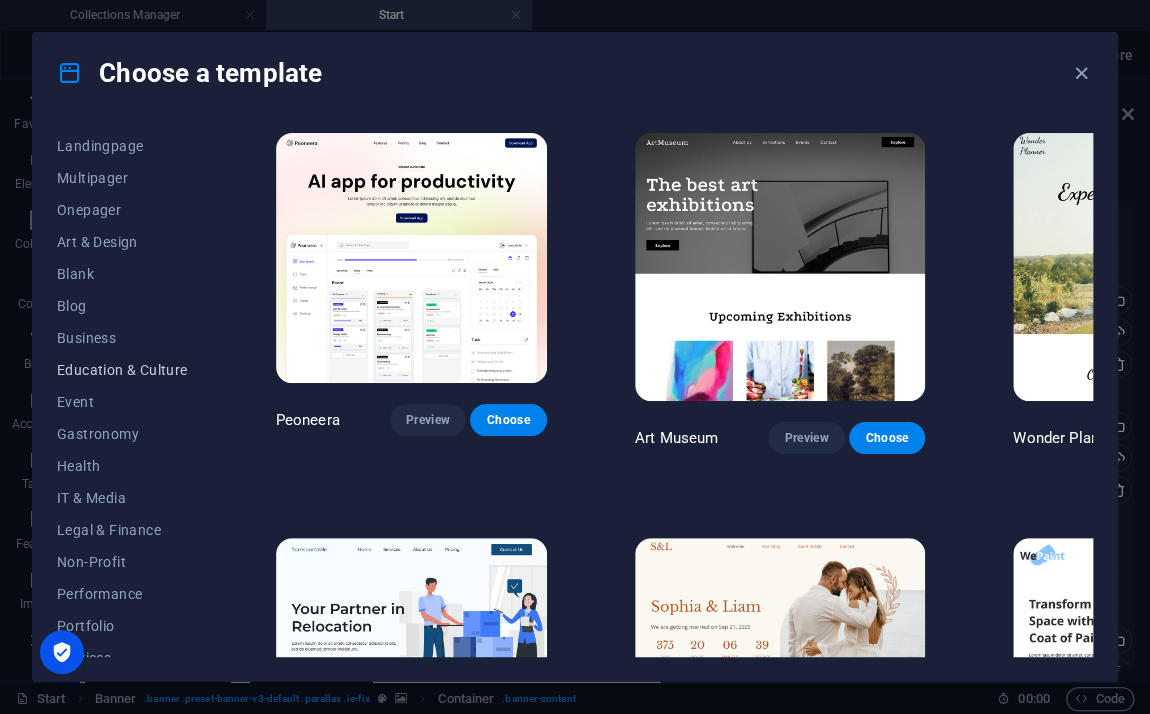 scroll, scrollTop: 272, scrollLeft: 0, axis: vertical 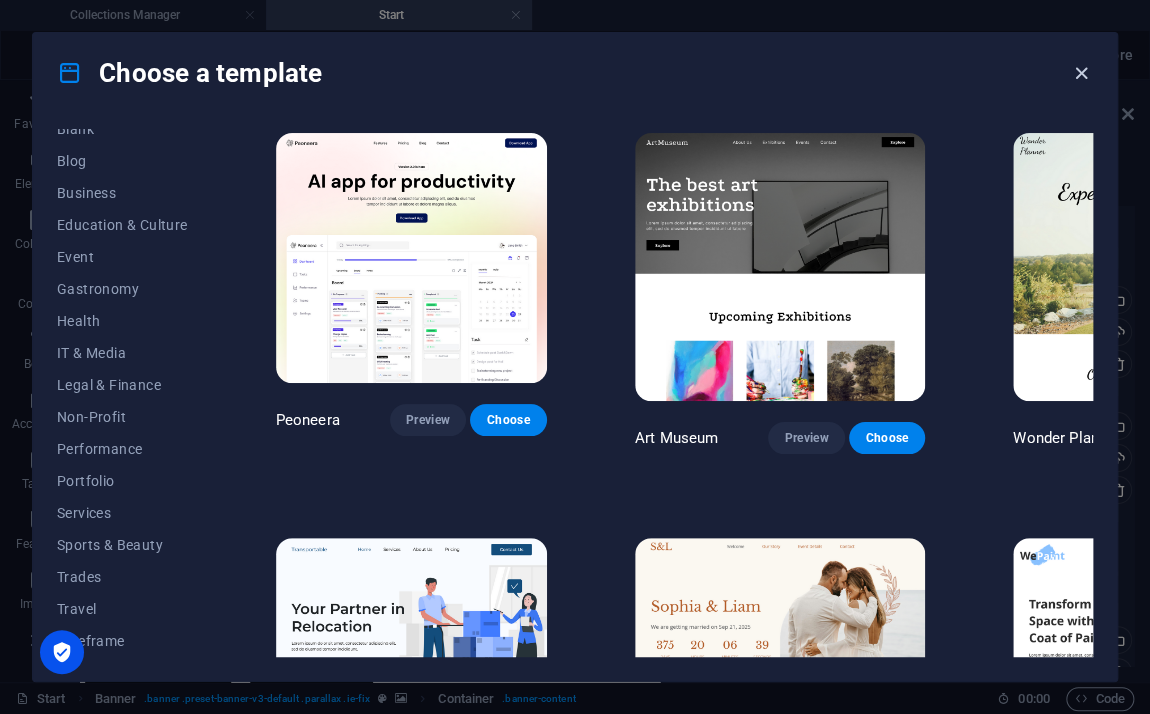 click at bounding box center (1081, 73) 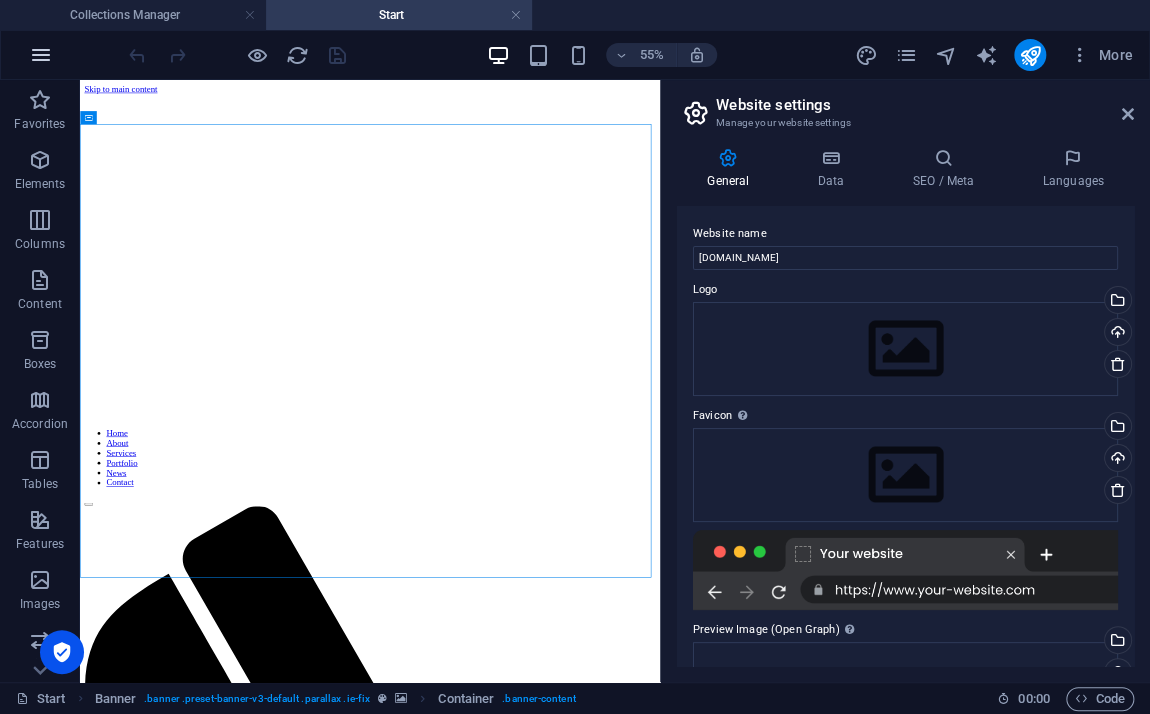 click at bounding box center [41, 55] 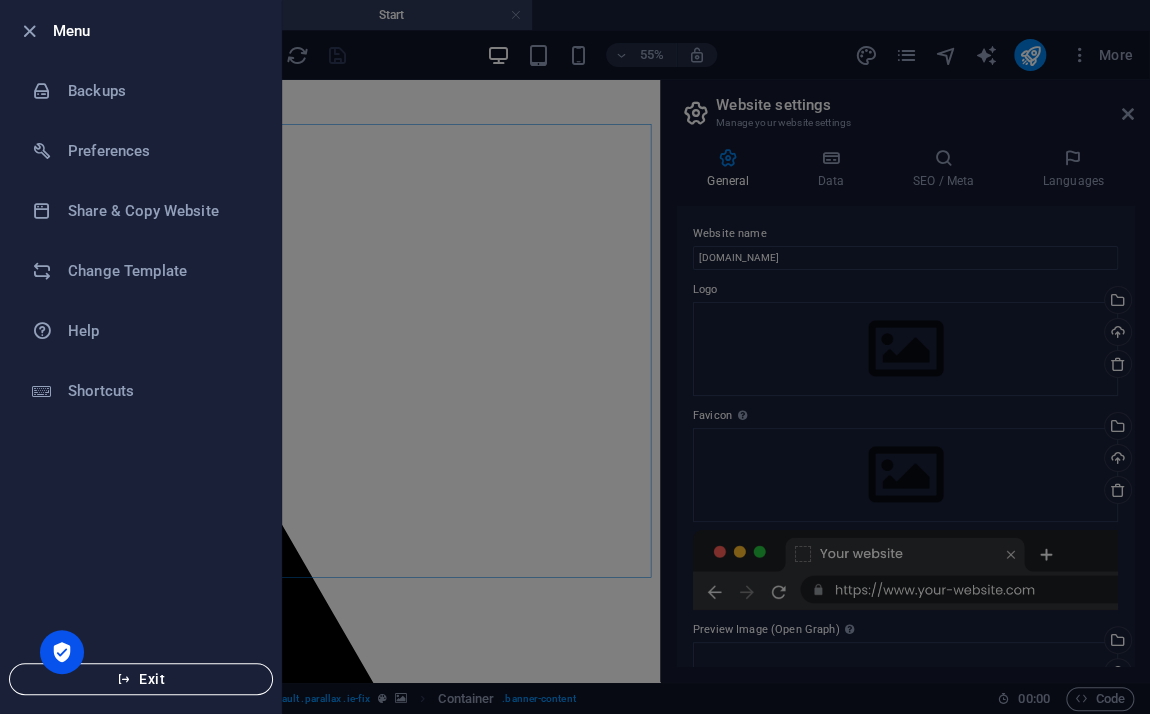 click on "Exit" at bounding box center [141, 679] 